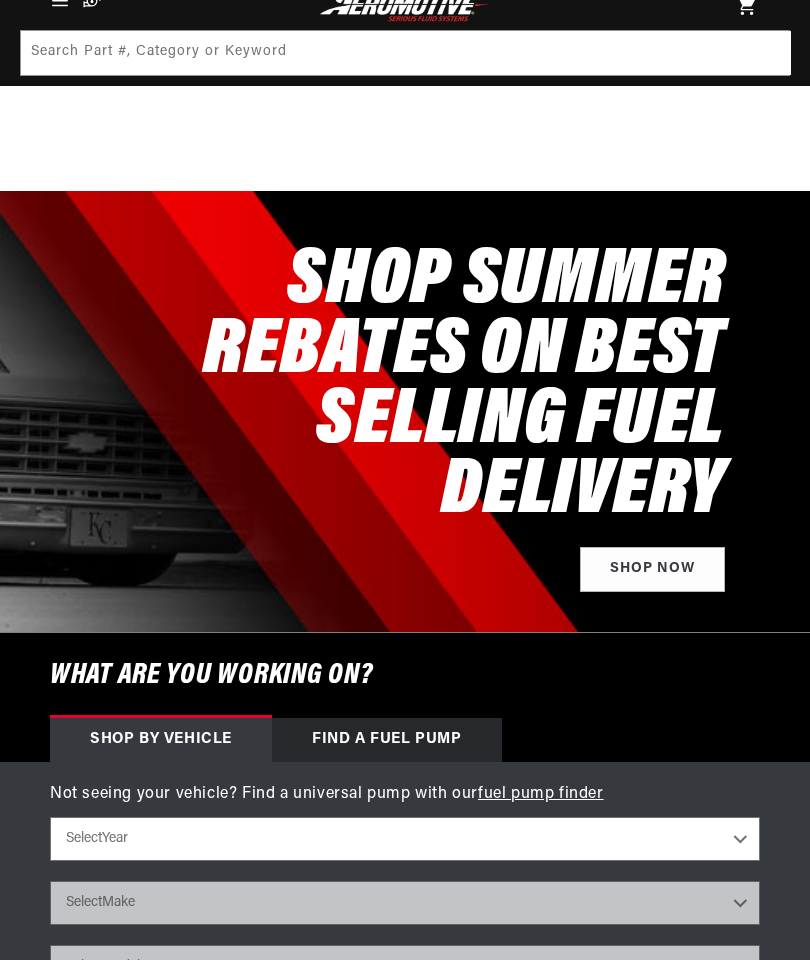 scroll, scrollTop: 1110, scrollLeft: 0, axis: vertical 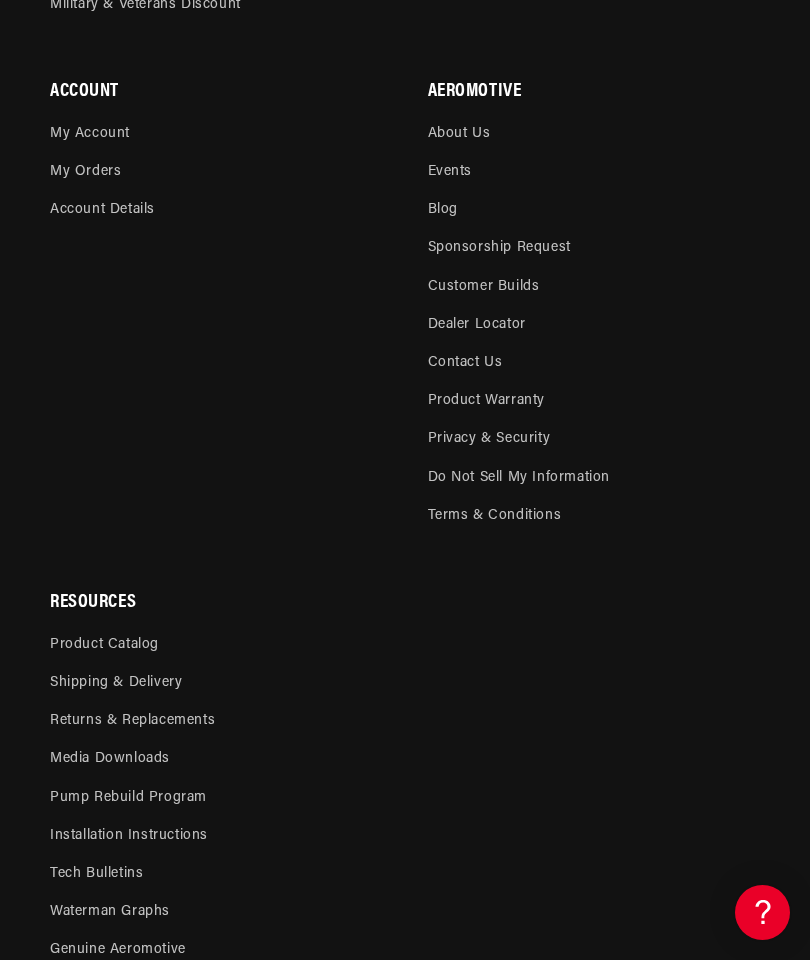 click on "Pump Rebuild Program" at bounding box center (128, 798) 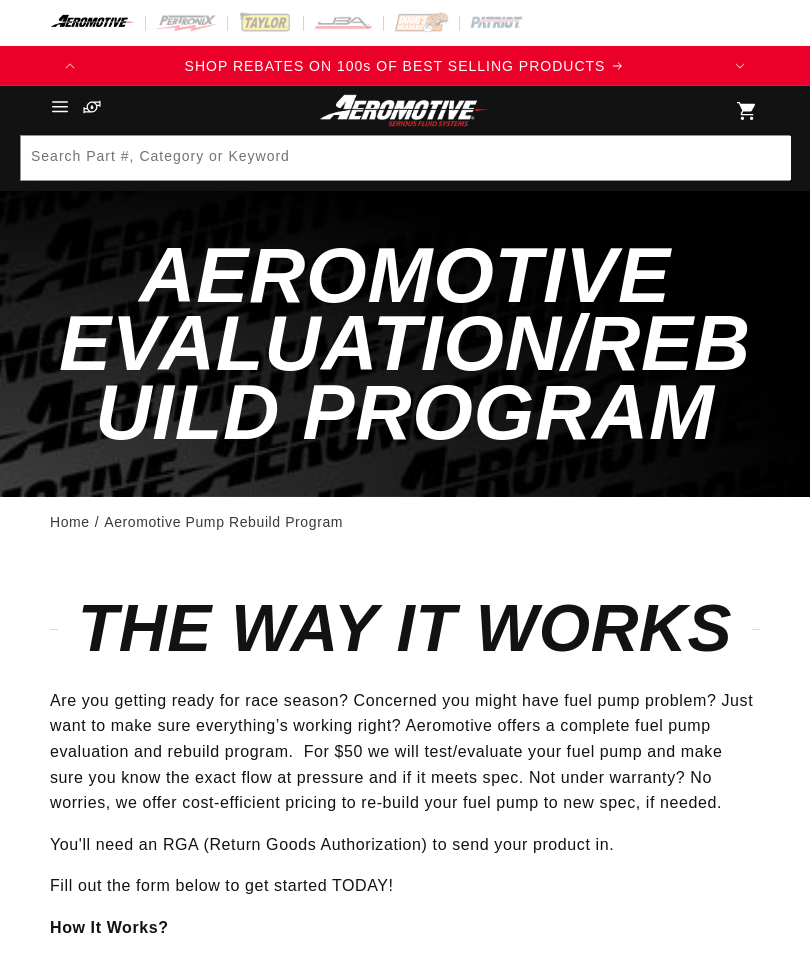 scroll, scrollTop: 0, scrollLeft: 0, axis: both 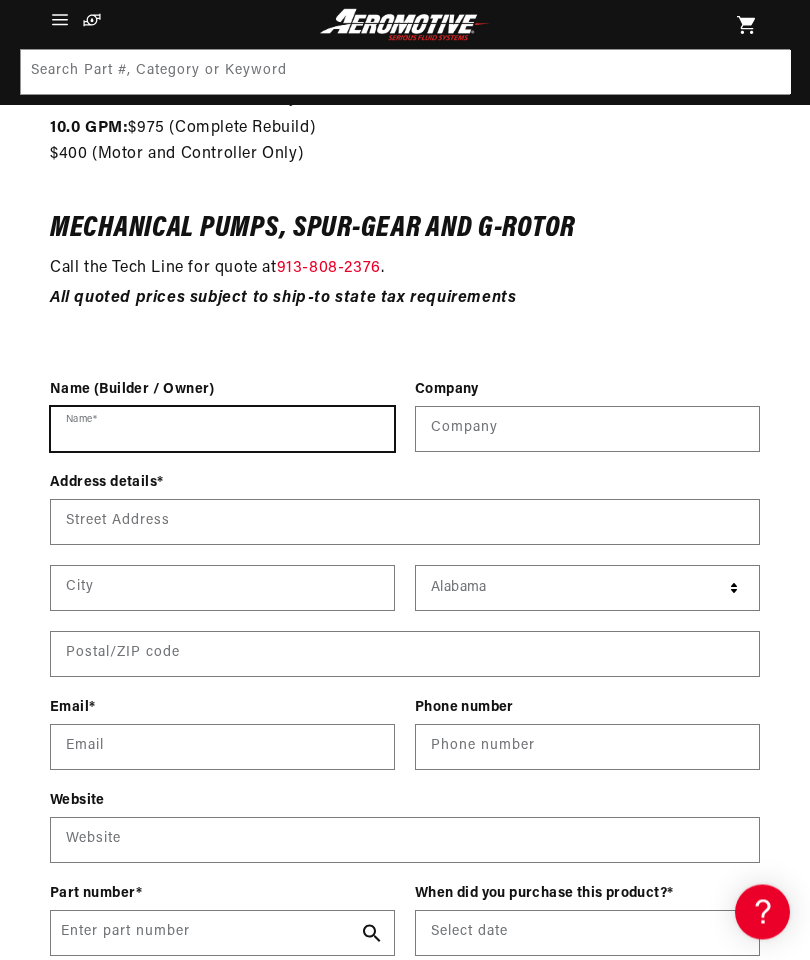 click on "Name
*" at bounding box center [222, 430] 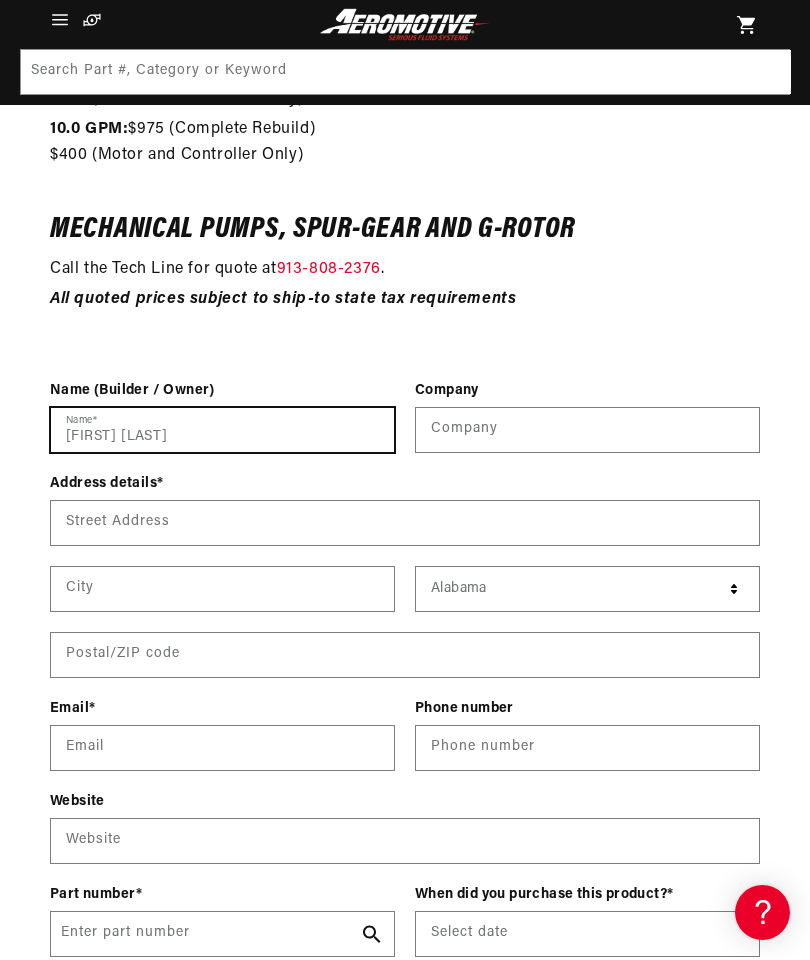 type on "[FIRST] [LAST]" 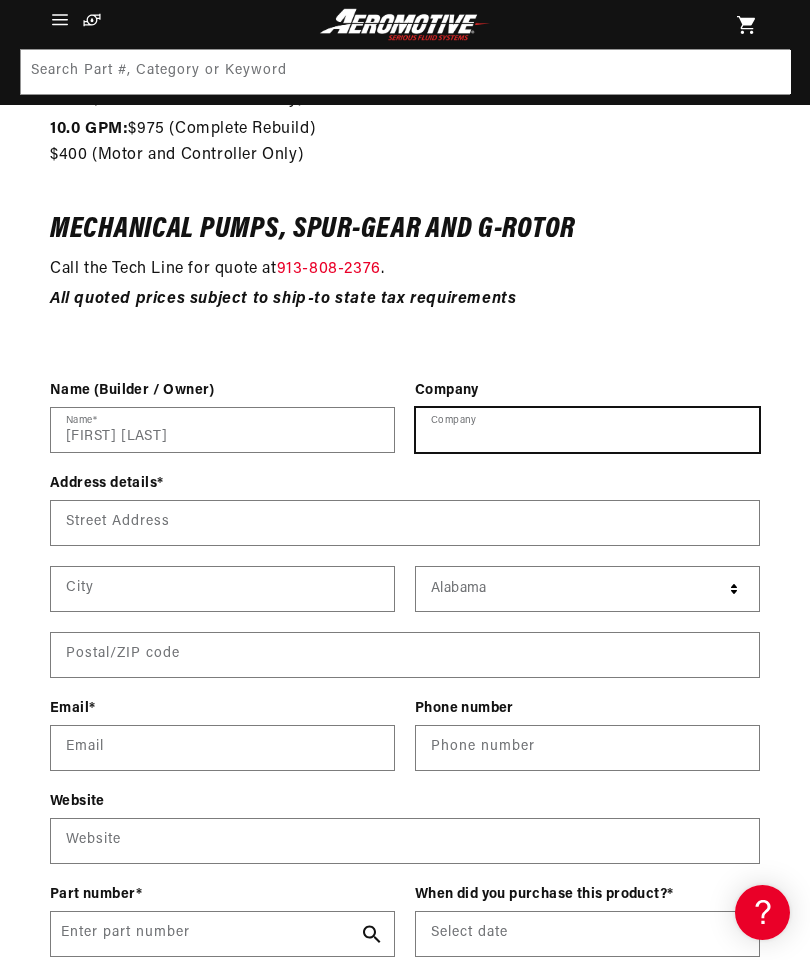 click at bounding box center (587, 430) 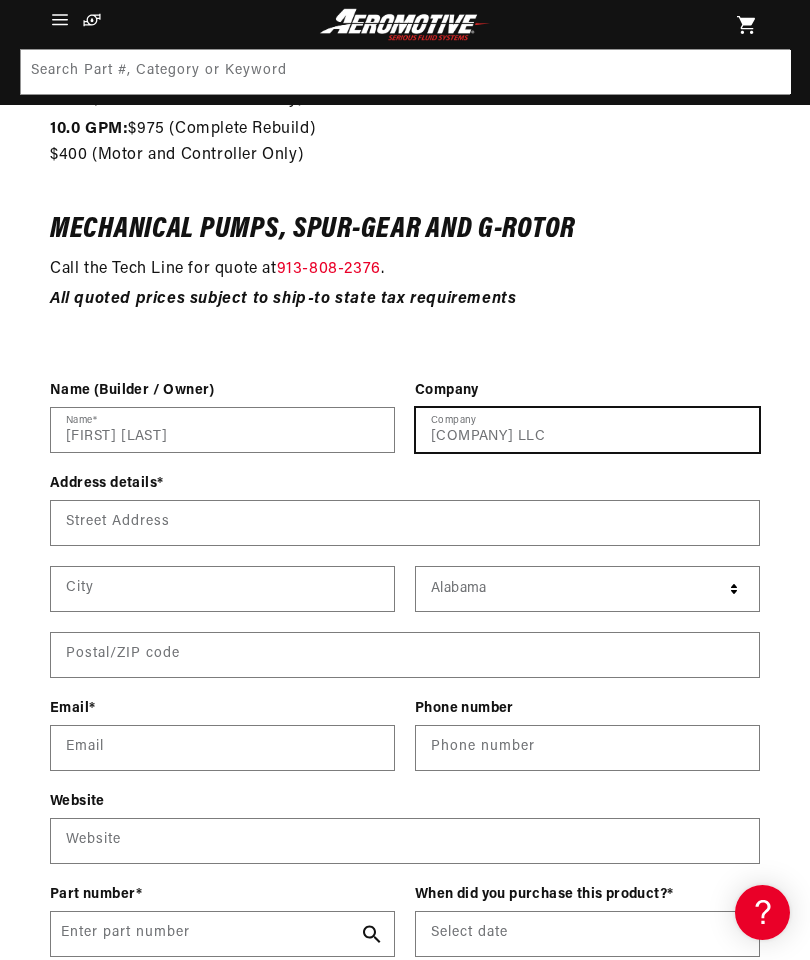 type on "[COMPANY] LLC" 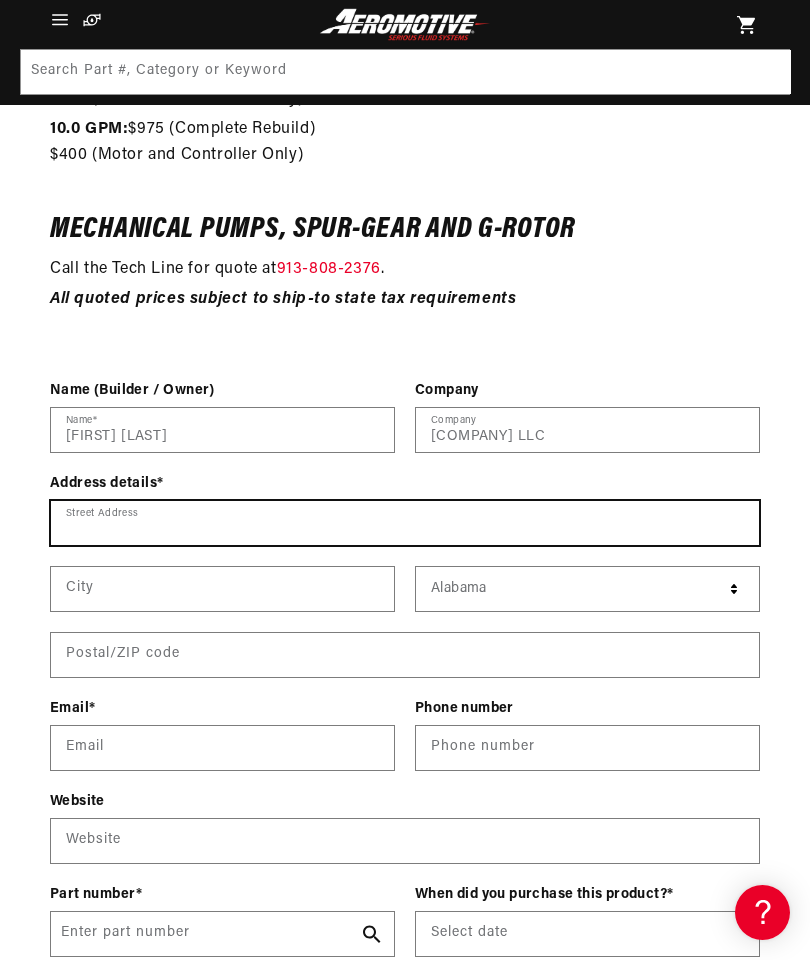 click on "Street Address" at bounding box center (405, 523) 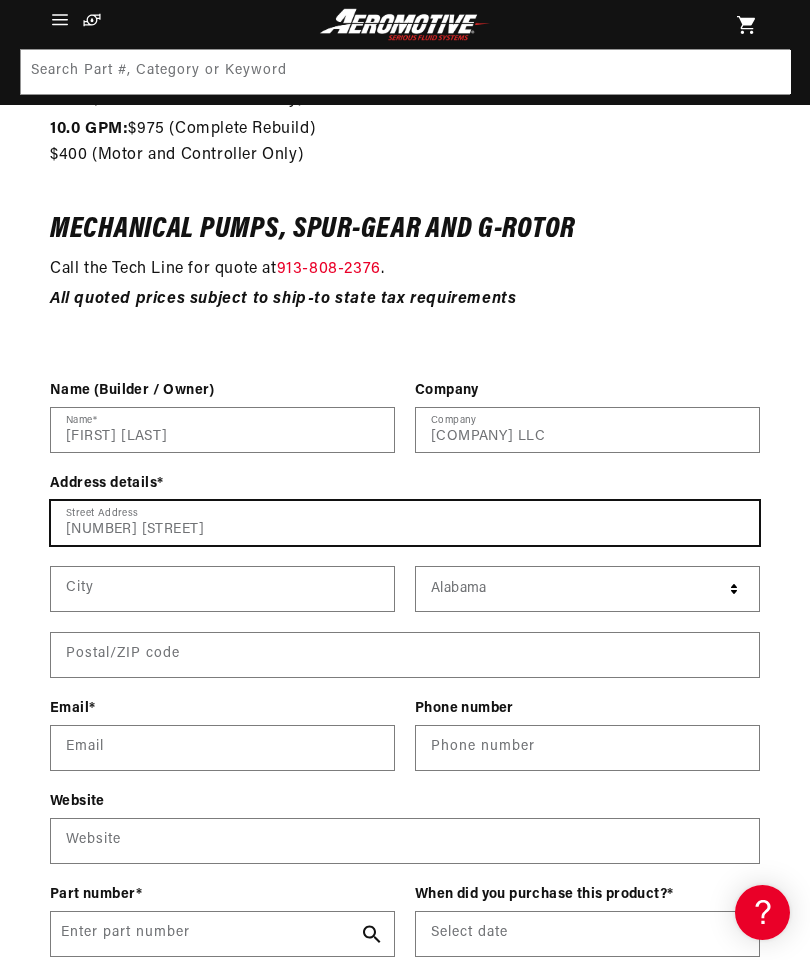 type on "[NUMBER] [STREET]" 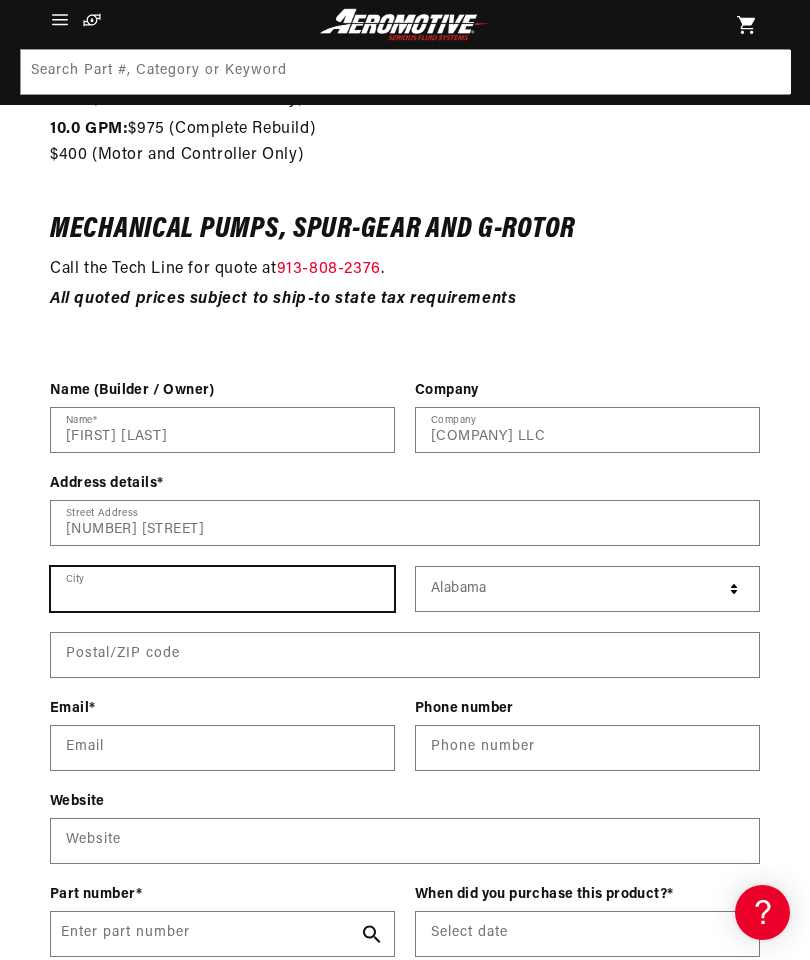 click at bounding box center (222, 589) 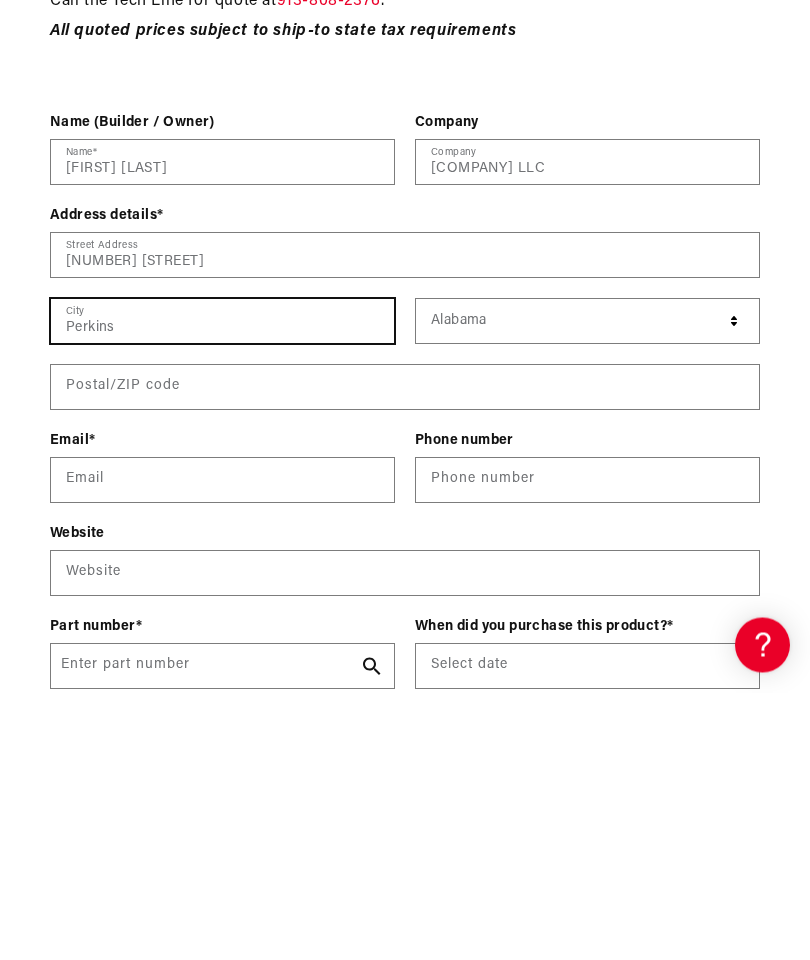 scroll, scrollTop: 0, scrollLeft: 79, axis: horizontal 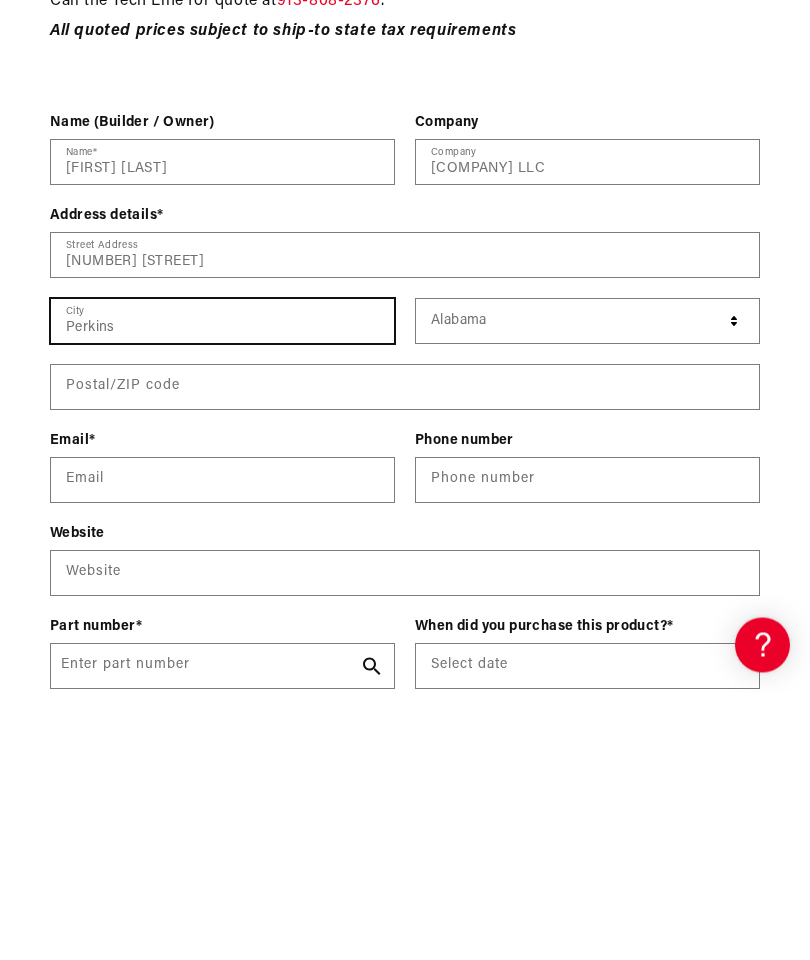 type on "Perkins" 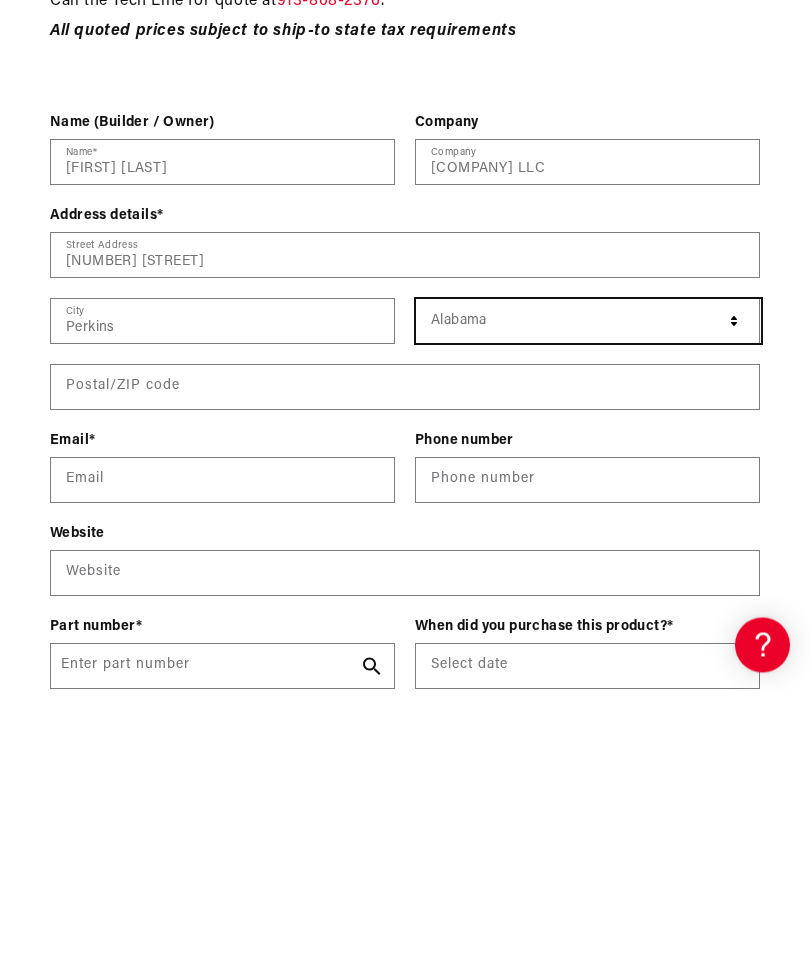 click on "Alabama Alaska American Samoa Arizona Arkansas Armed Forces Americas Armed Forces Europe Armed Forces Pacific California Colorado Connecticut Delaware Washington DC Micronesia Florida Georgia Guam Hawaii Idaho Illinois Indiana Iowa Kansas Kentucky Louisiana Maine Marshall Islands Maryland Massachusetts Michigan Minnesota Mississippi Missouri Montana Nebraska Nevada New Hampshire New Jersey New Mexico New York North Carolina North Dakota Northern Mariana Islands Ohio Oklahoma Oregon Palau Pennsylvania Puerto Rico Rhode Island South Carolina South Dakota Tennessee Texas Utah Vermont U.S. Virgin Islands Virginia Washington West Virginia Wisconsin Wyoming" at bounding box center [588, 589] 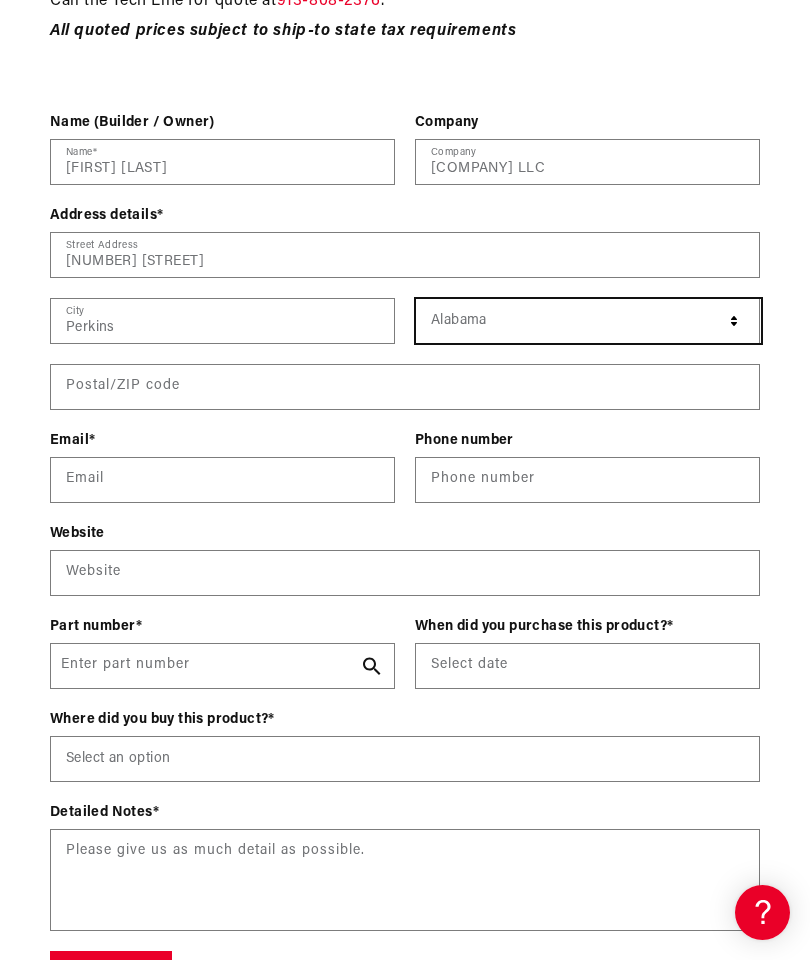 select on "Oklahoma" 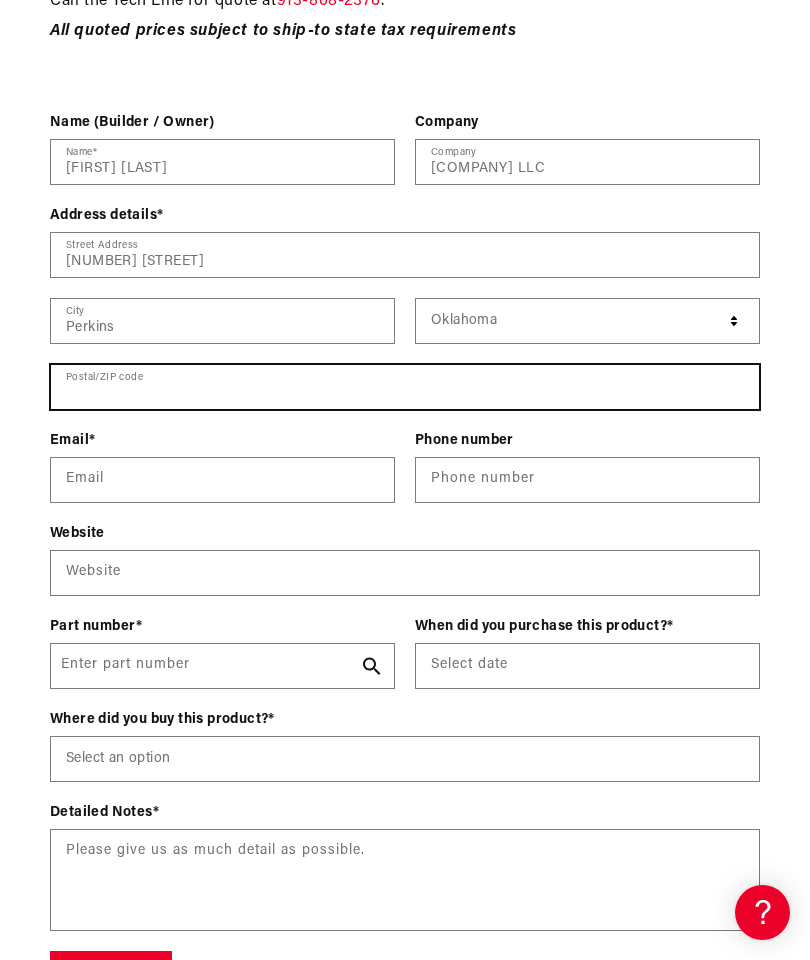 click at bounding box center [405, 387] 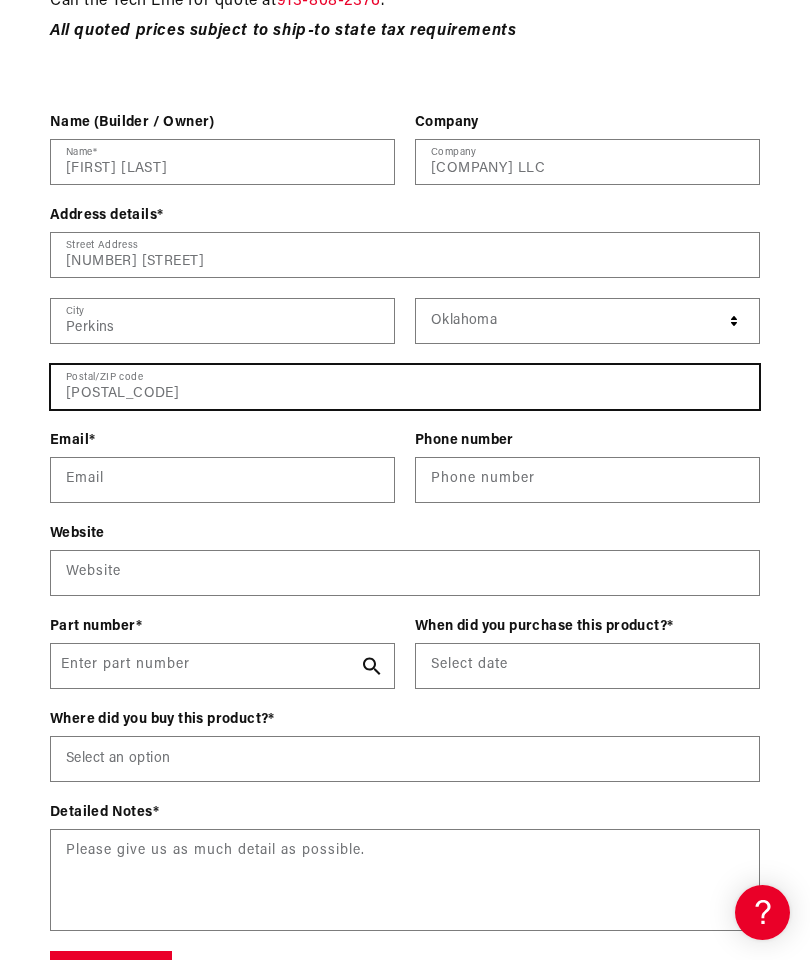 scroll, scrollTop: 0, scrollLeft: 0, axis: both 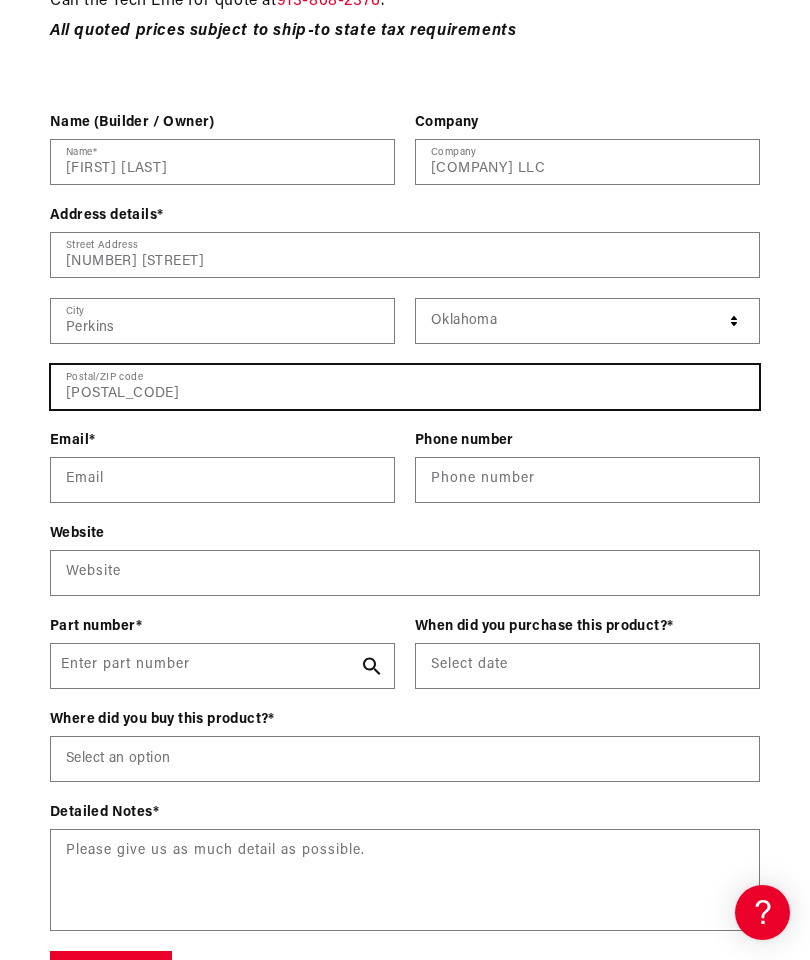type on "[POSTAL_CODE]" 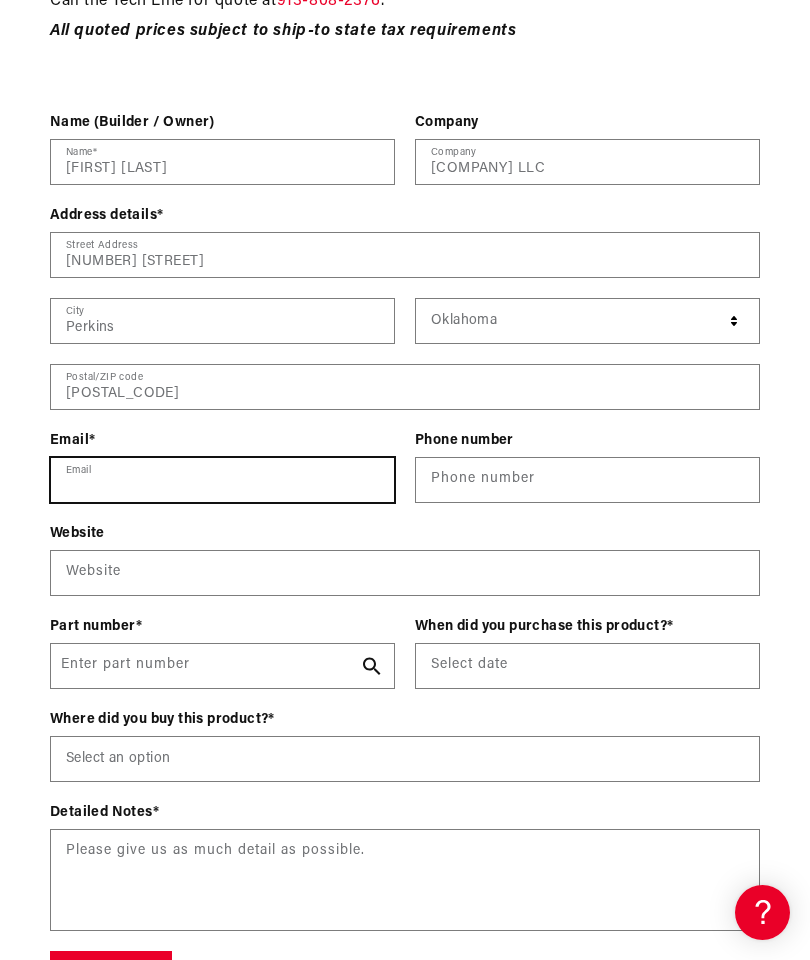 click on "Email" at bounding box center [222, 480] 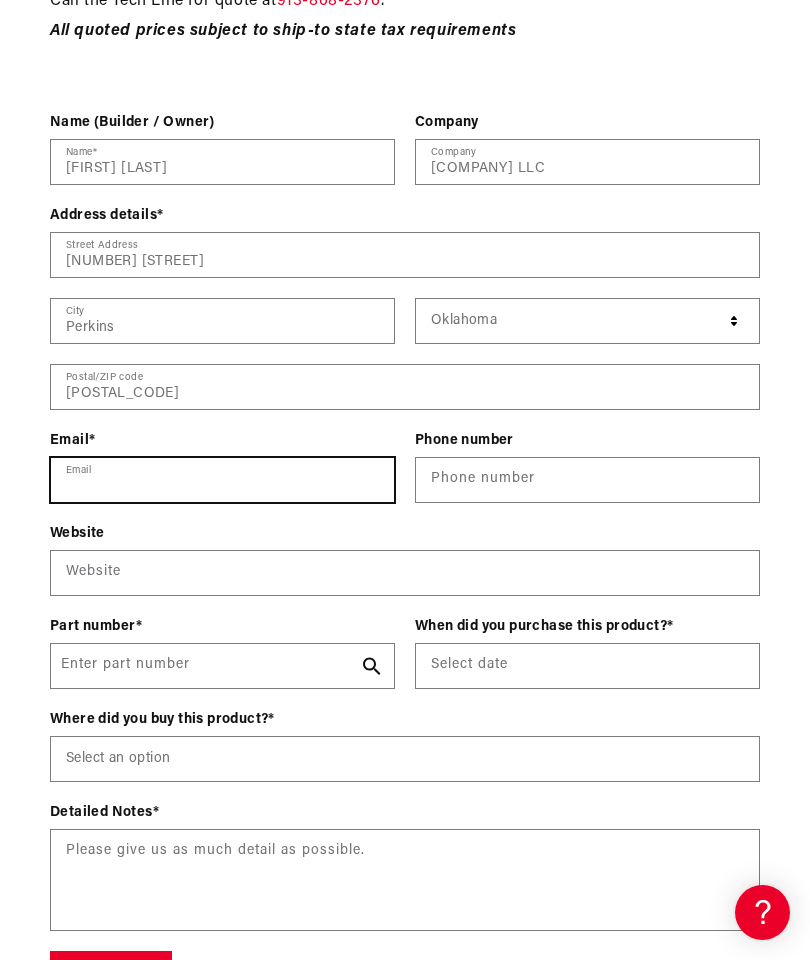 type on "[EMAIL]" 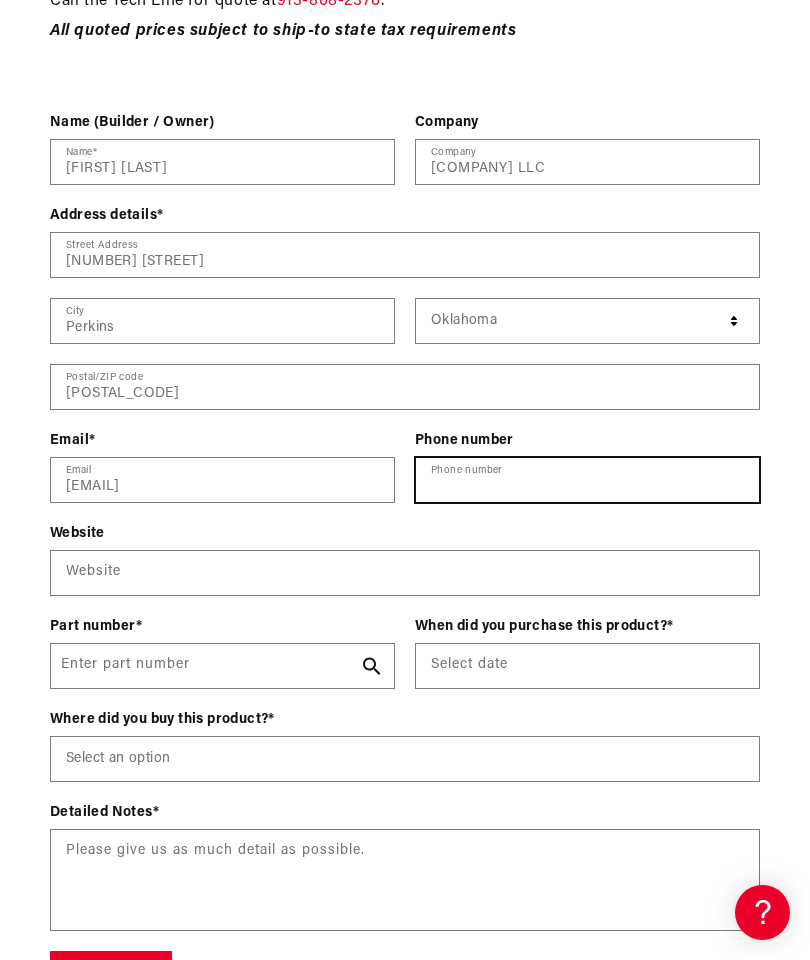 type on "[PHONE]" 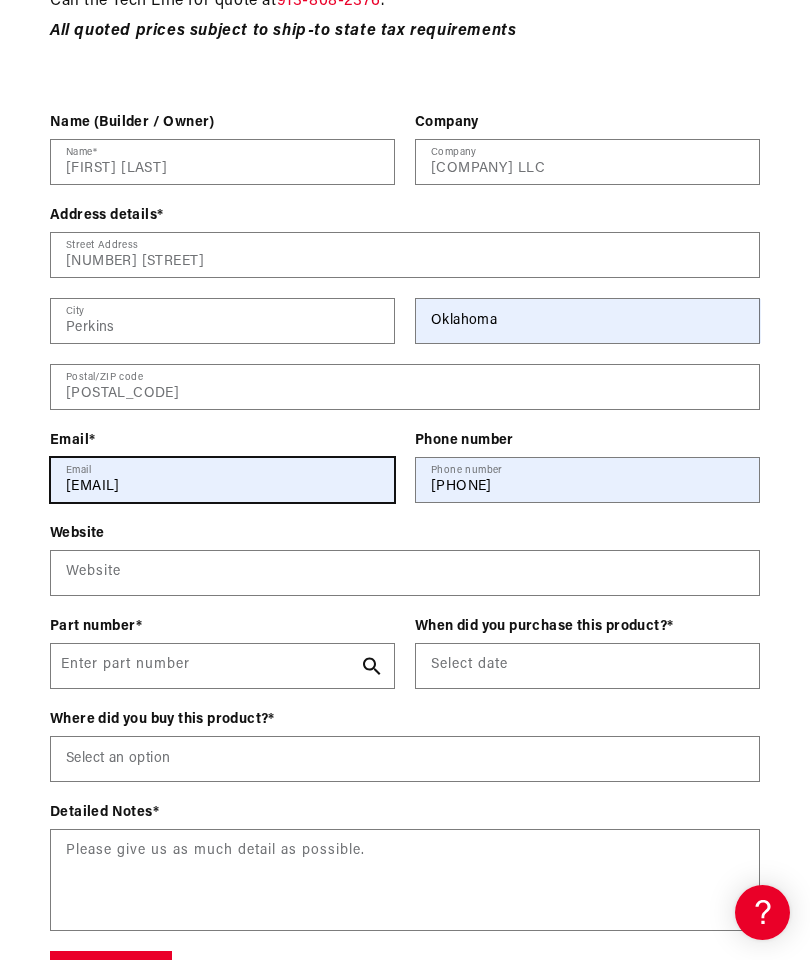 click on "[EMAIL]" at bounding box center [222, 480] 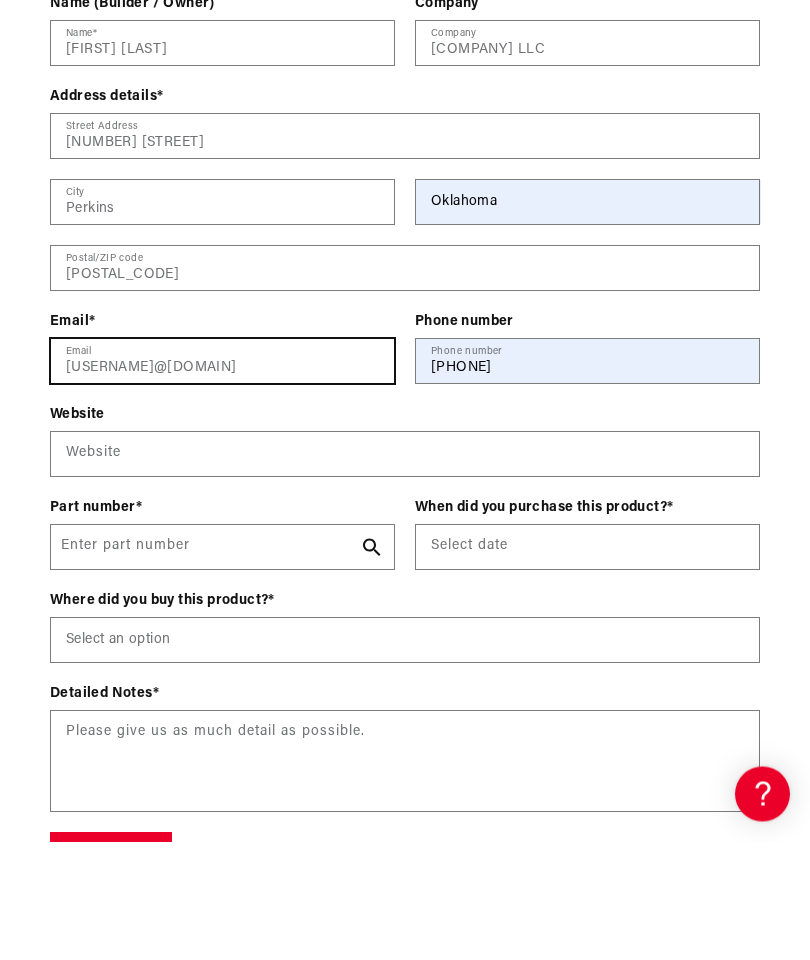 scroll, scrollTop: 0, scrollLeft: 0, axis: both 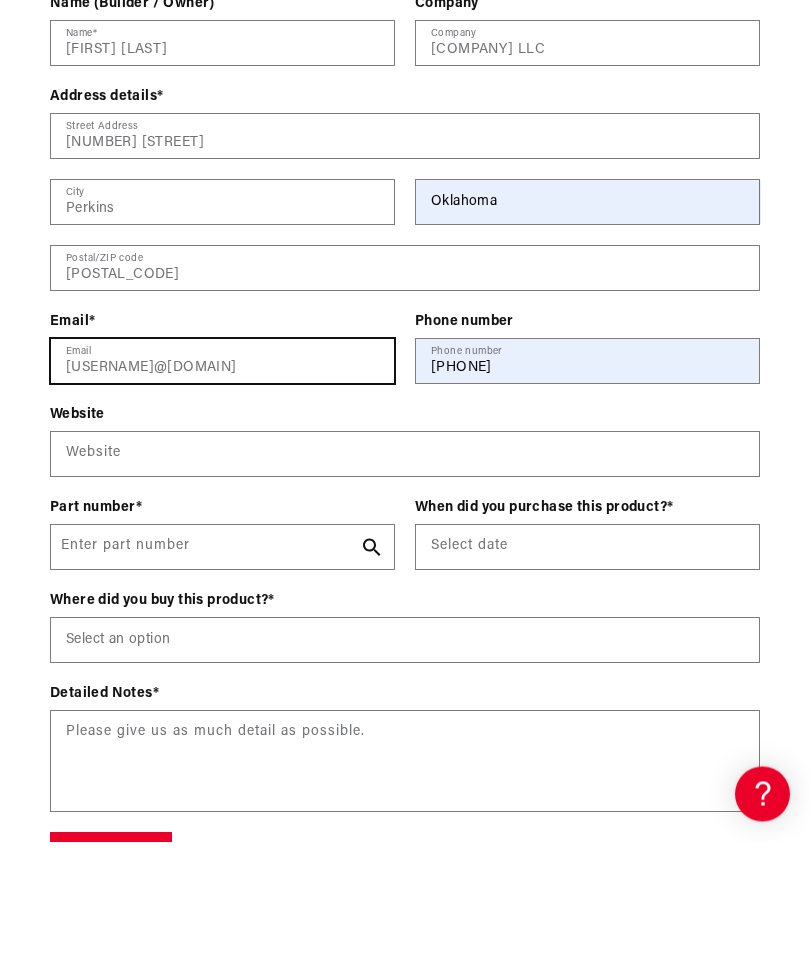 type on "[USERNAME]@[DOMAIN]" 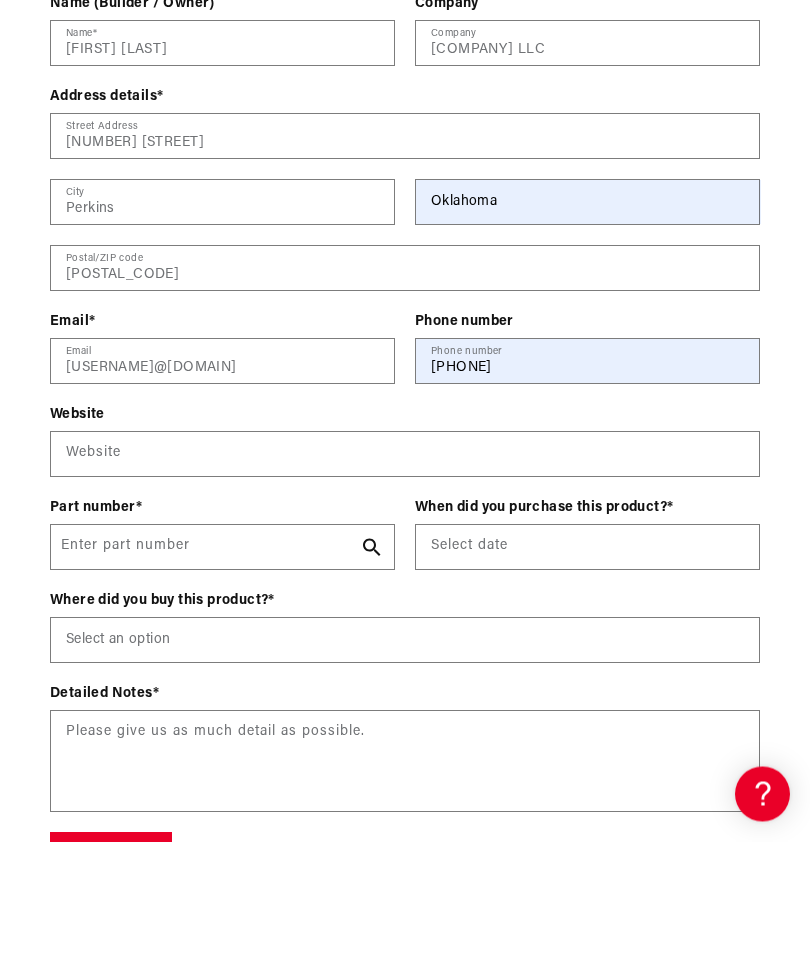 click 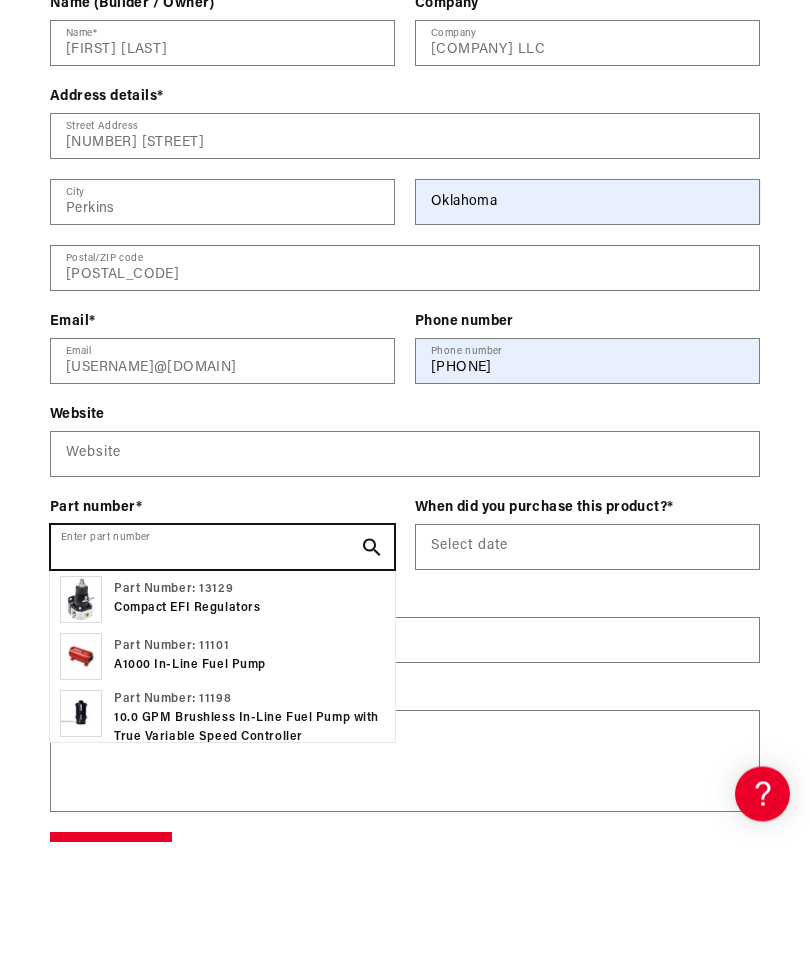 scroll, scrollTop: 50, scrollLeft: 0, axis: vertical 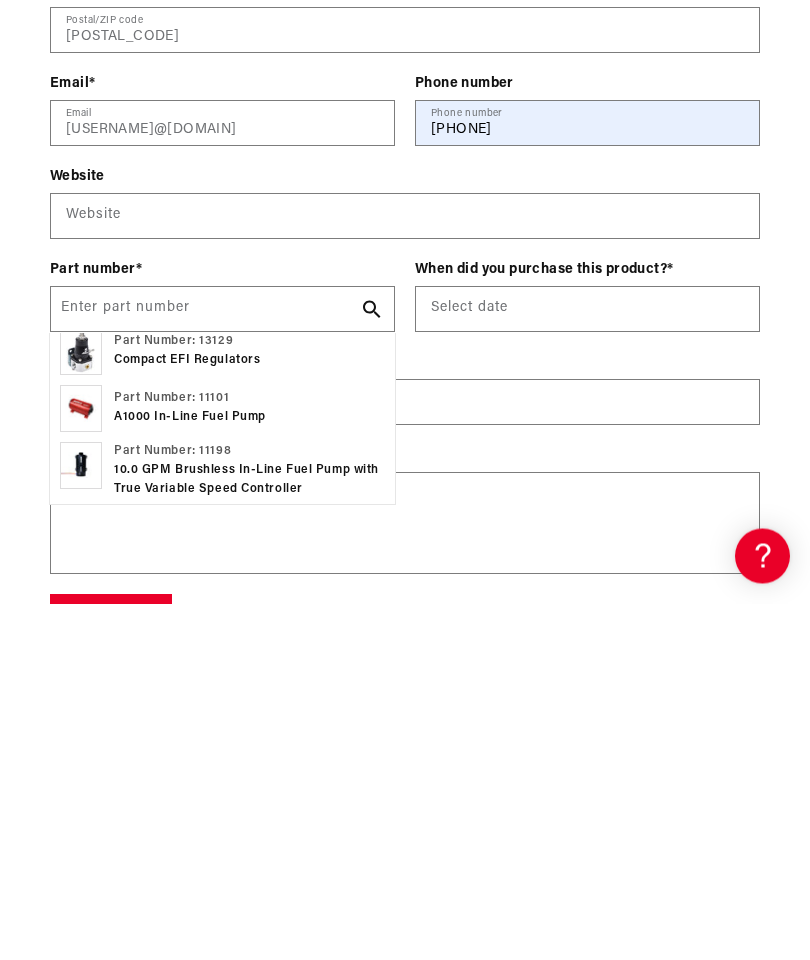 click on "Part number *" at bounding box center (222, 626) 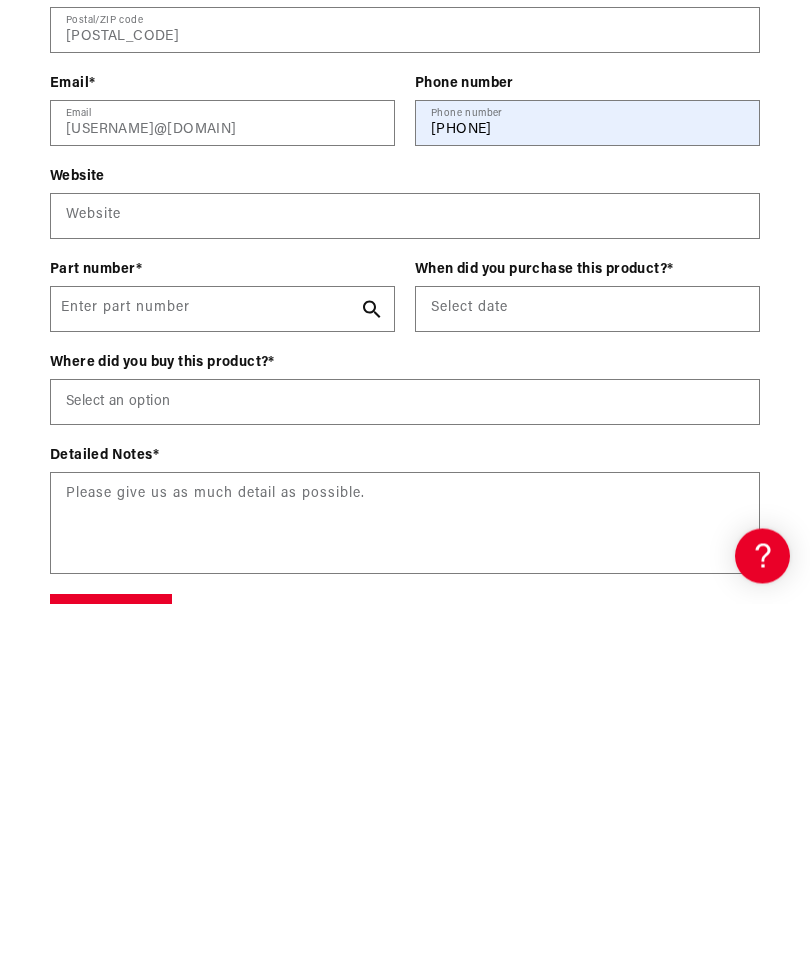 scroll, scrollTop: 2988, scrollLeft: 0, axis: vertical 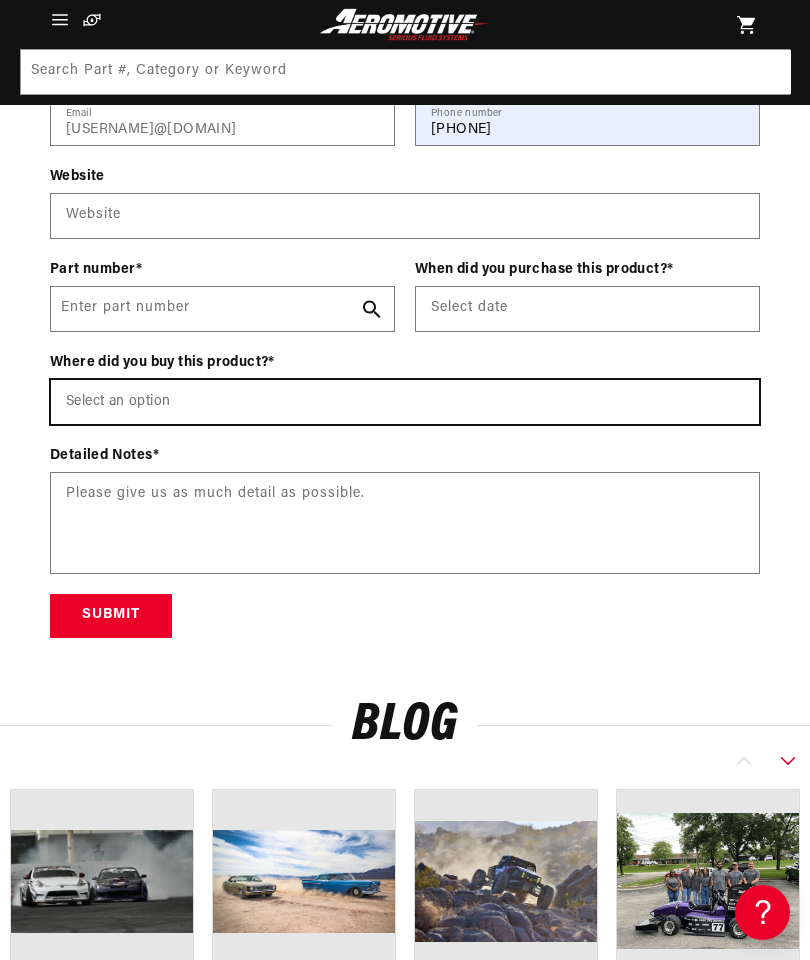 click on "Select an option
Aeromotiveinc.com
Wholesale Dealer (e.g., Summit, JEGS, etc.)
Amazon" at bounding box center [405, 402] 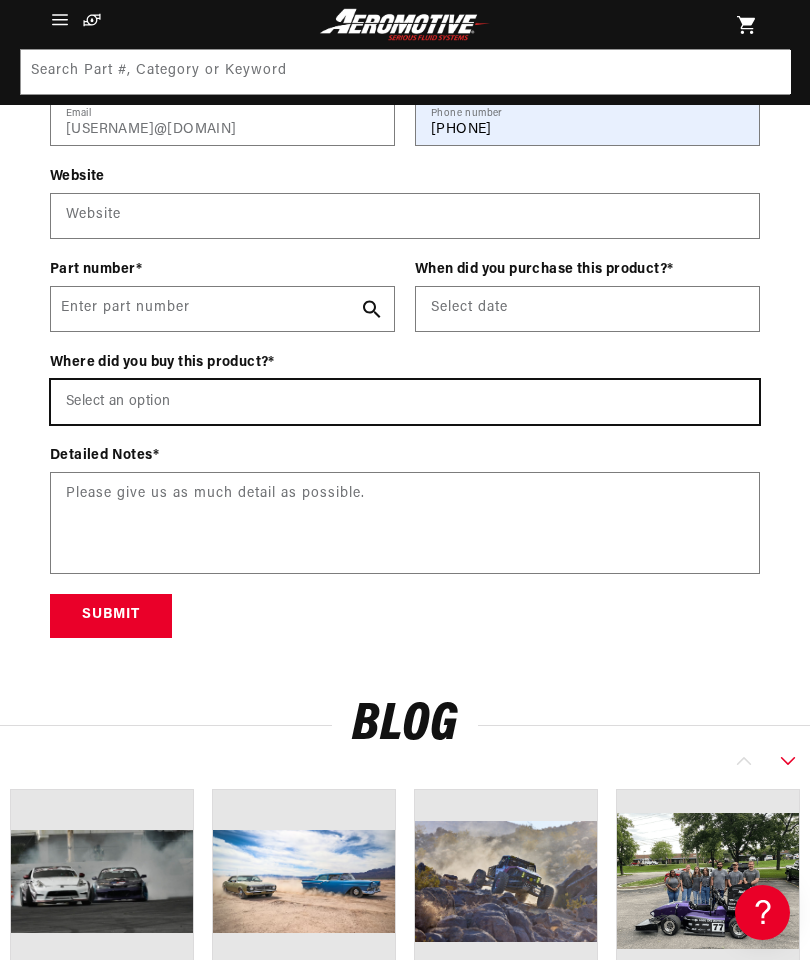 select on "Wholesale Dealer (e.g., Summit, JEGS, etc.)" 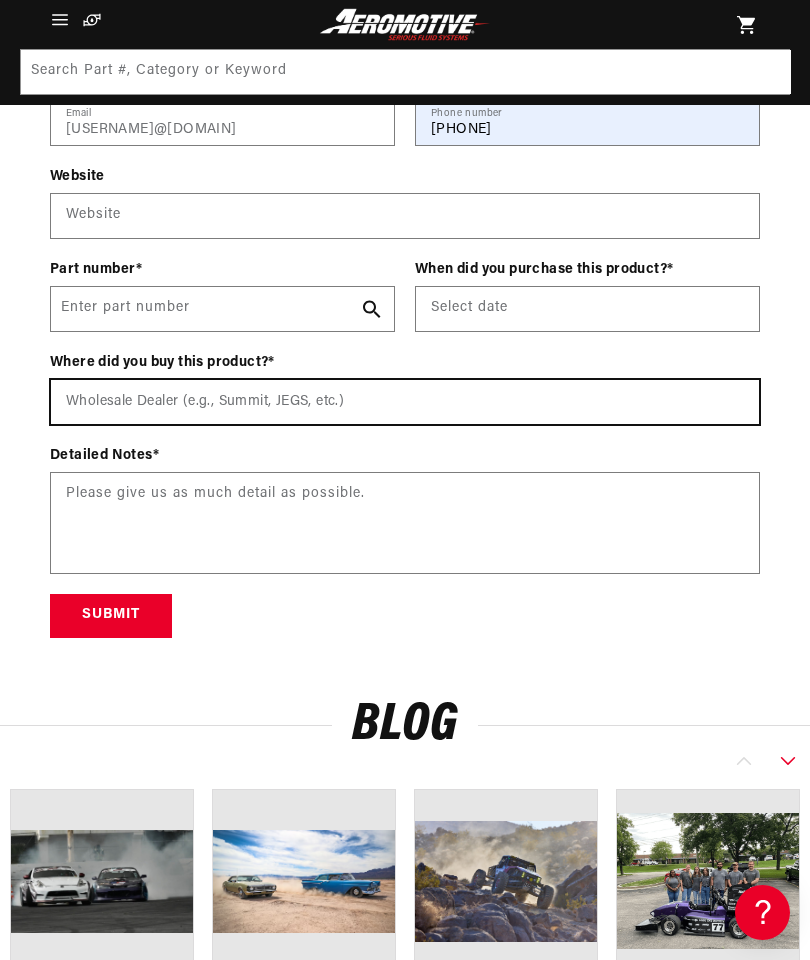 scroll, scrollTop: 0, scrollLeft: 630, axis: horizontal 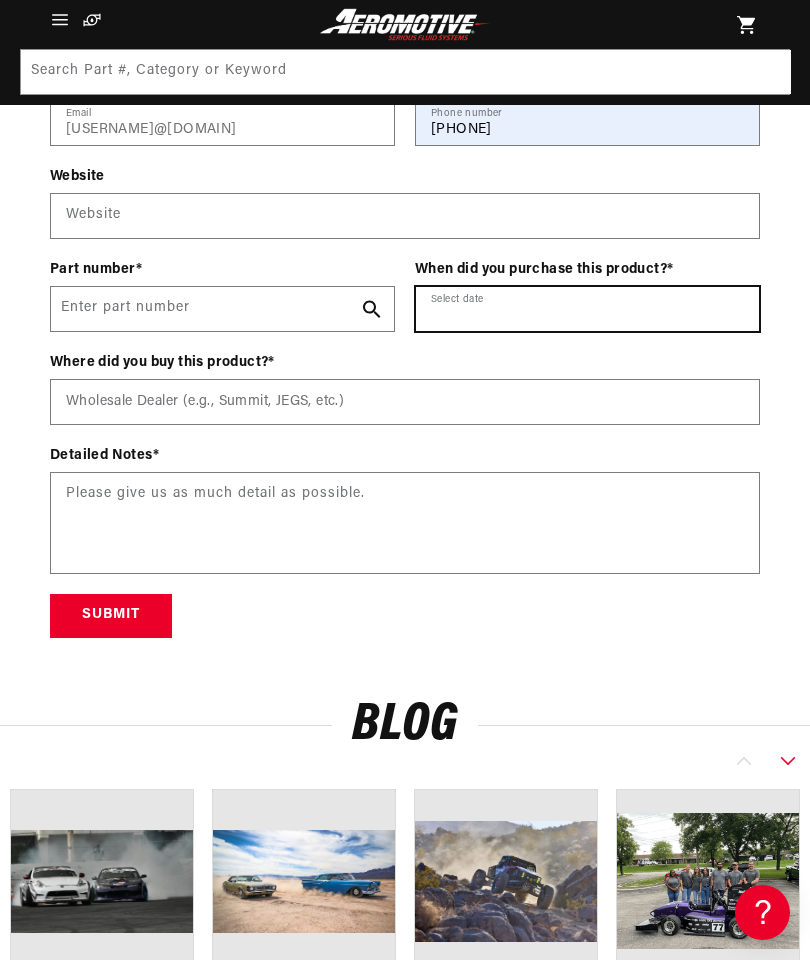 click at bounding box center [587, 309] 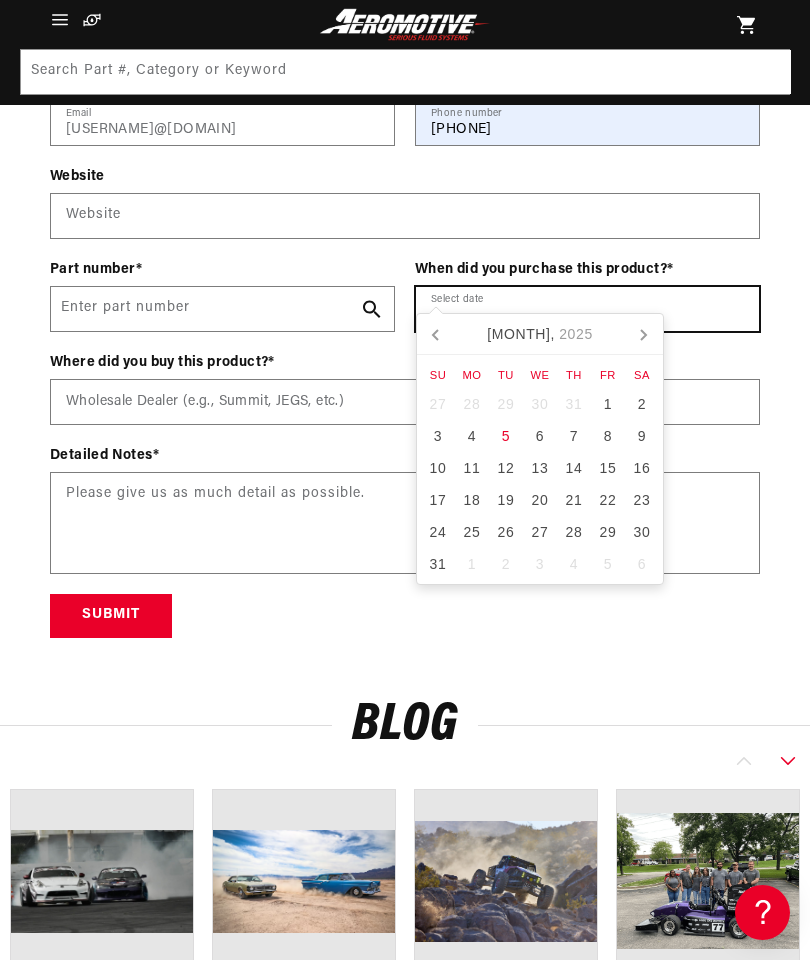scroll, scrollTop: 2987, scrollLeft: 0, axis: vertical 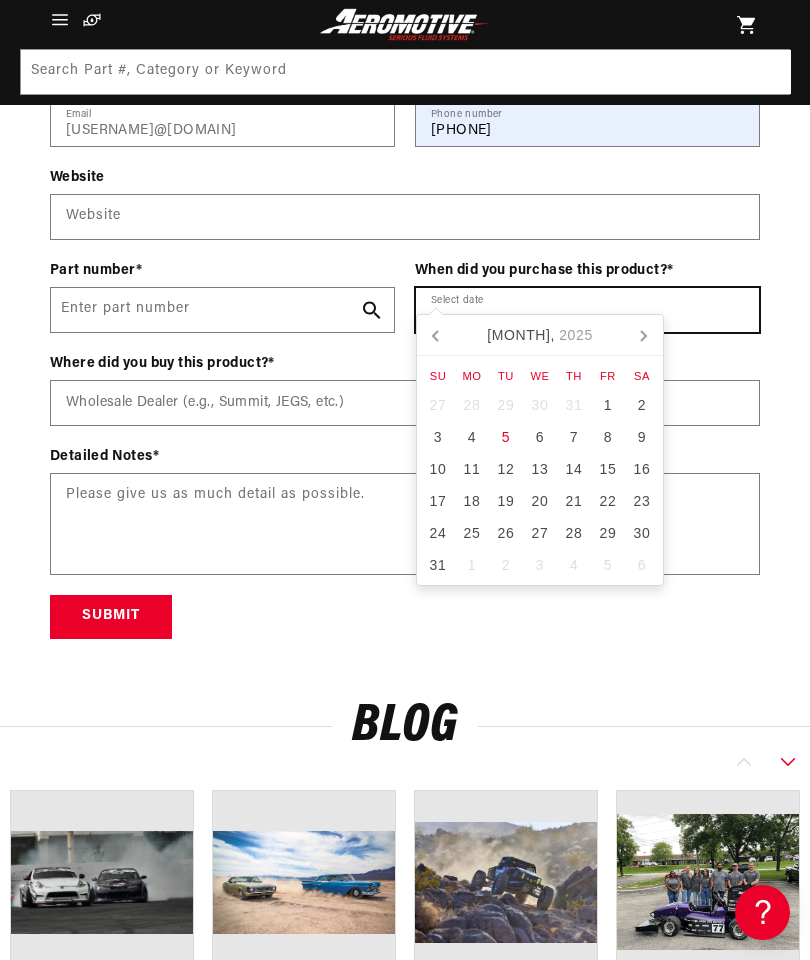 click 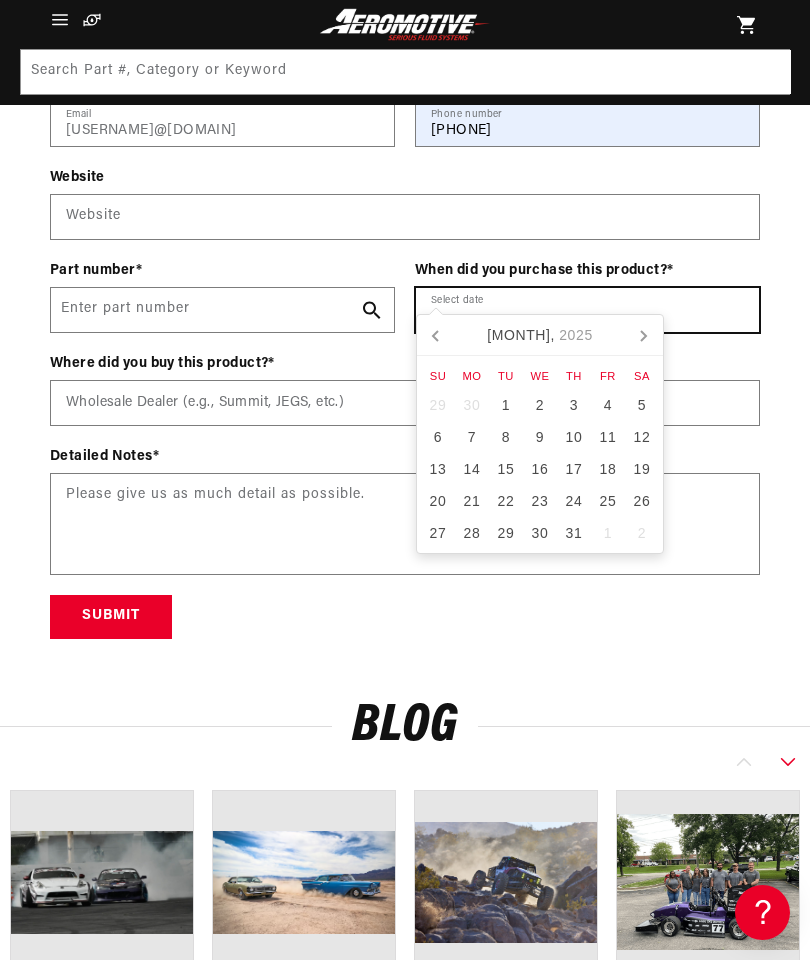 click 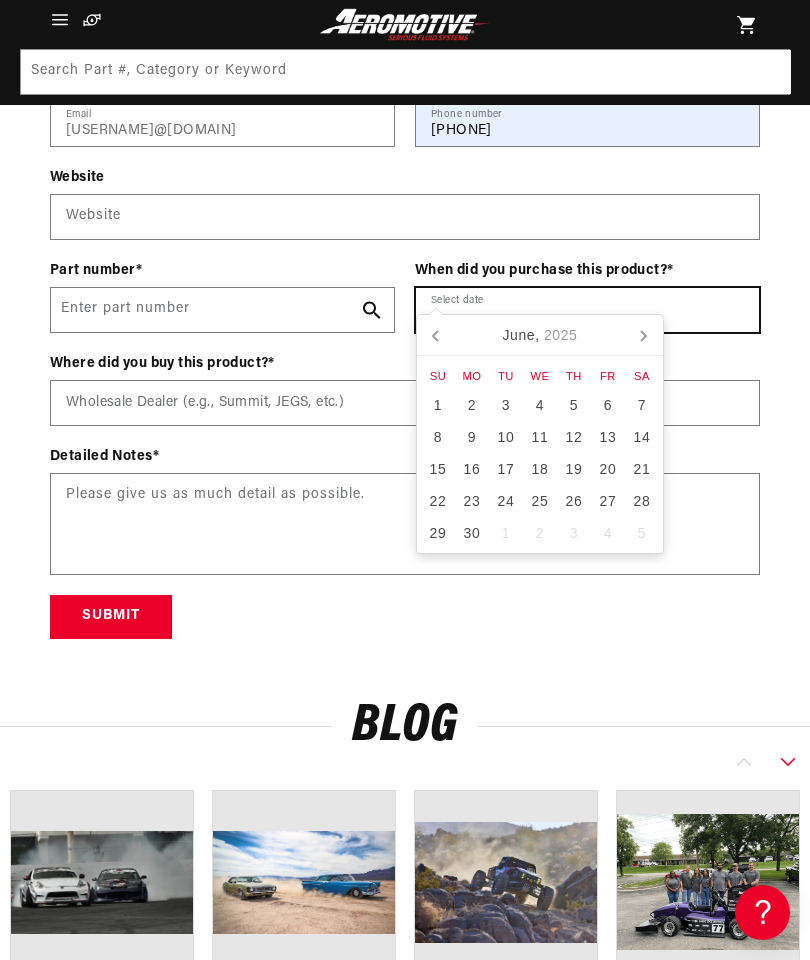 click 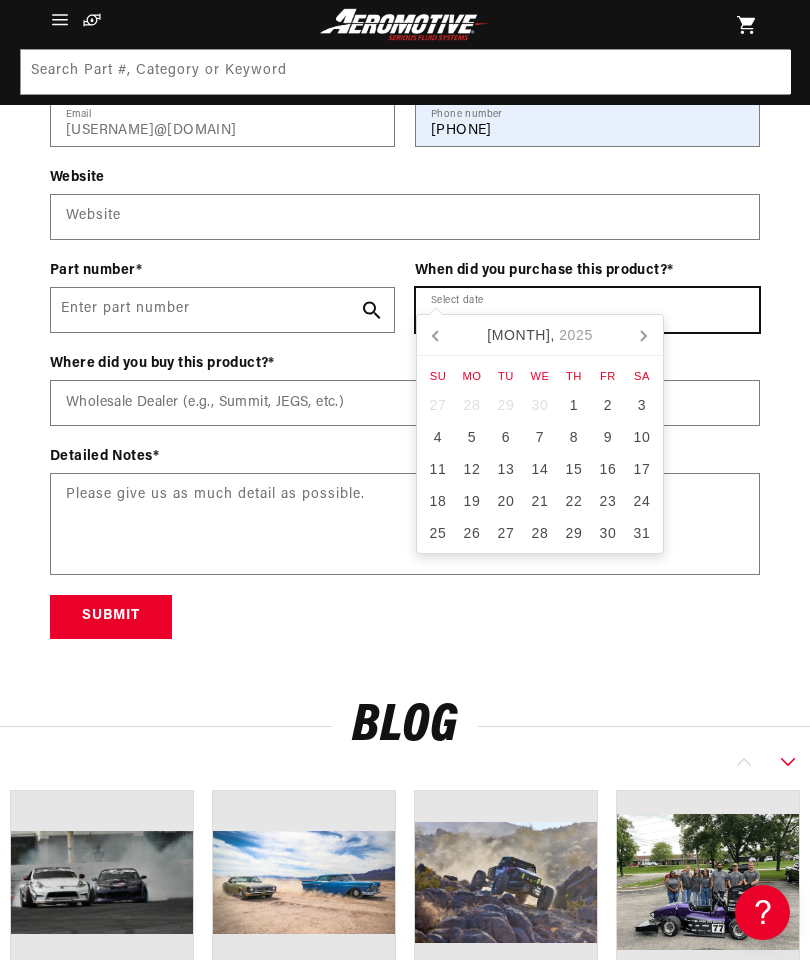 click 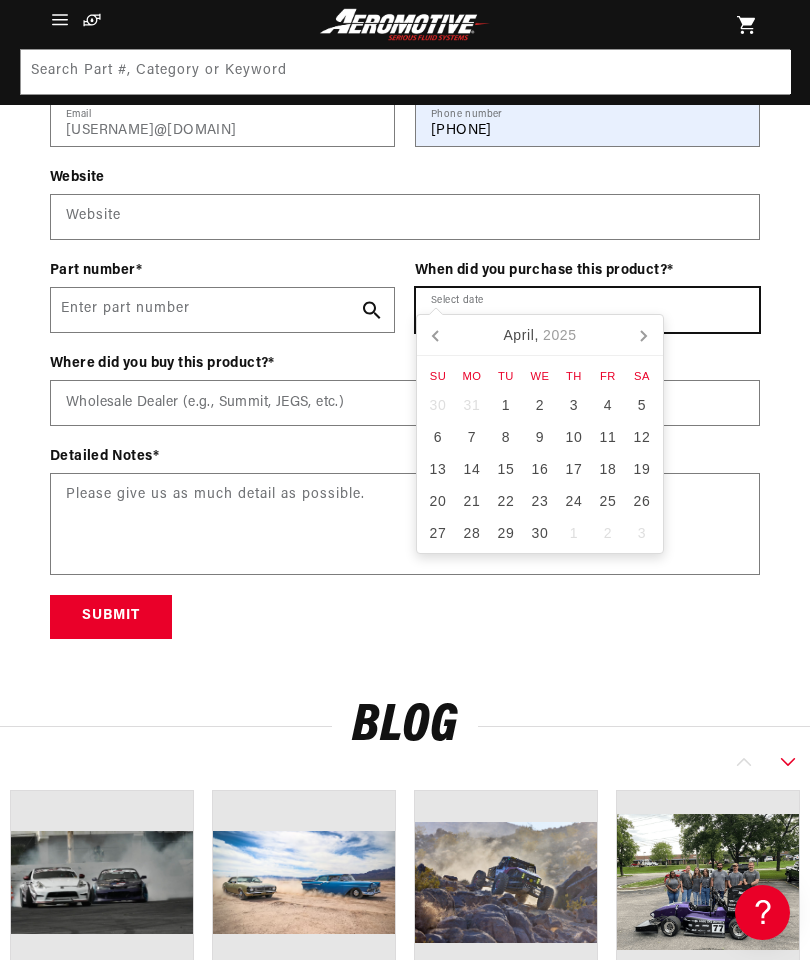 click 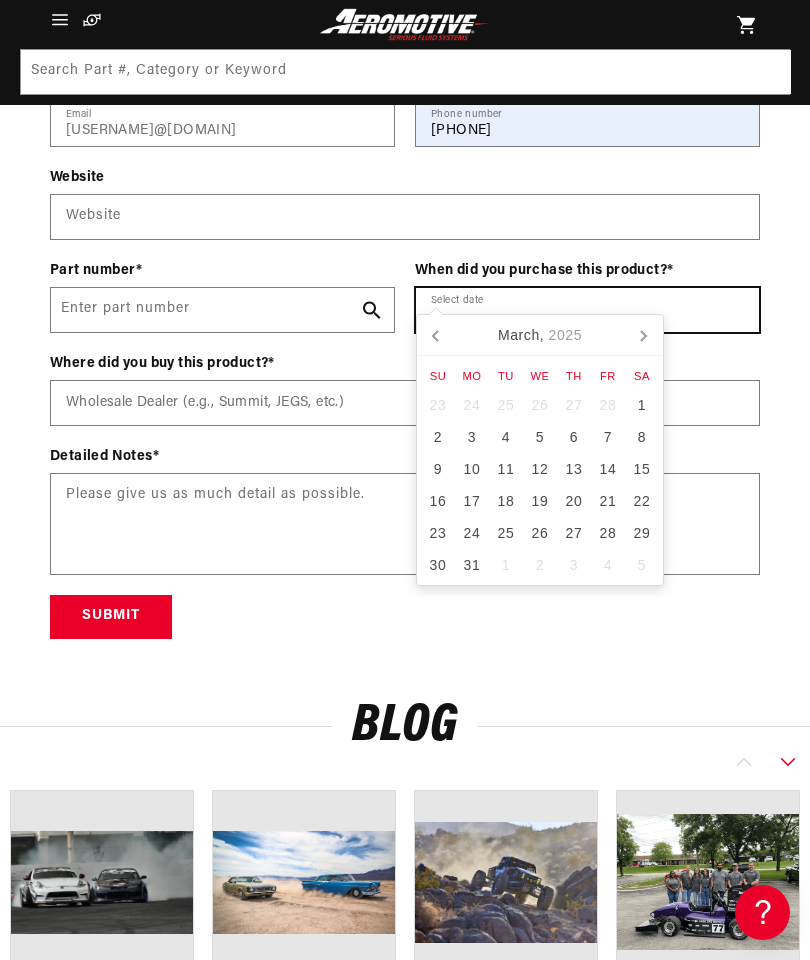 click 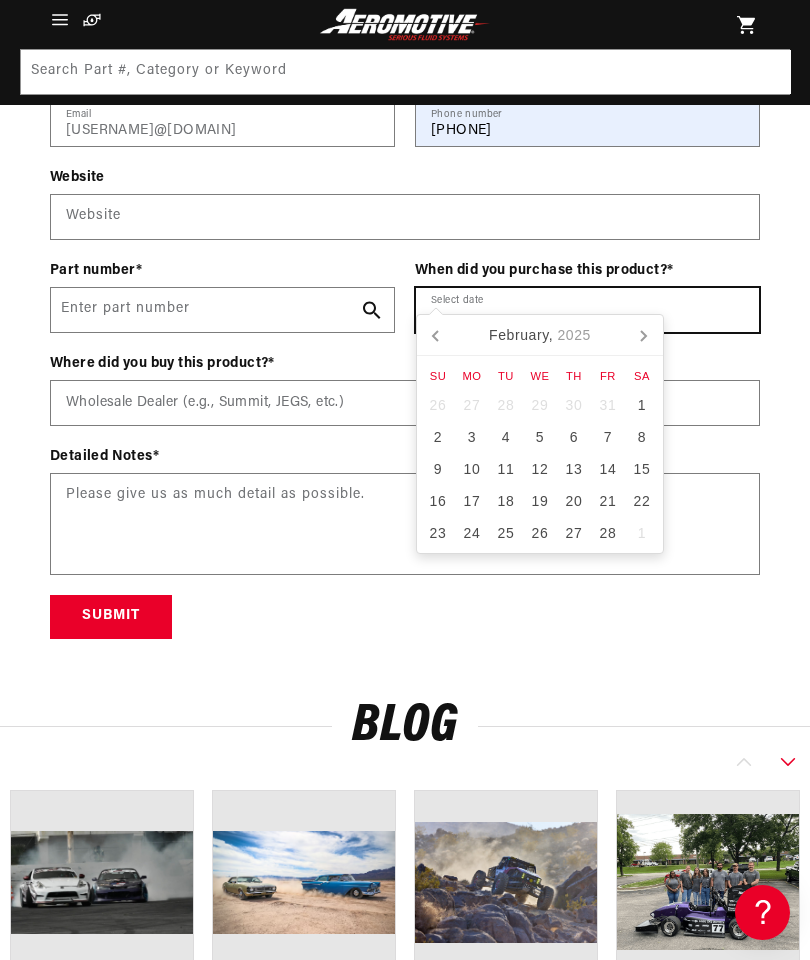 scroll, scrollTop: 0, scrollLeft: 0, axis: both 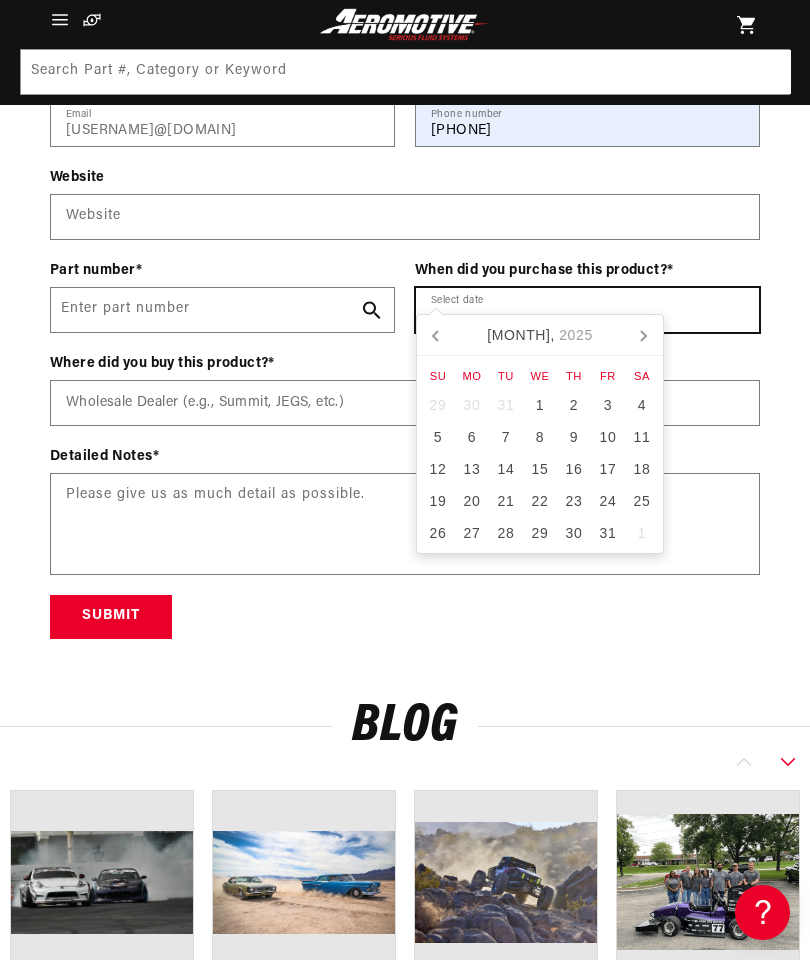 click 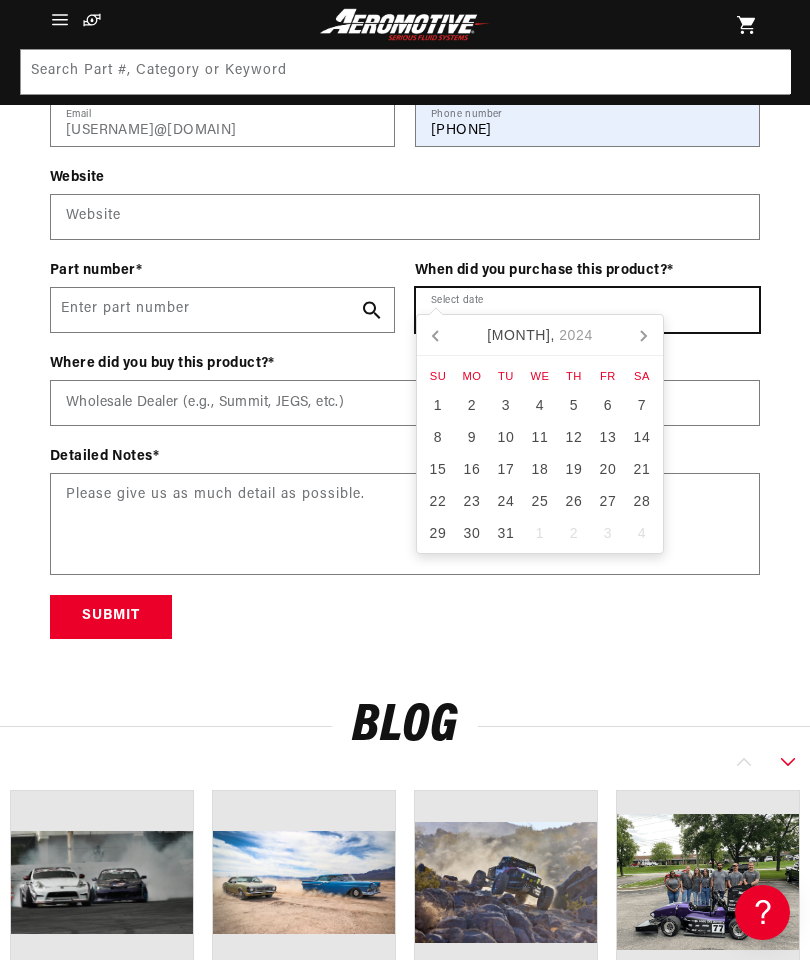 click 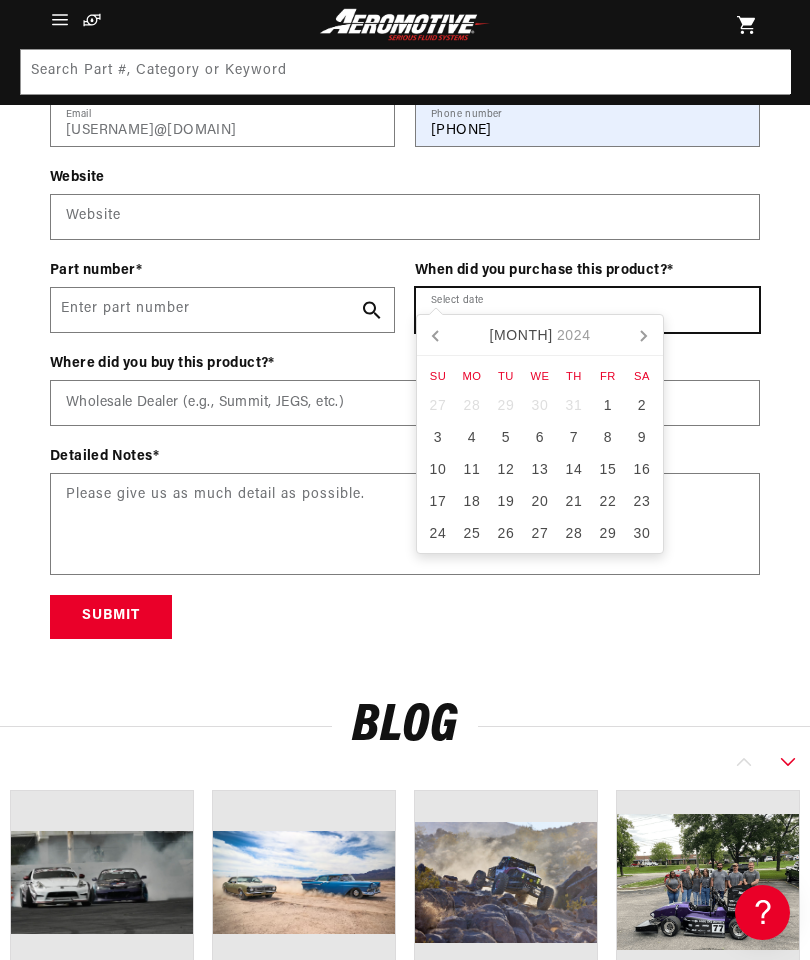 click 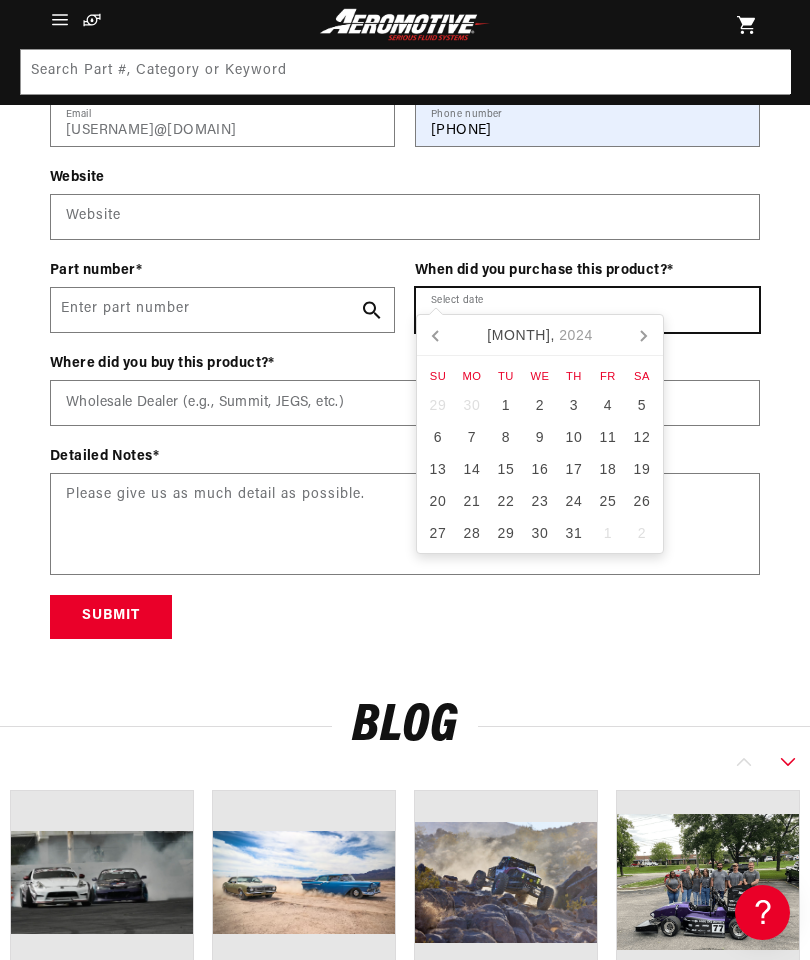 click 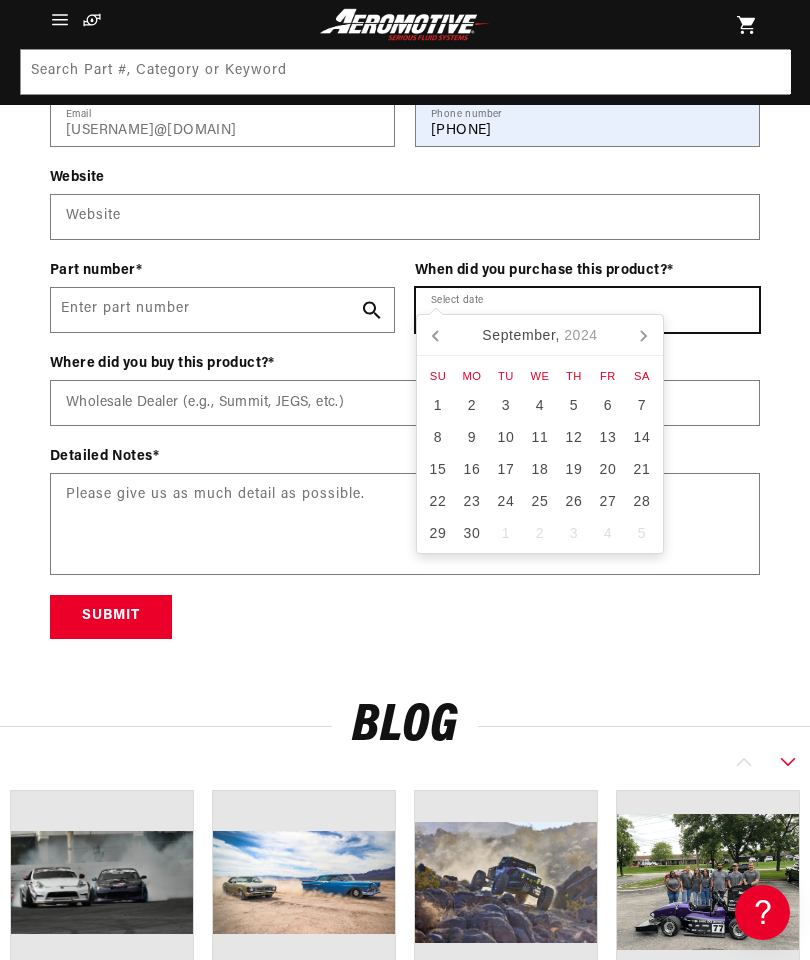 scroll, scrollTop: 0, scrollLeft: 630, axis: horizontal 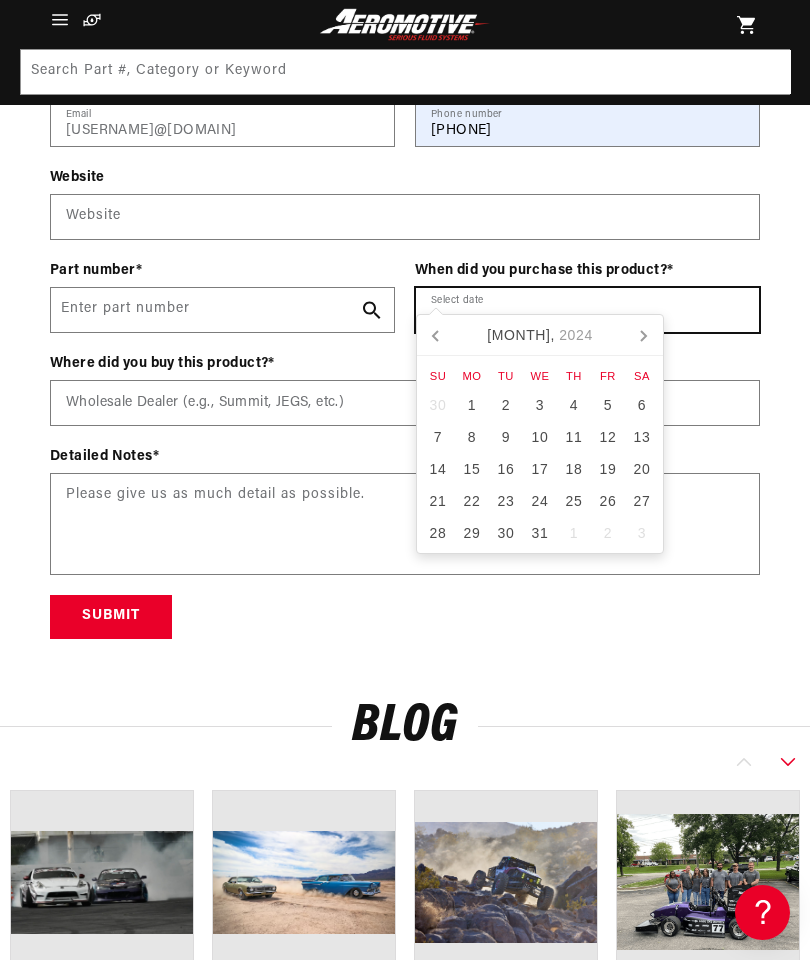 click 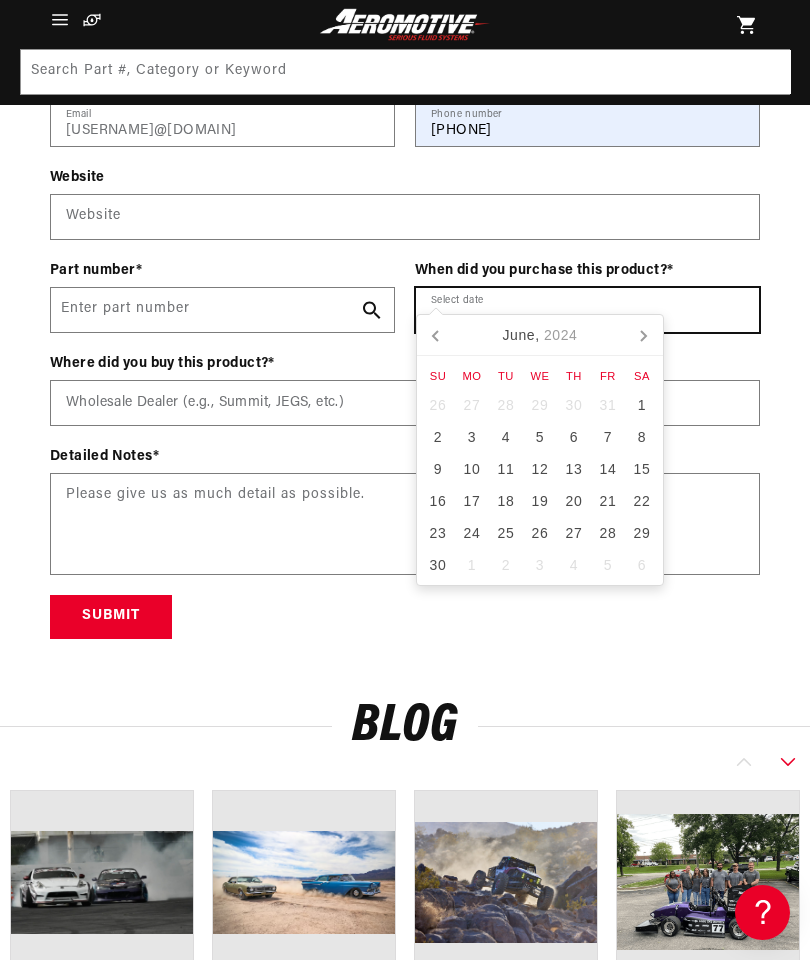 click on "[MONTH], [YEAR]" at bounding box center (540, 335) 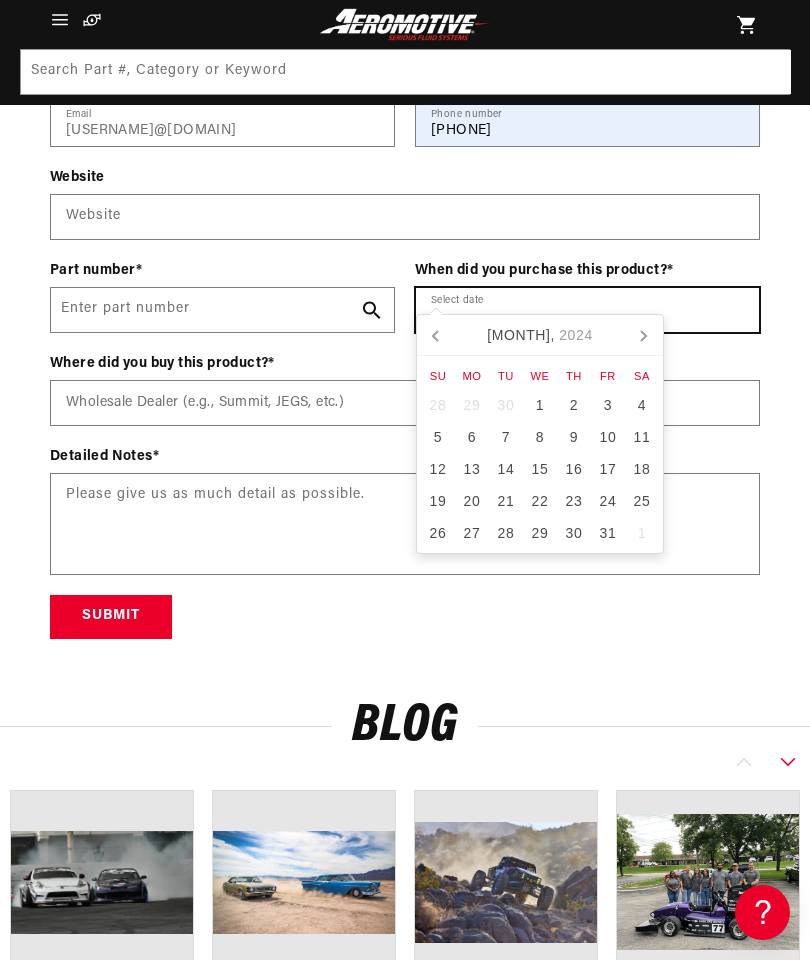 click 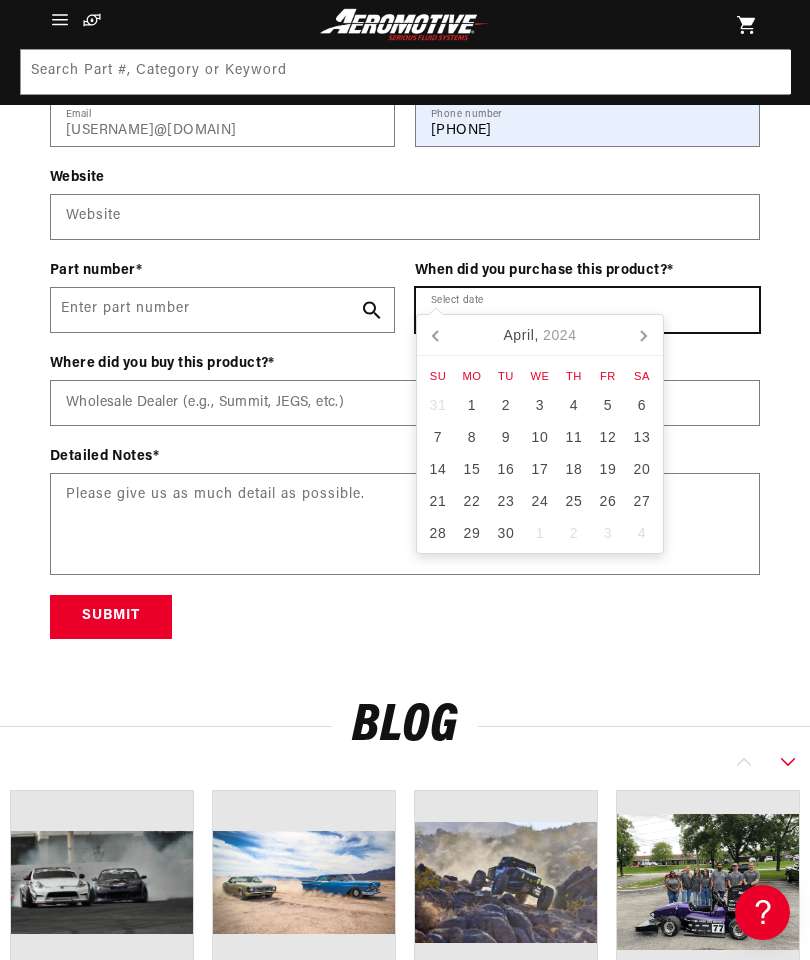click 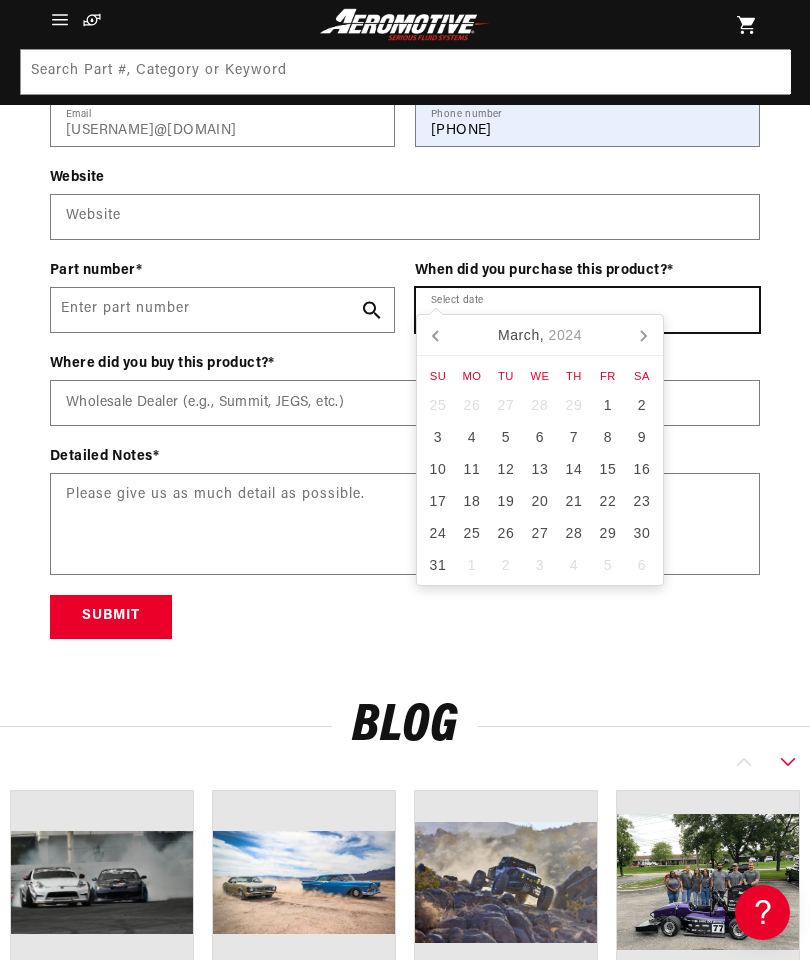 click 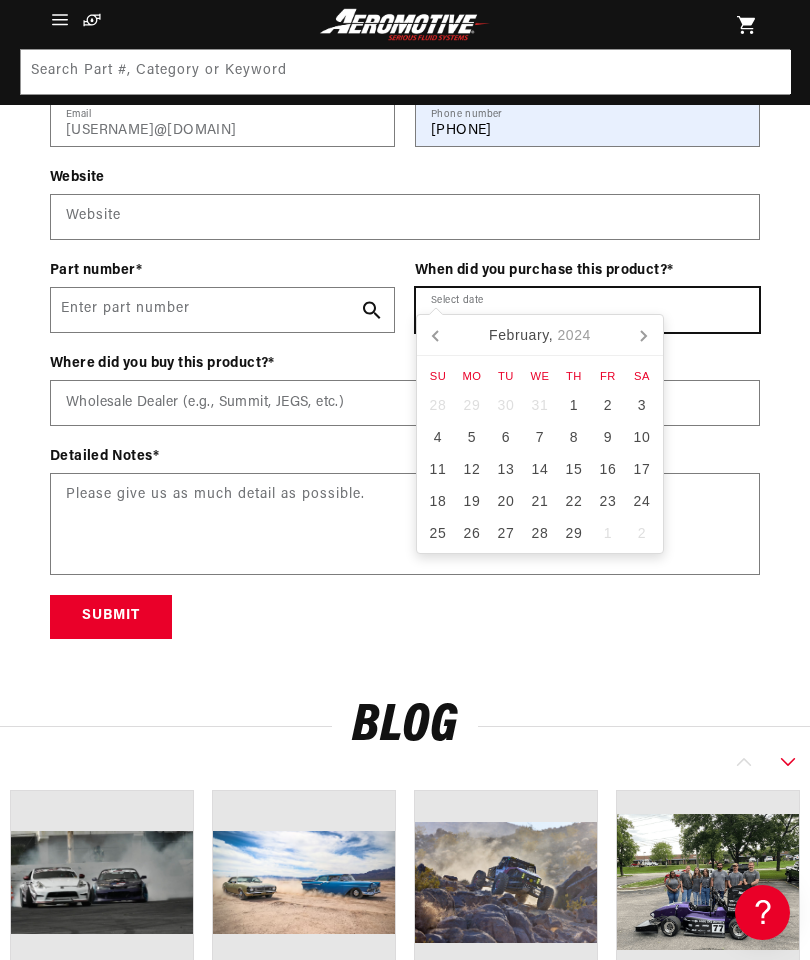 click 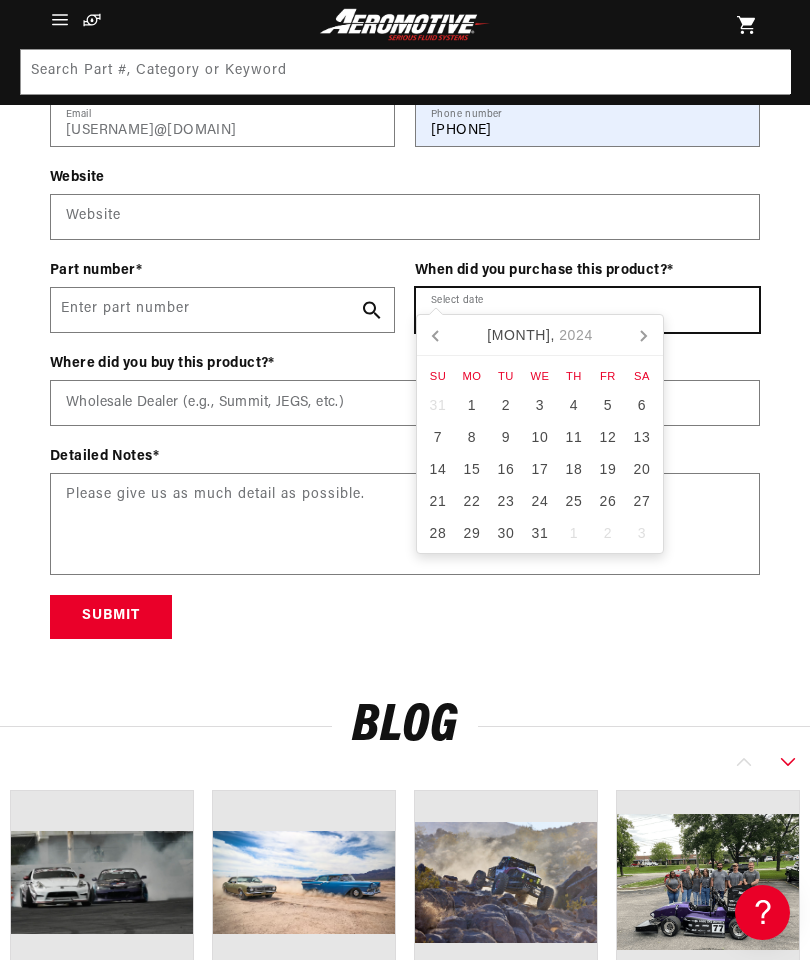 scroll, scrollTop: 0, scrollLeft: 0, axis: both 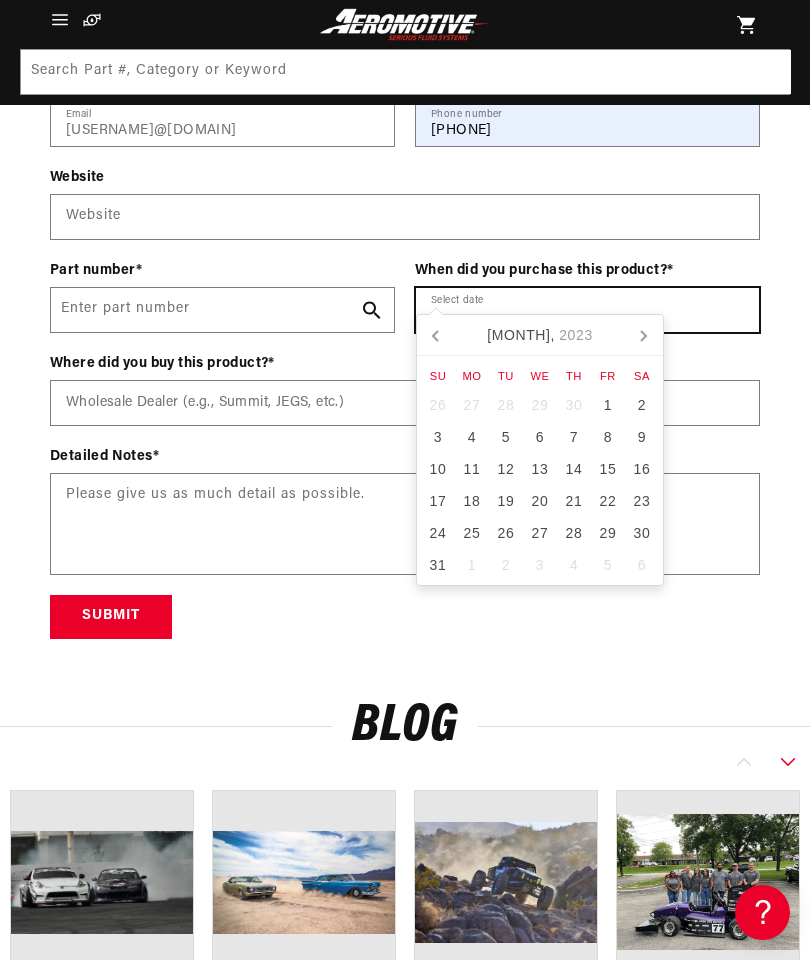 click 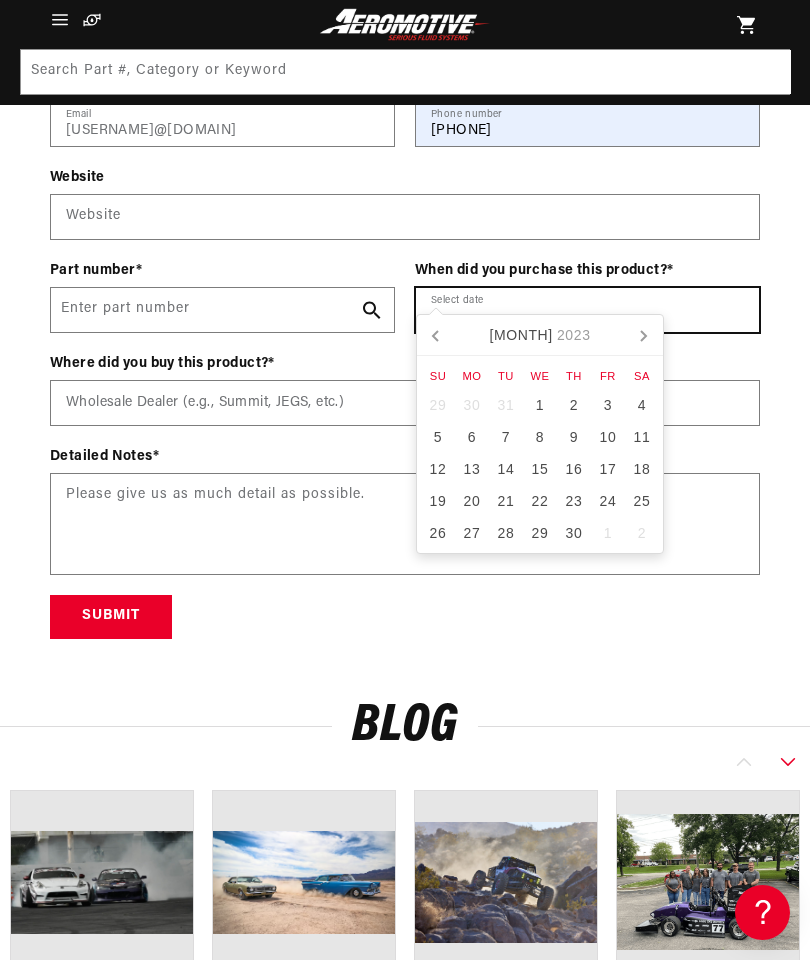 click 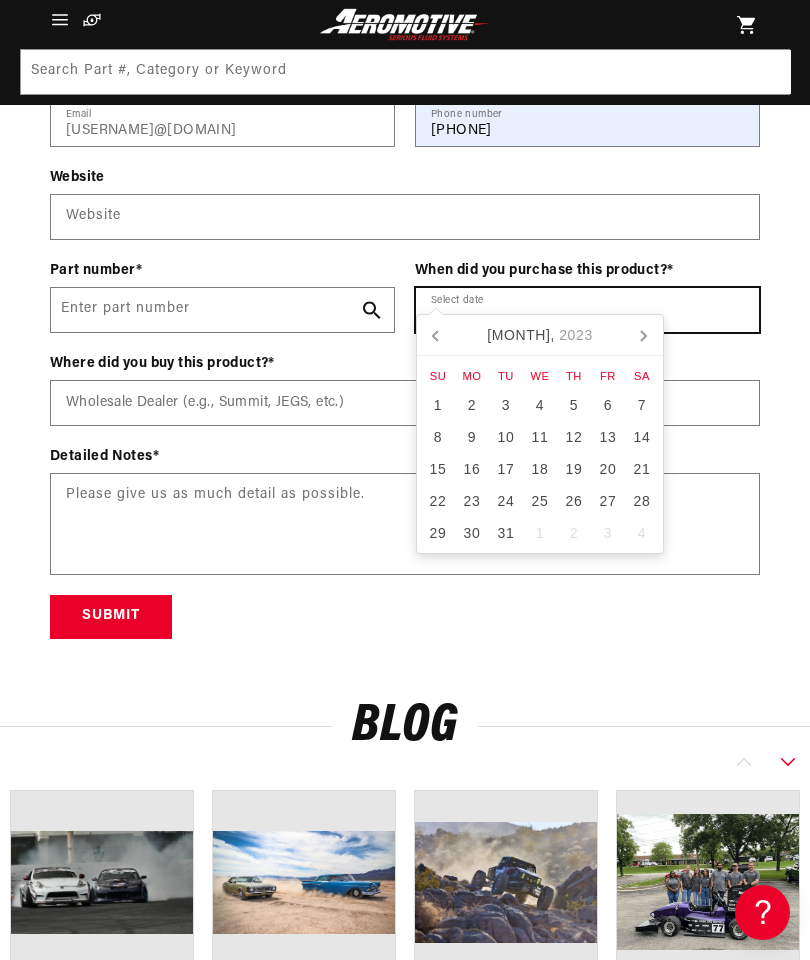 click on "[MONTH], [YEAR]" at bounding box center [540, 335] 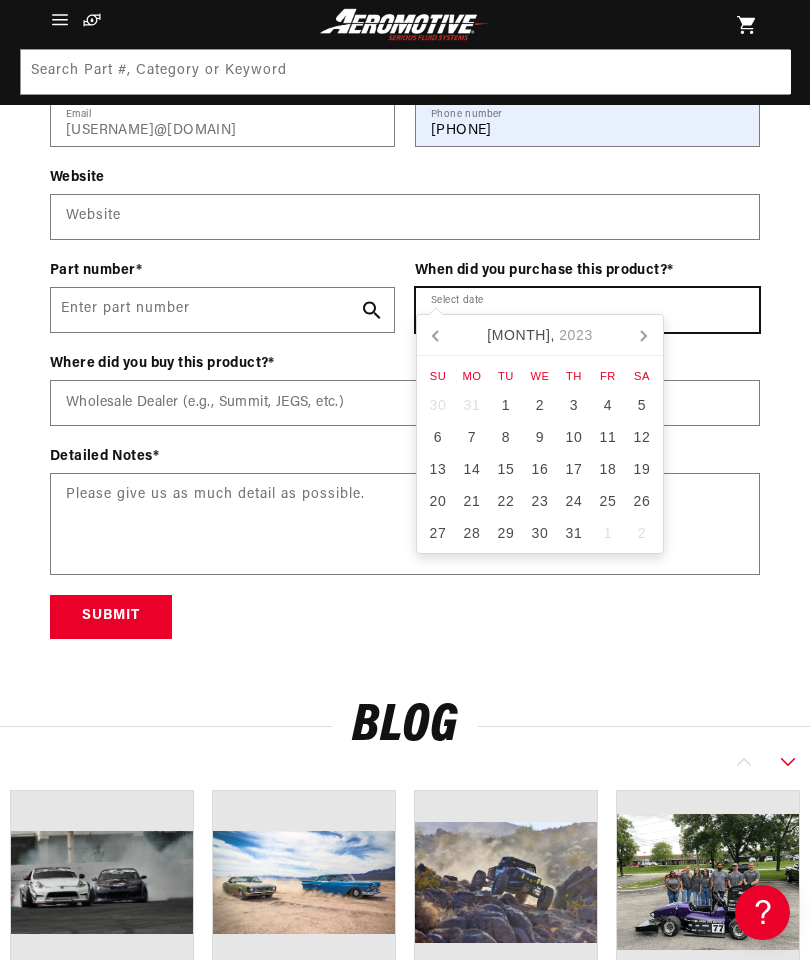 click 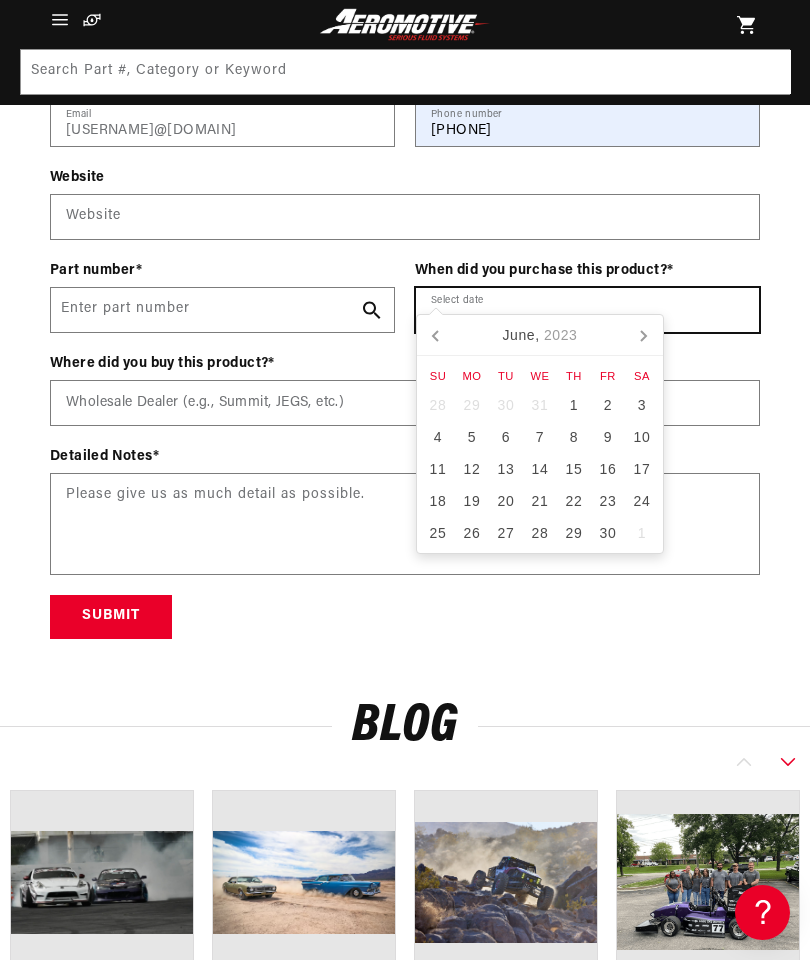 click 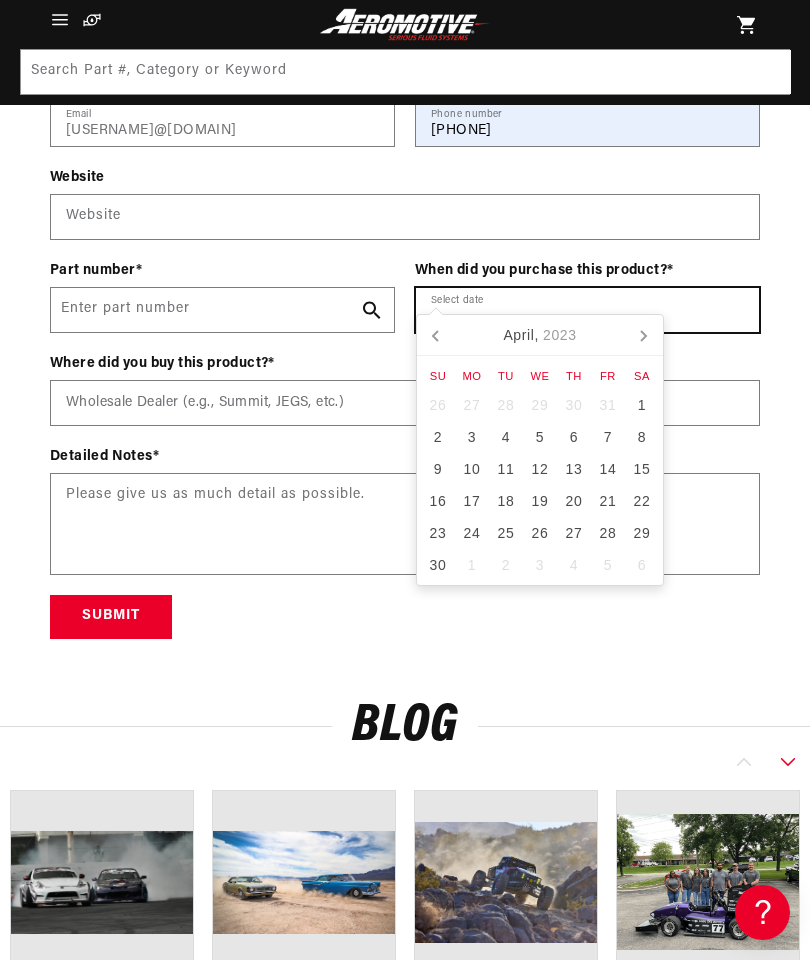 click 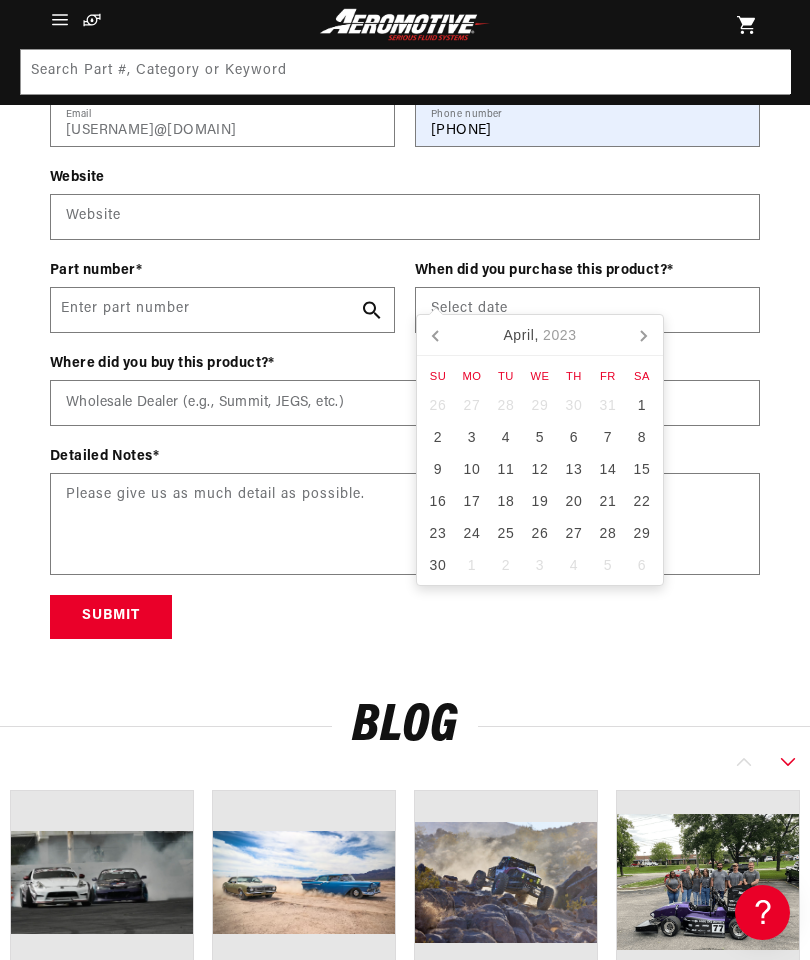 click 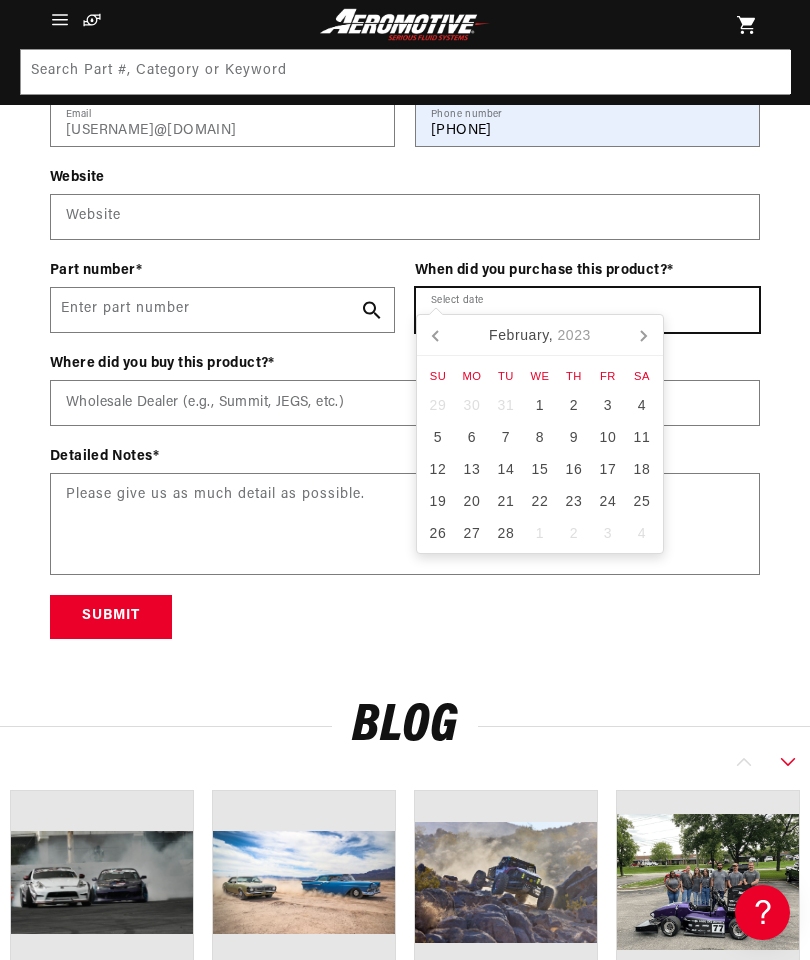 click 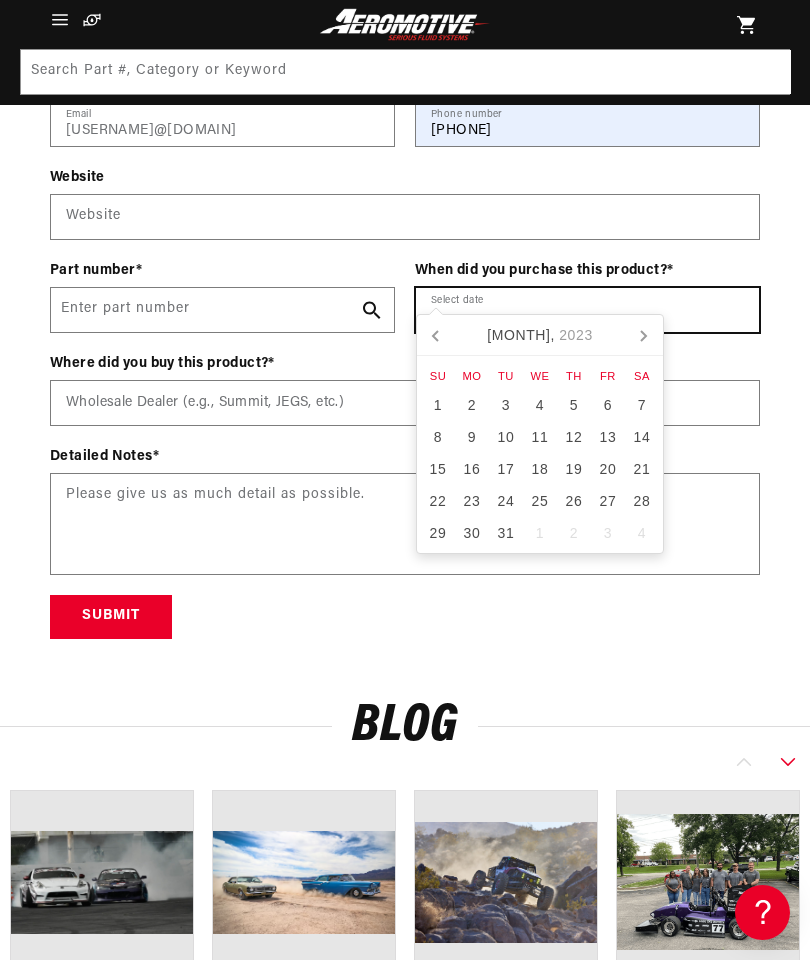 scroll, scrollTop: 0, scrollLeft: 630, axis: horizontal 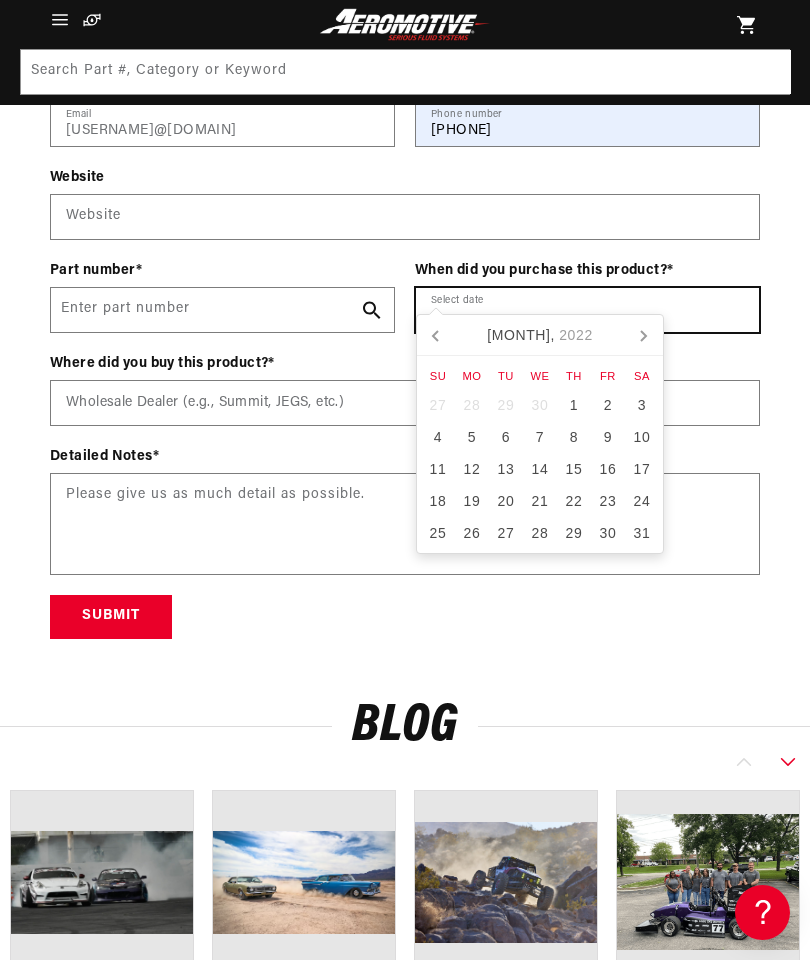 click 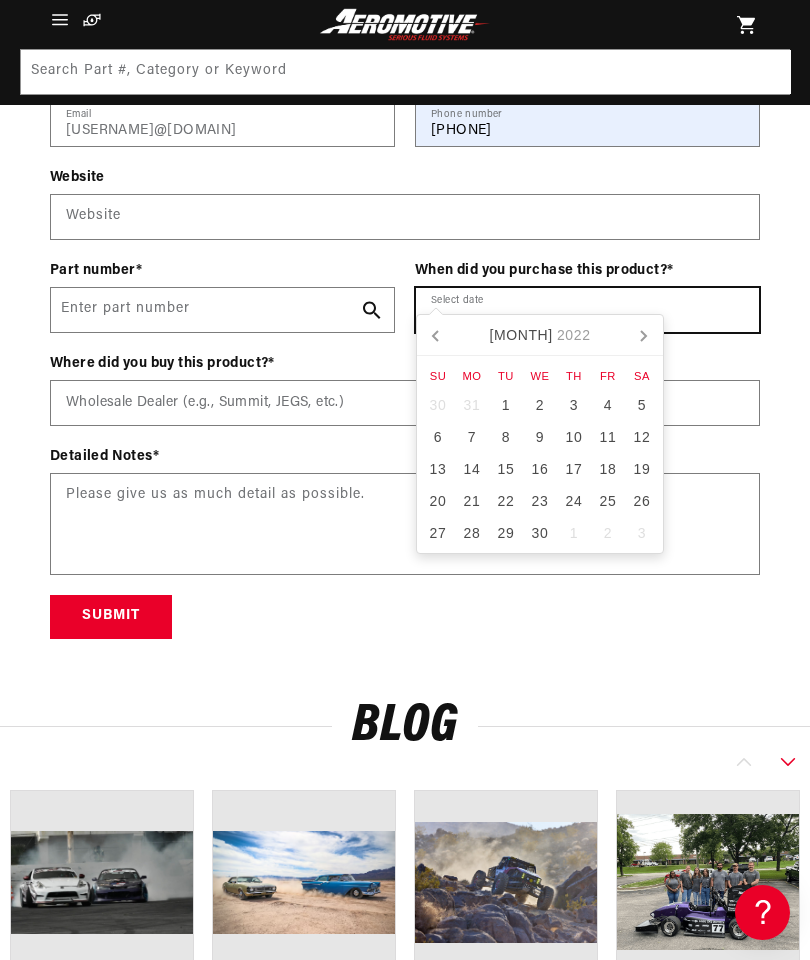 click 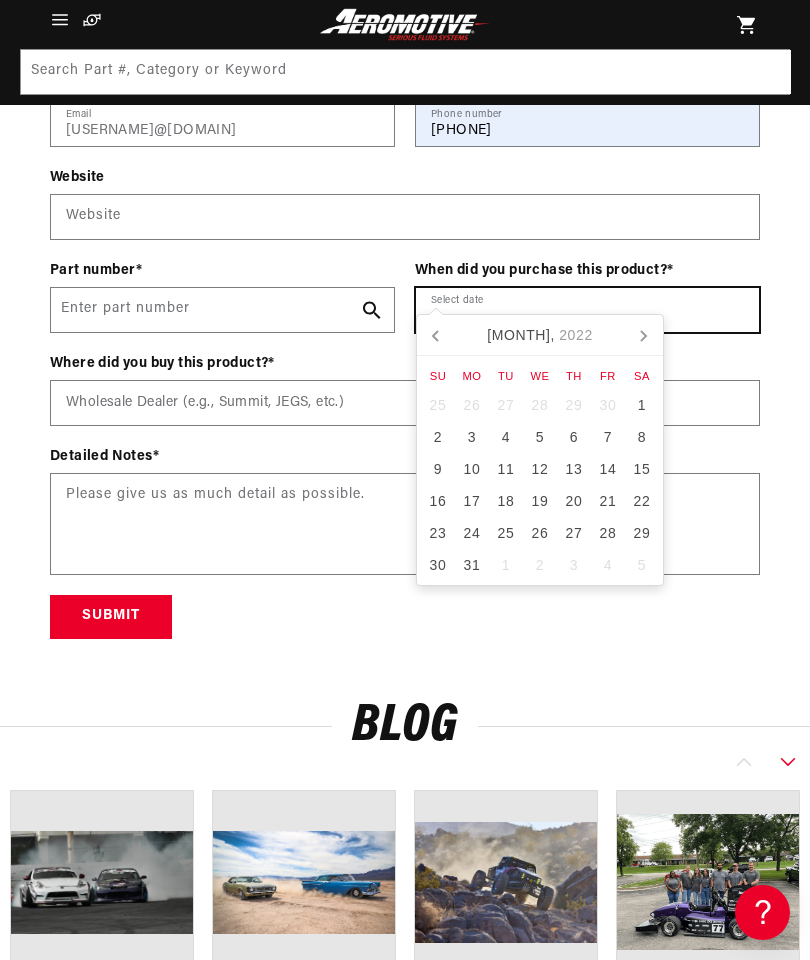 click on "[MONTH], [YEAR]" at bounding box center (540, 335) 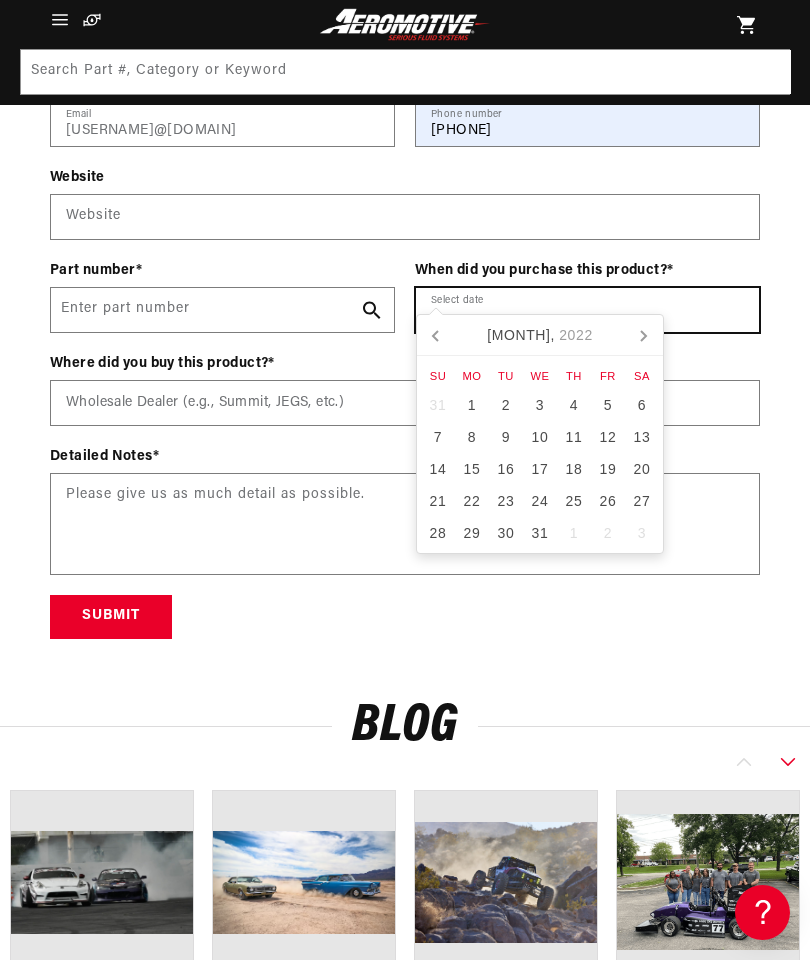 click 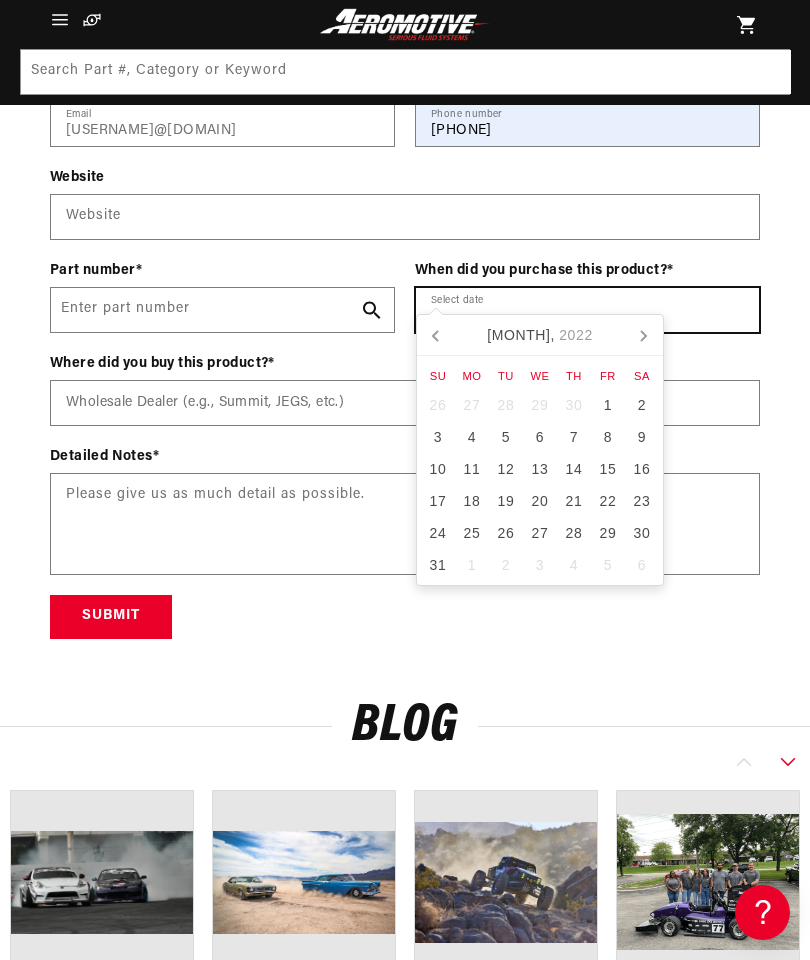 click 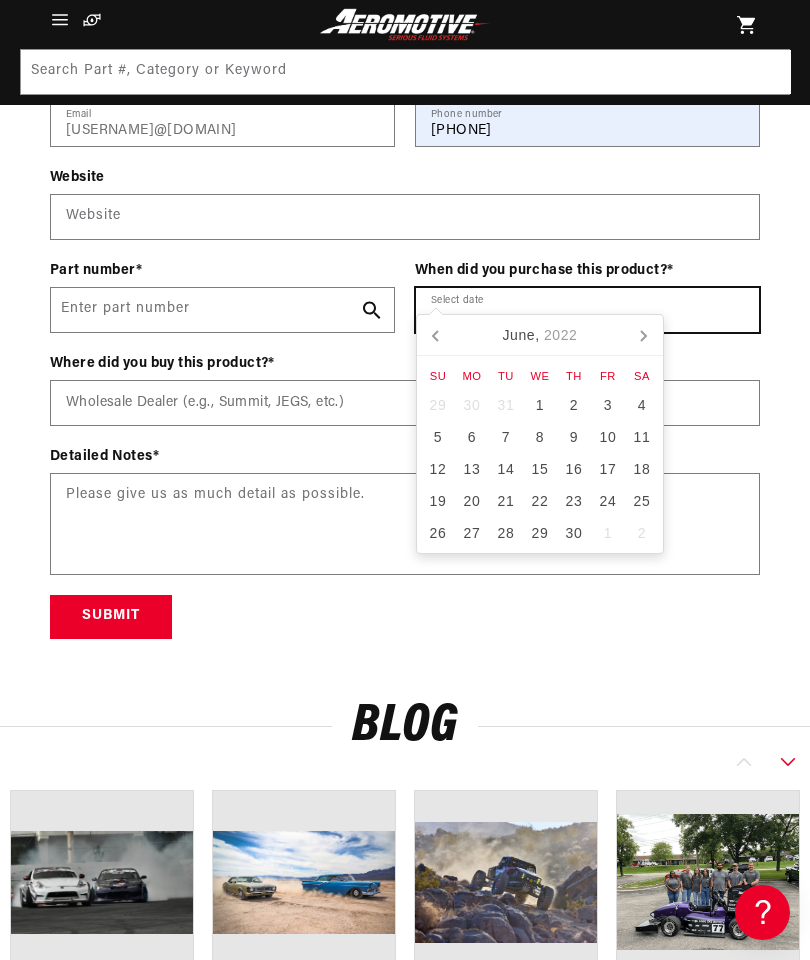 click on "[MONTH], [YEAR]" at bounding box center (540, 335) 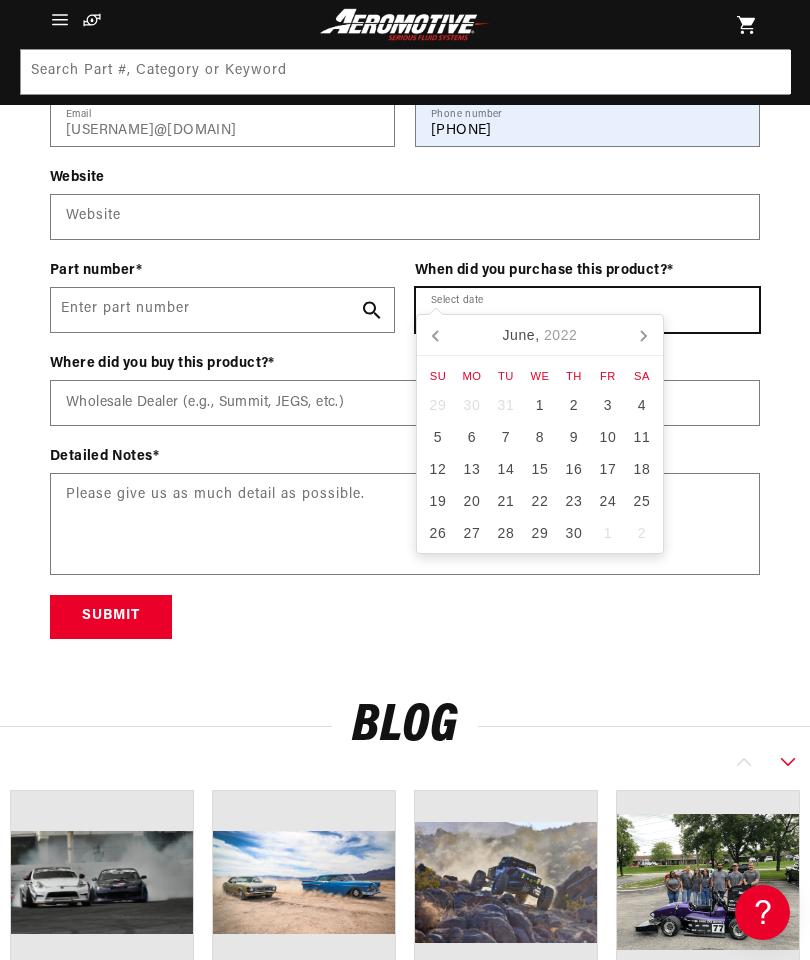 scroll, scrollTop: 0, scrollLeft: 0, axis: both 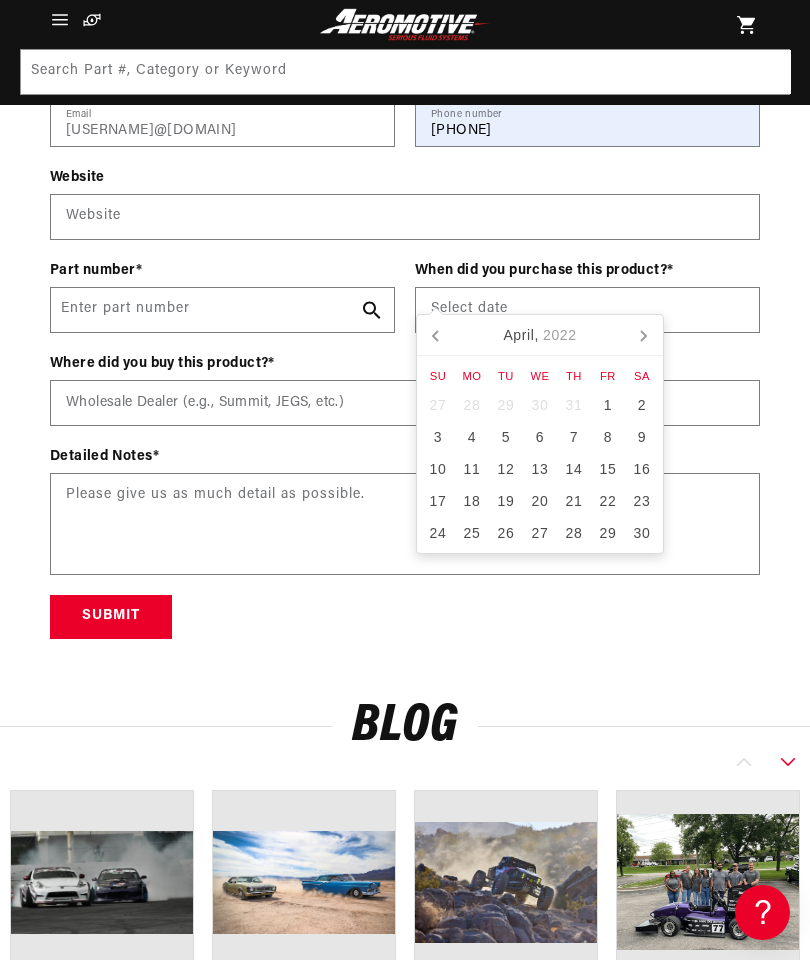 click on "When did you purchase this product?  *
Select date" at bounding box center [587, 306] 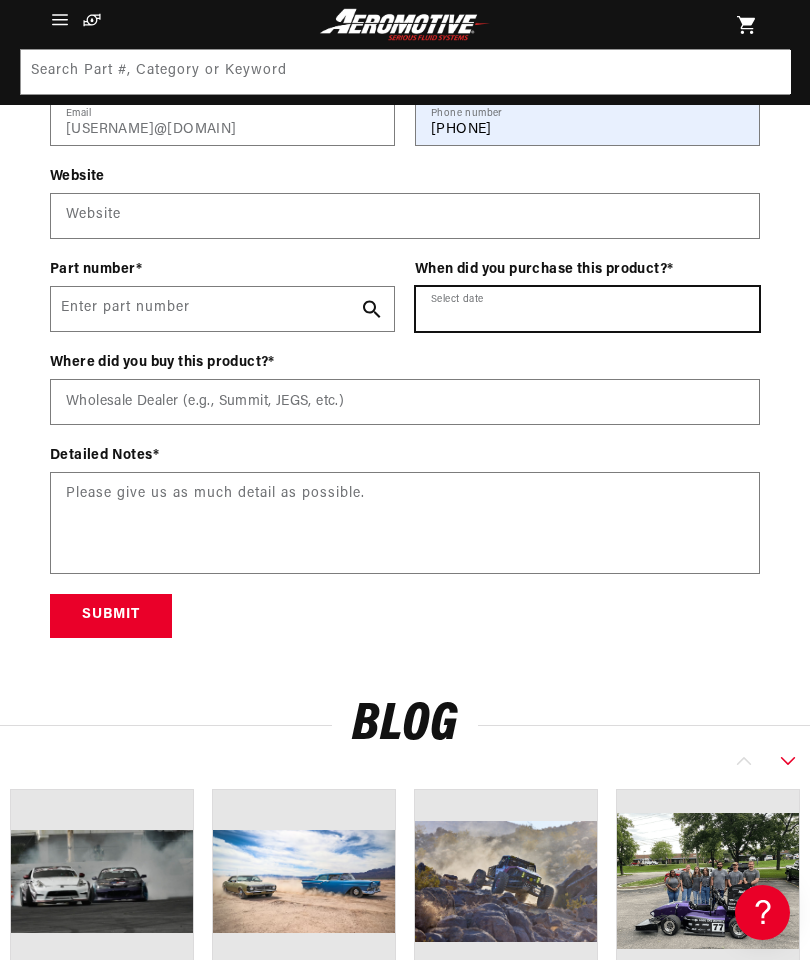 click on "[MONTH], [YEAR]" at bounding box center [540, 342] 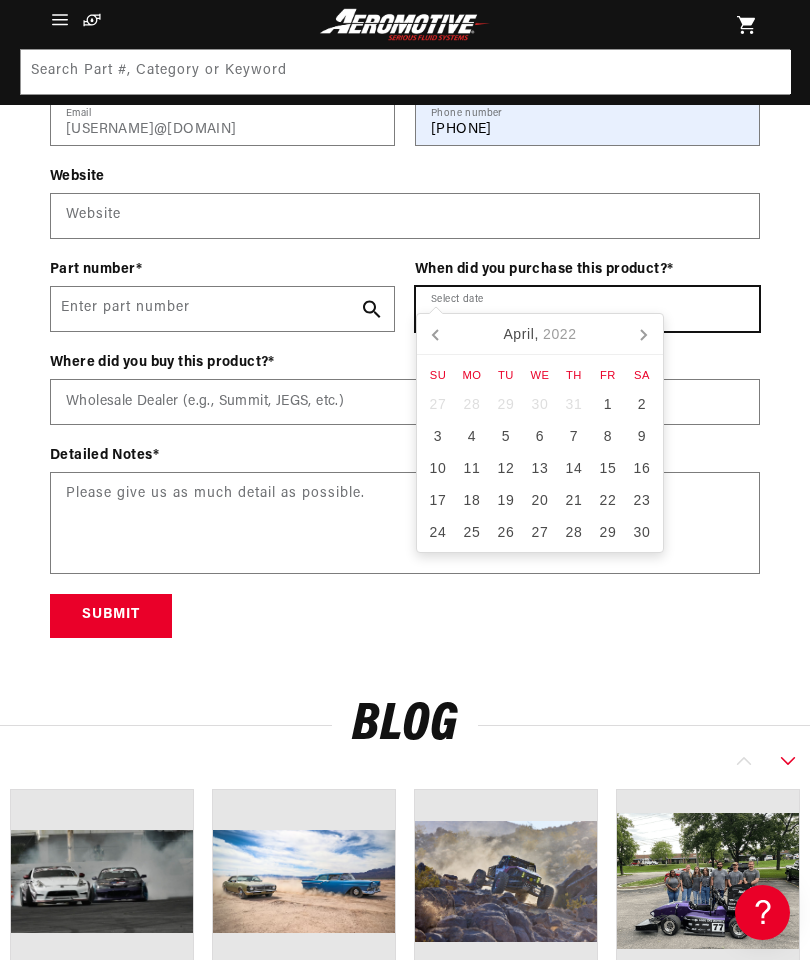 click on "[MONTH], [YEAR]" at bounding box center [540, 334] 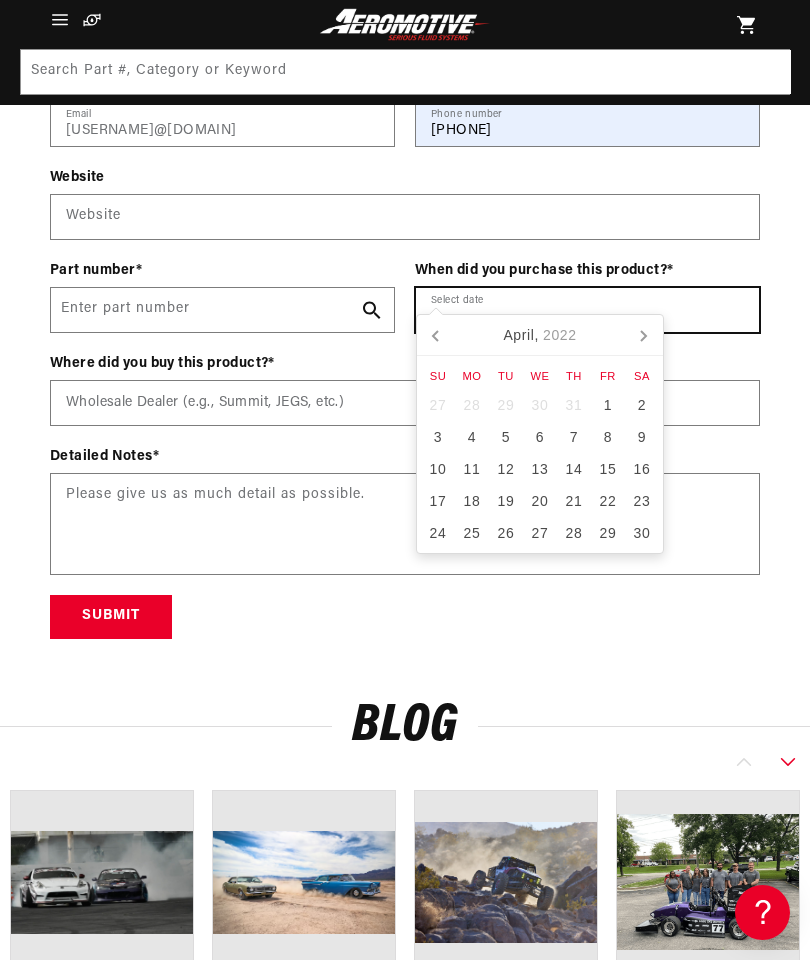 click on "[MONTH], [YEAR]" at bounding box center (540, 335) 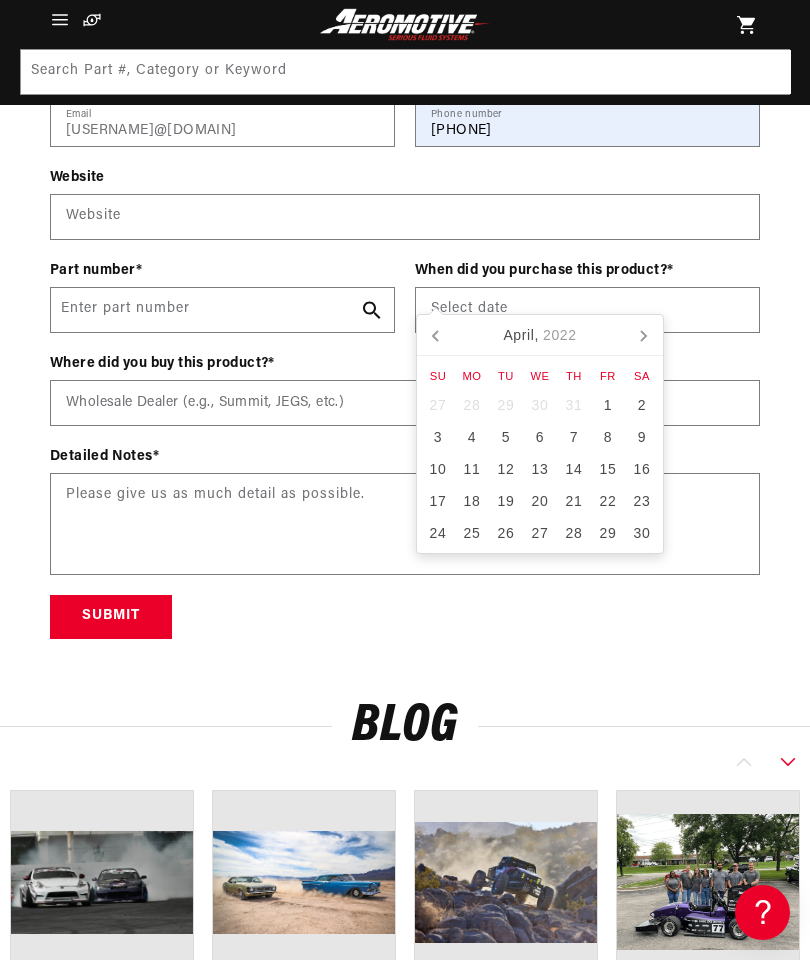 click 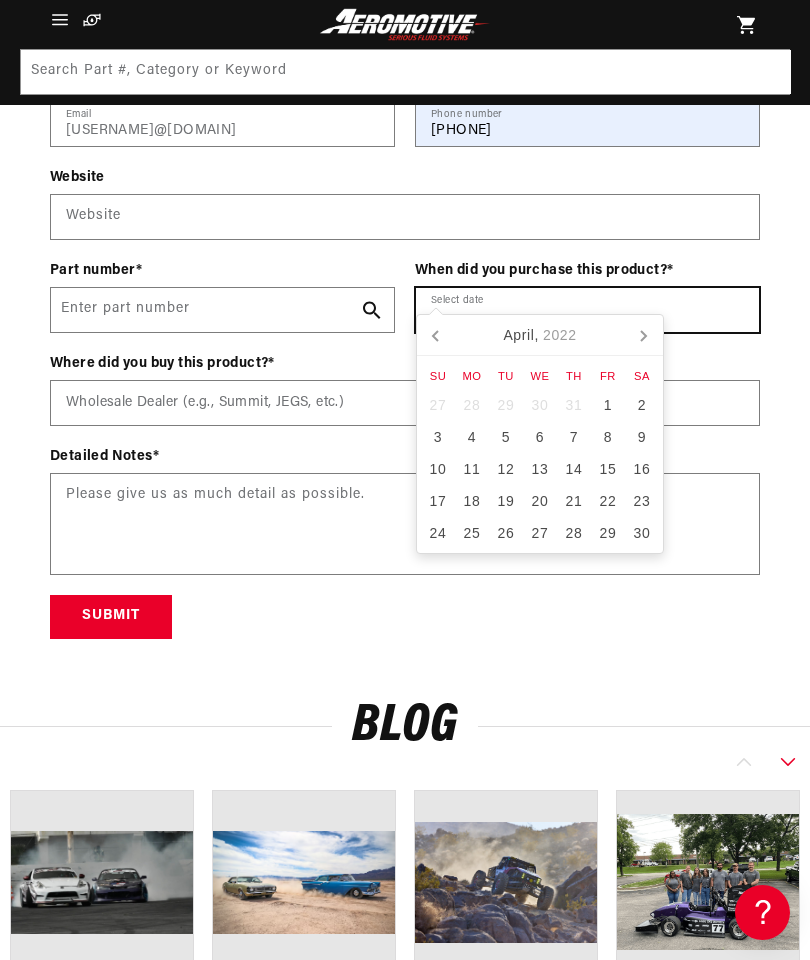 scroll, scrollTop: 0, scrollLeft: 630, axis: horizontal 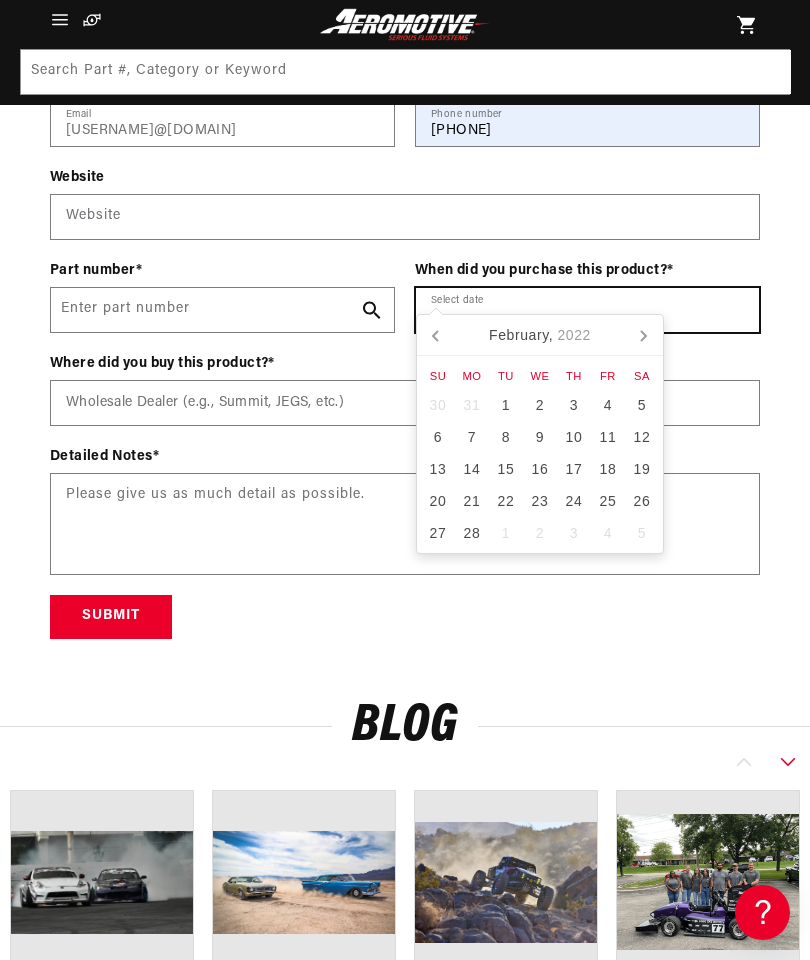 click 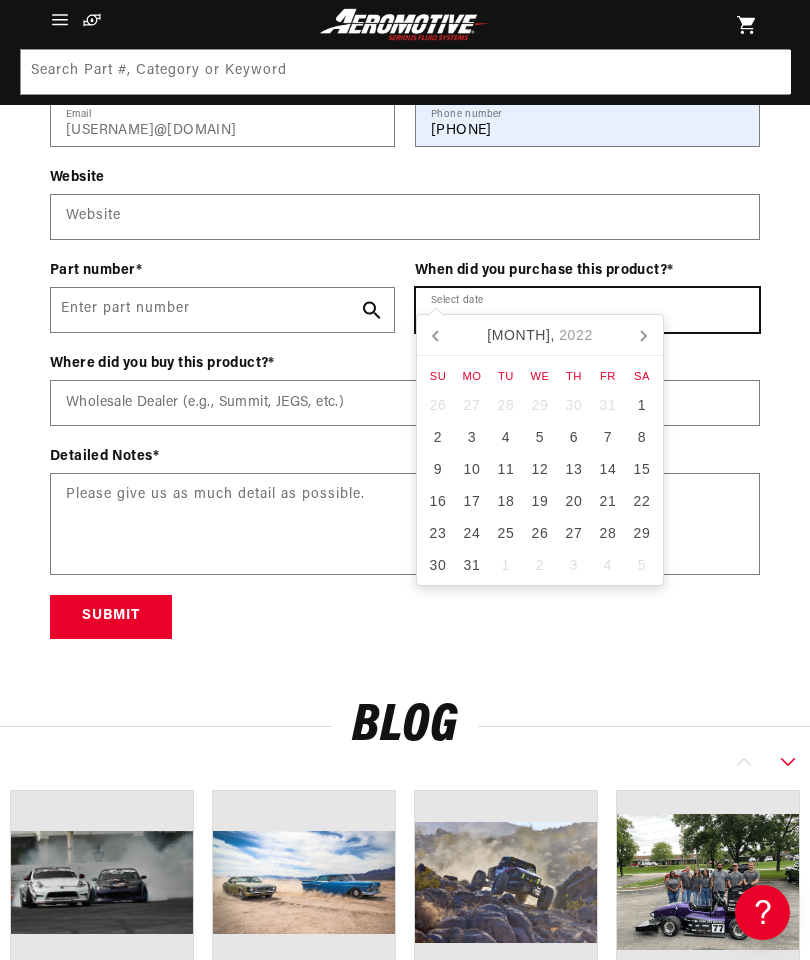 click 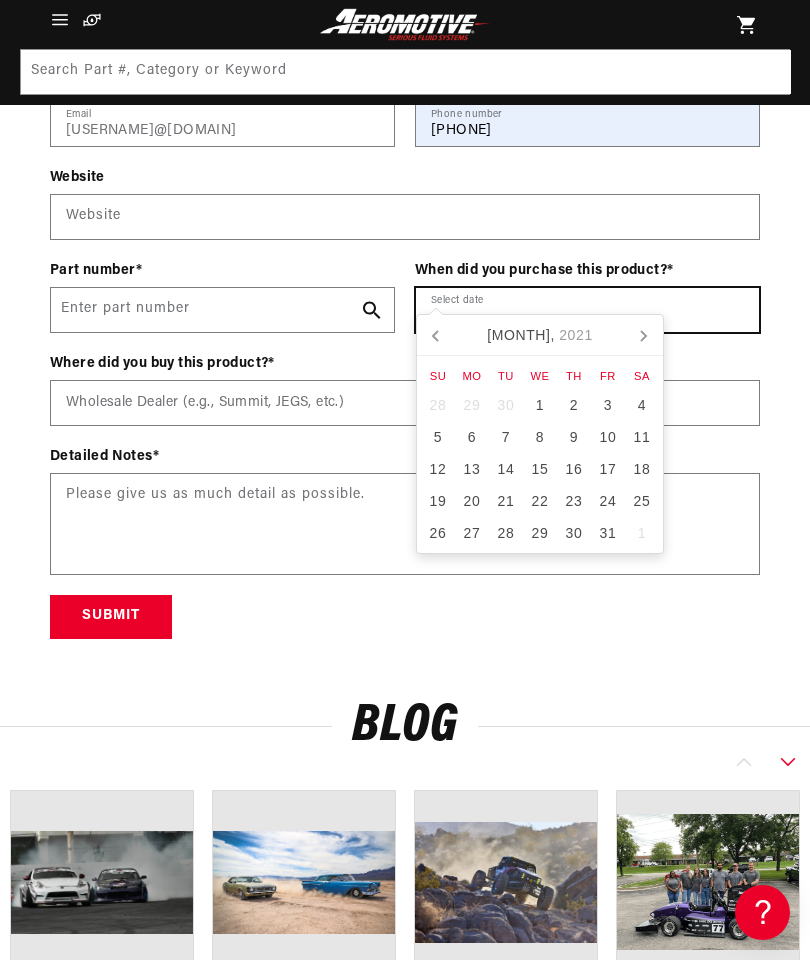 click 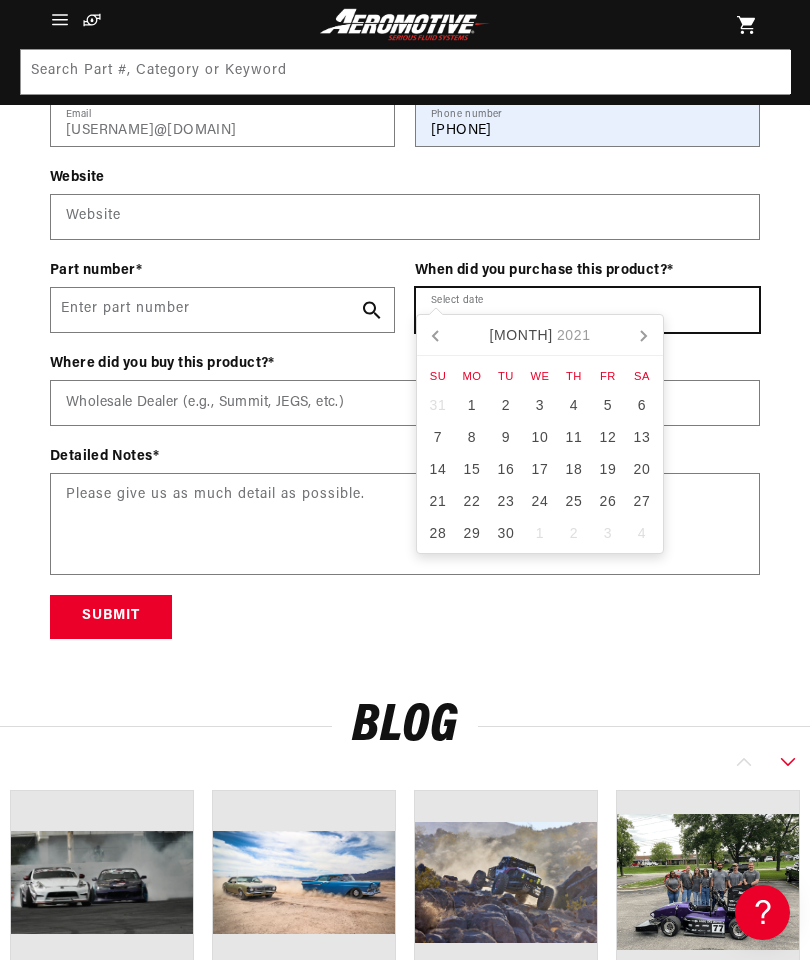 click 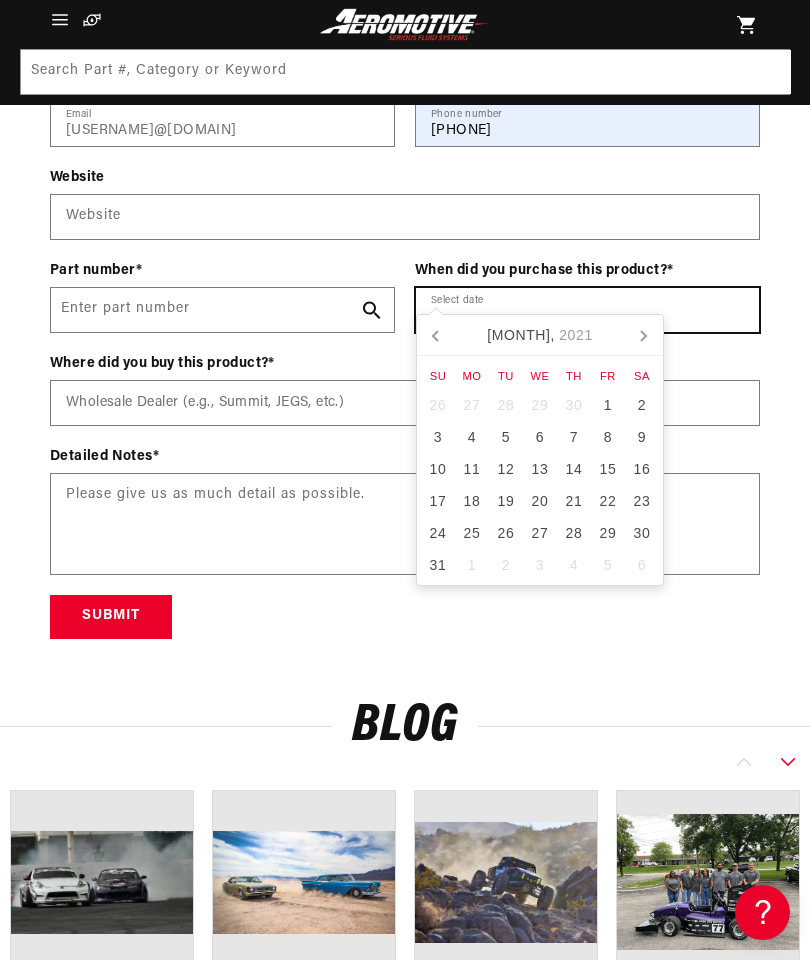click 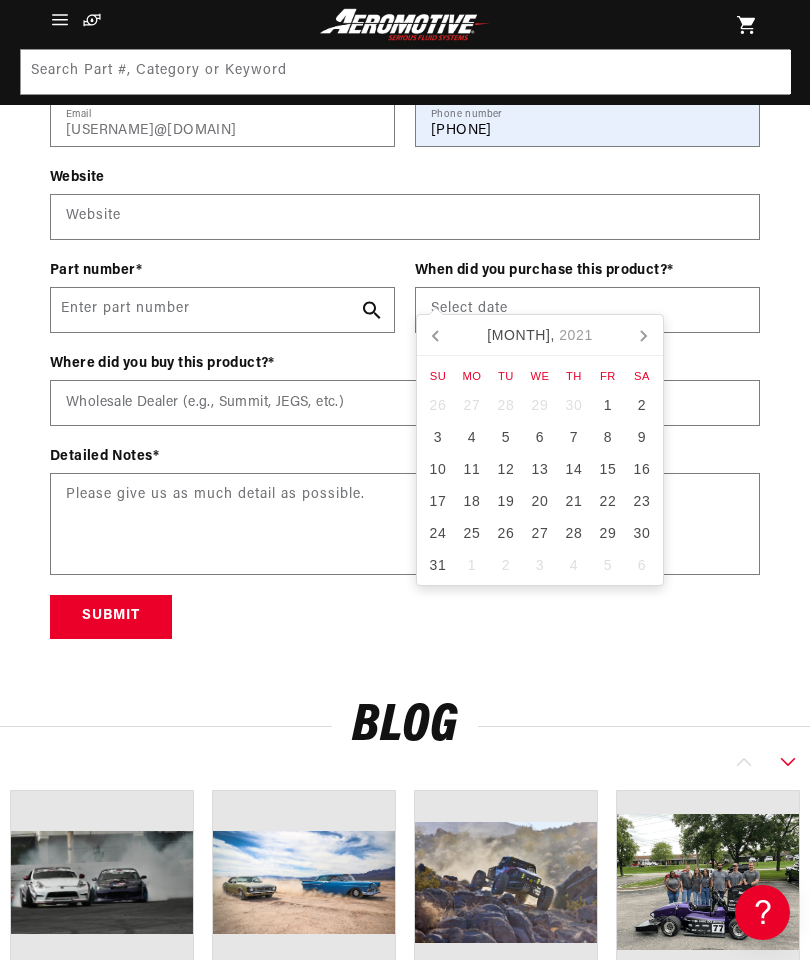 click 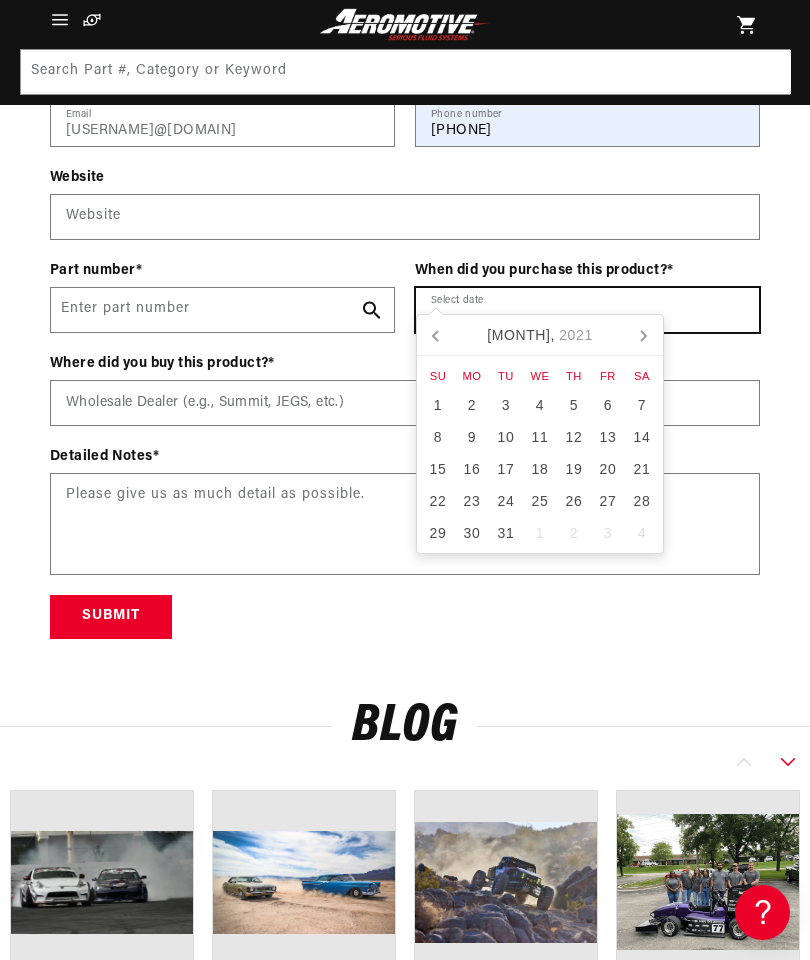 click 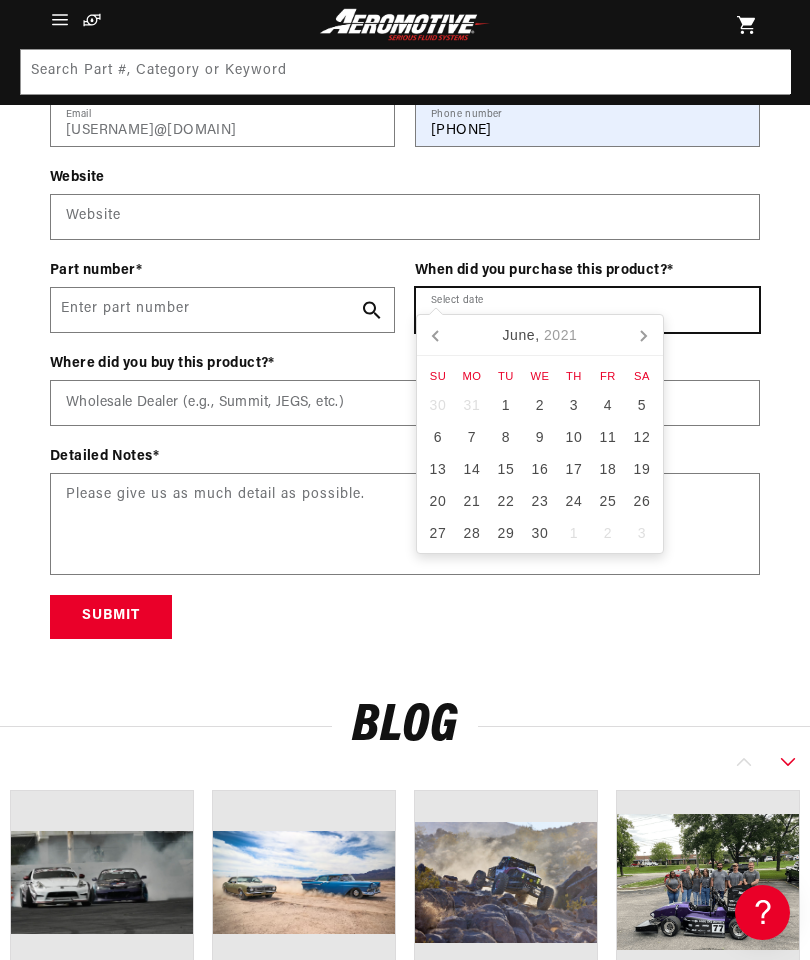 click 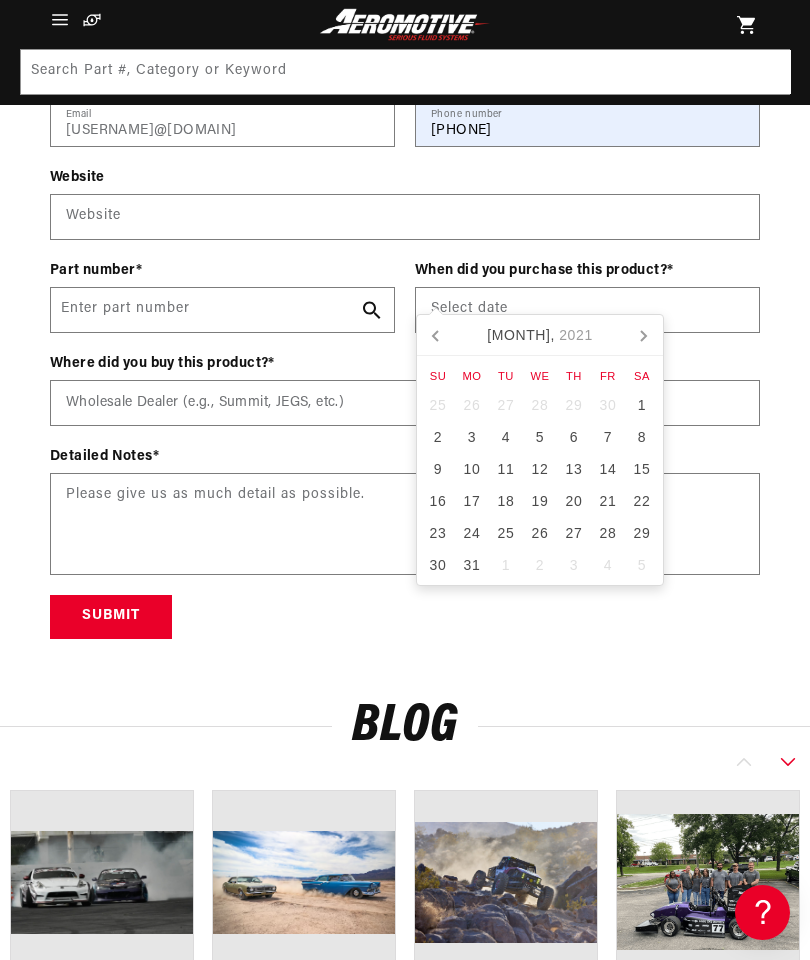 click 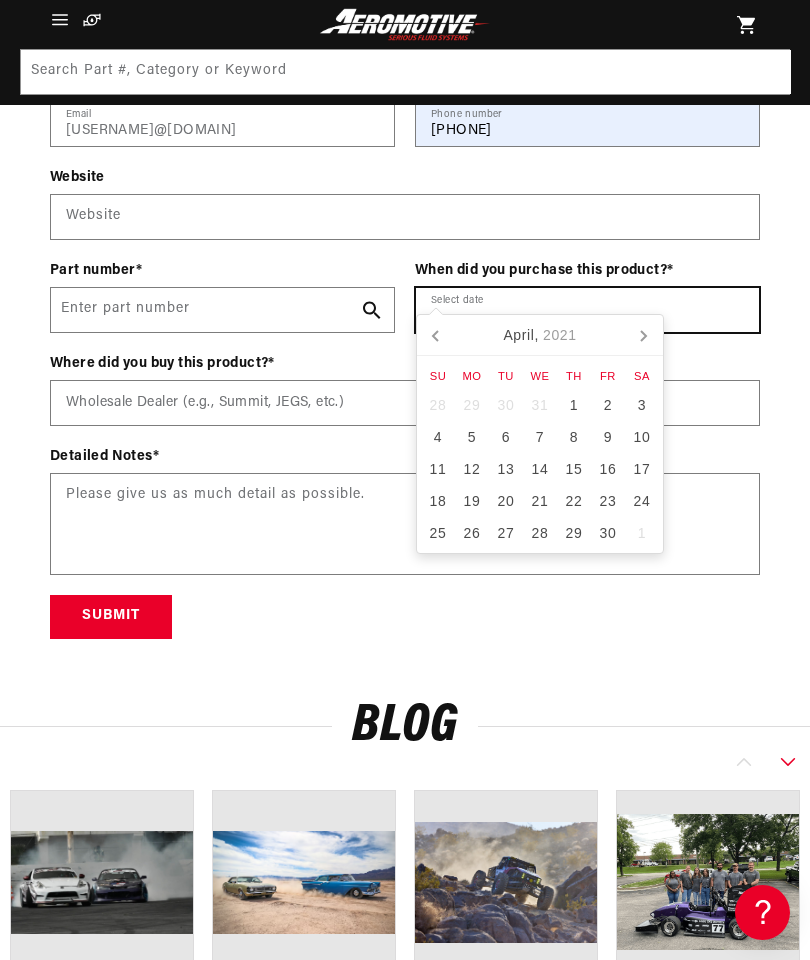 click 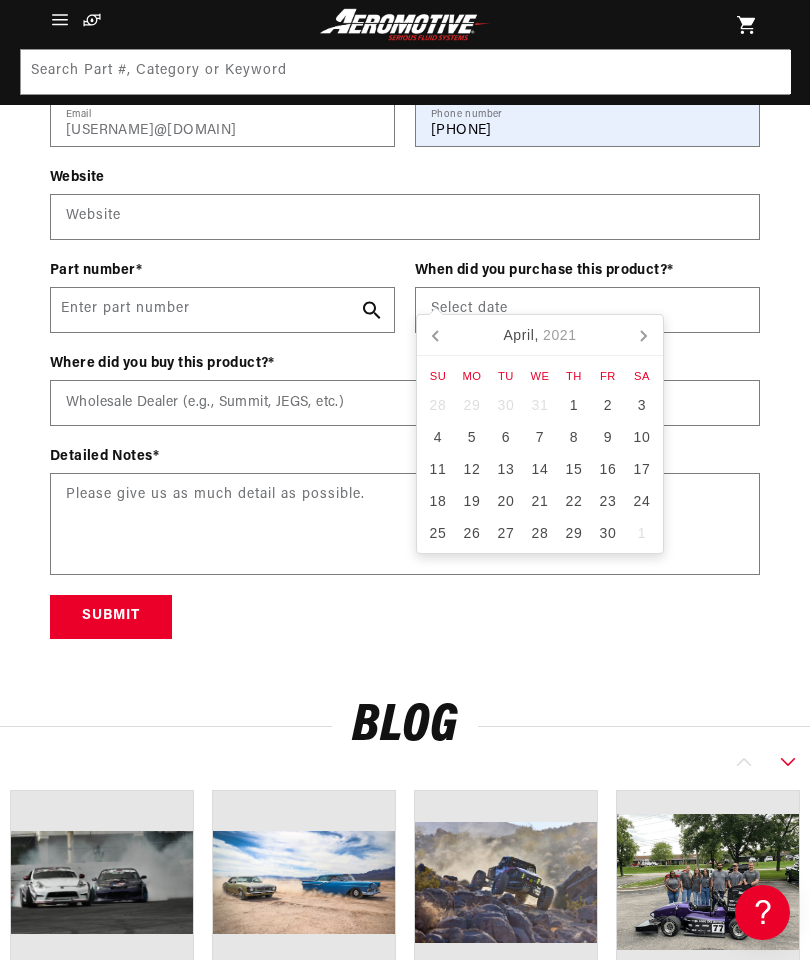 click 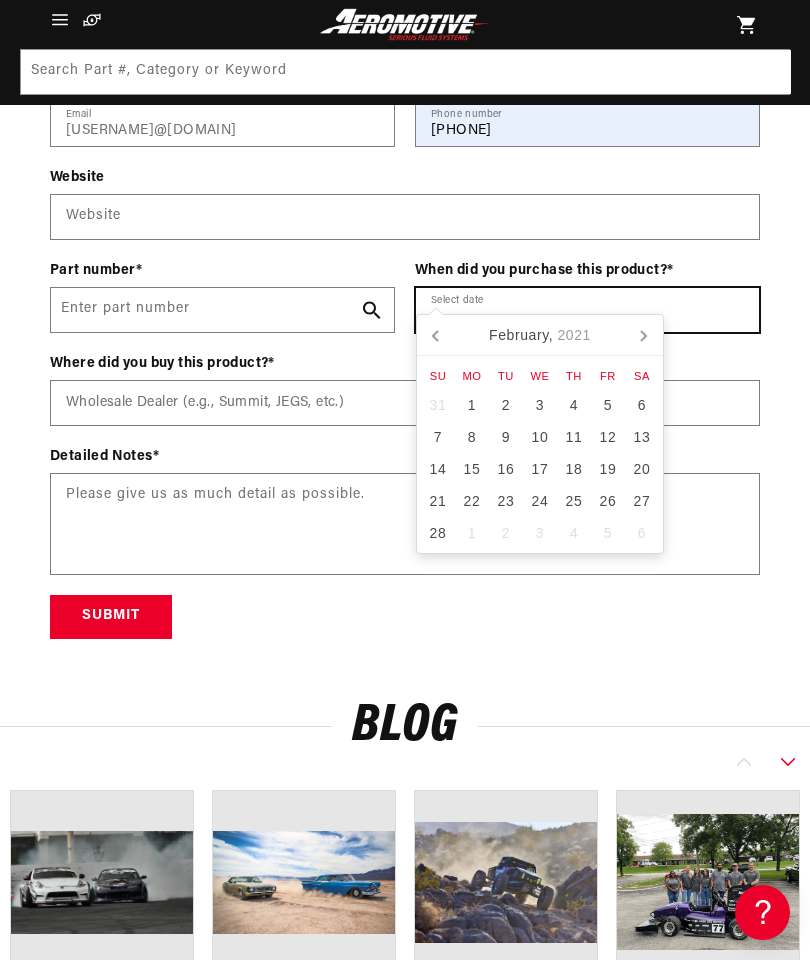 click 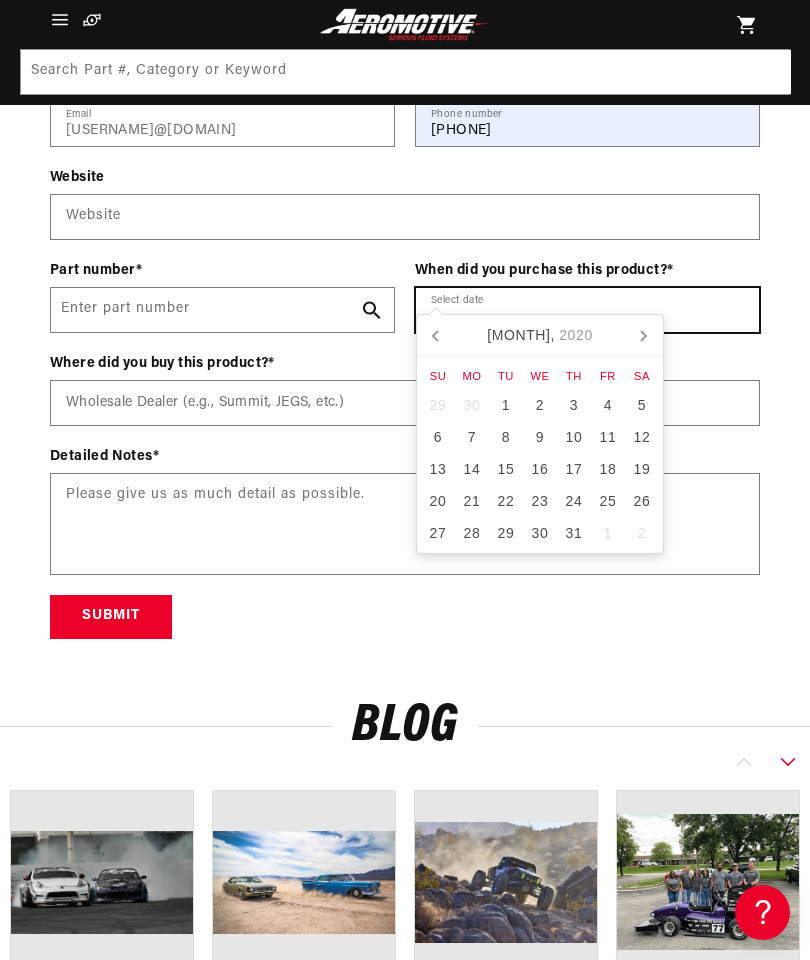 click 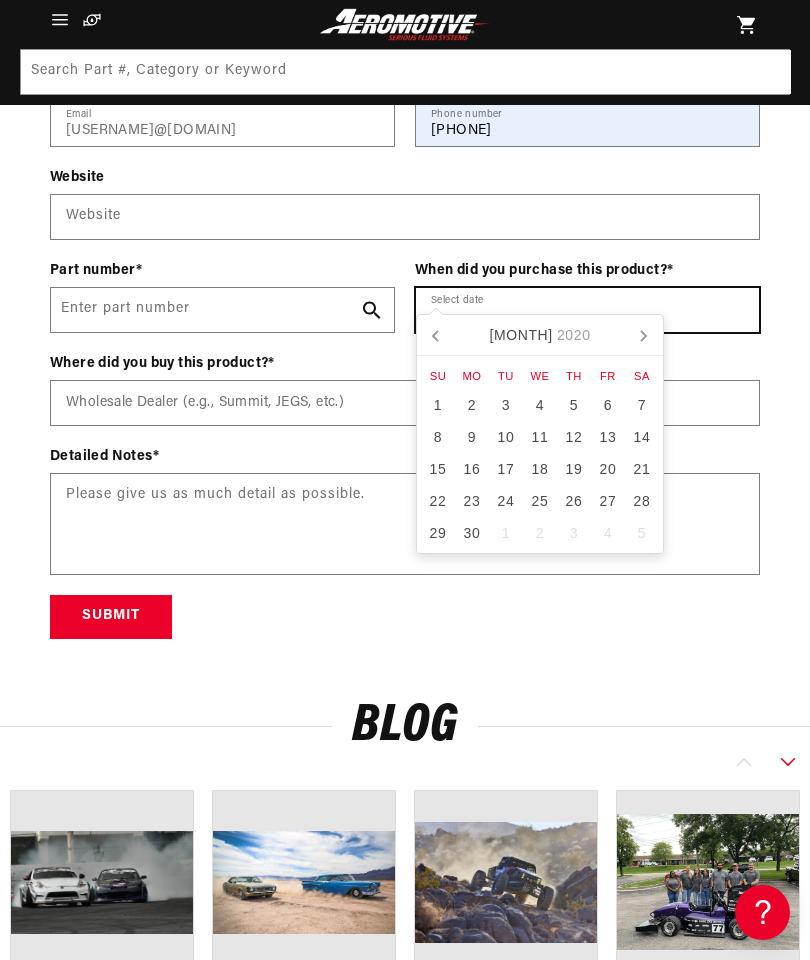 click 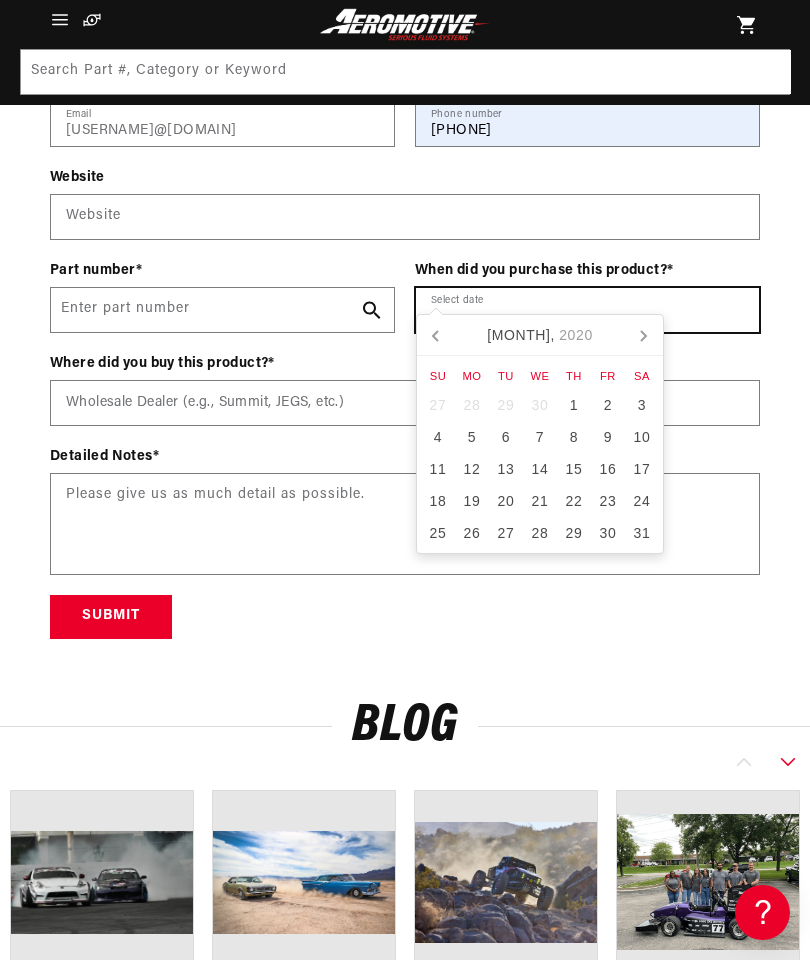 click 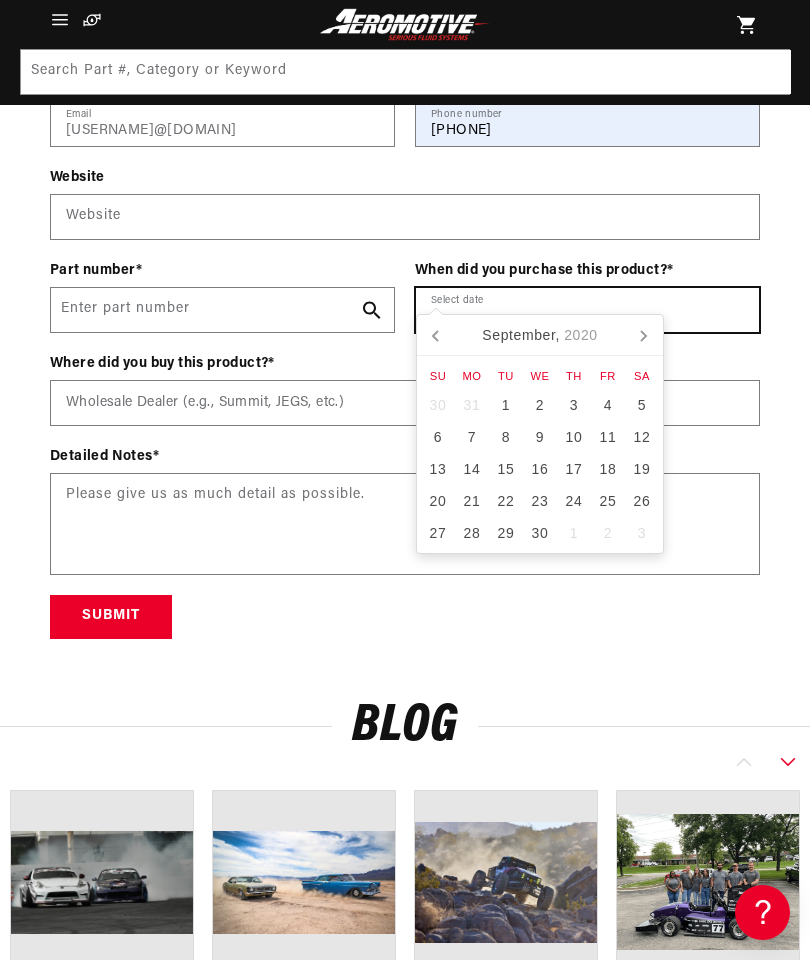 scroll, scrollTop: 0, scrollLeft: 152, axis: horizontal 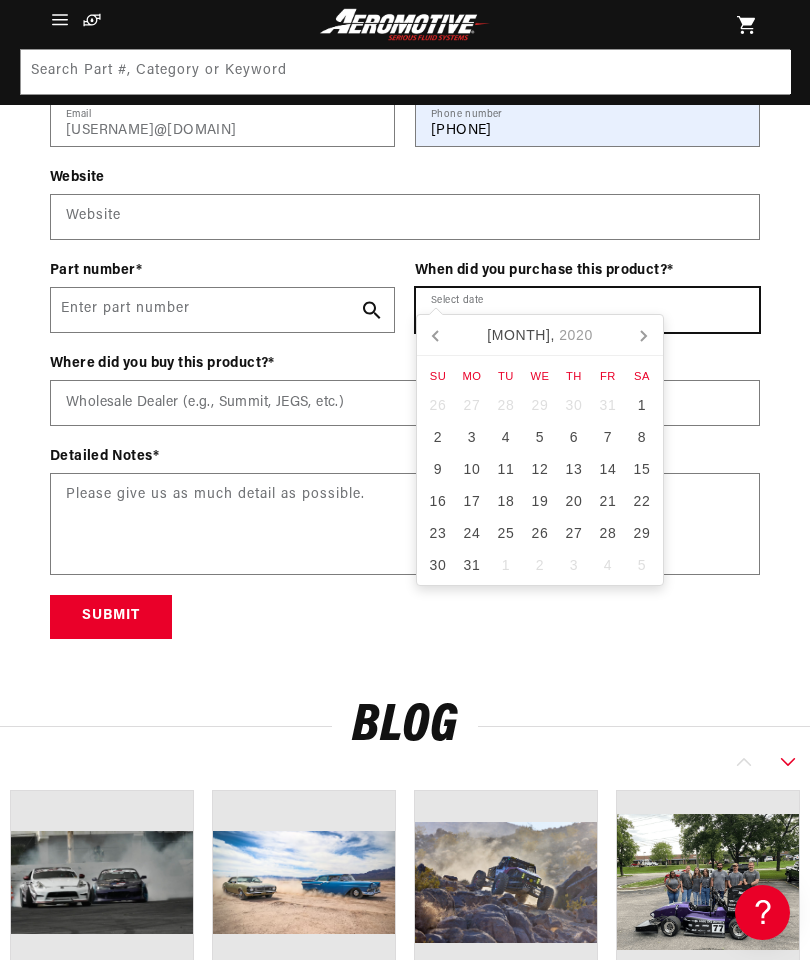 click 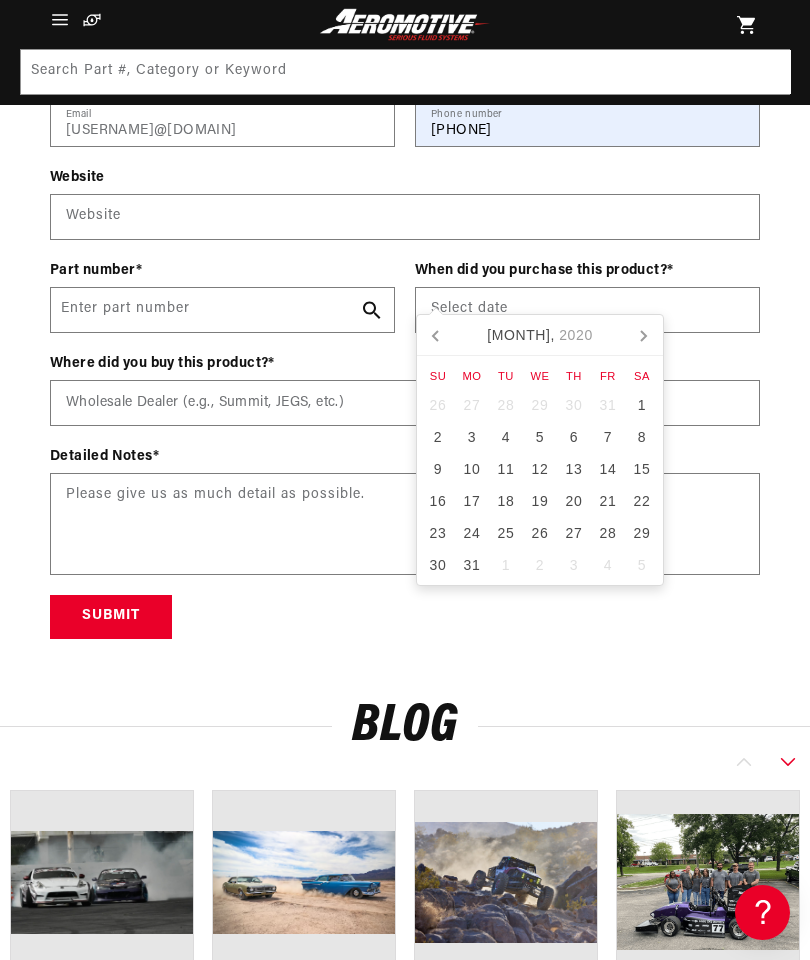 click 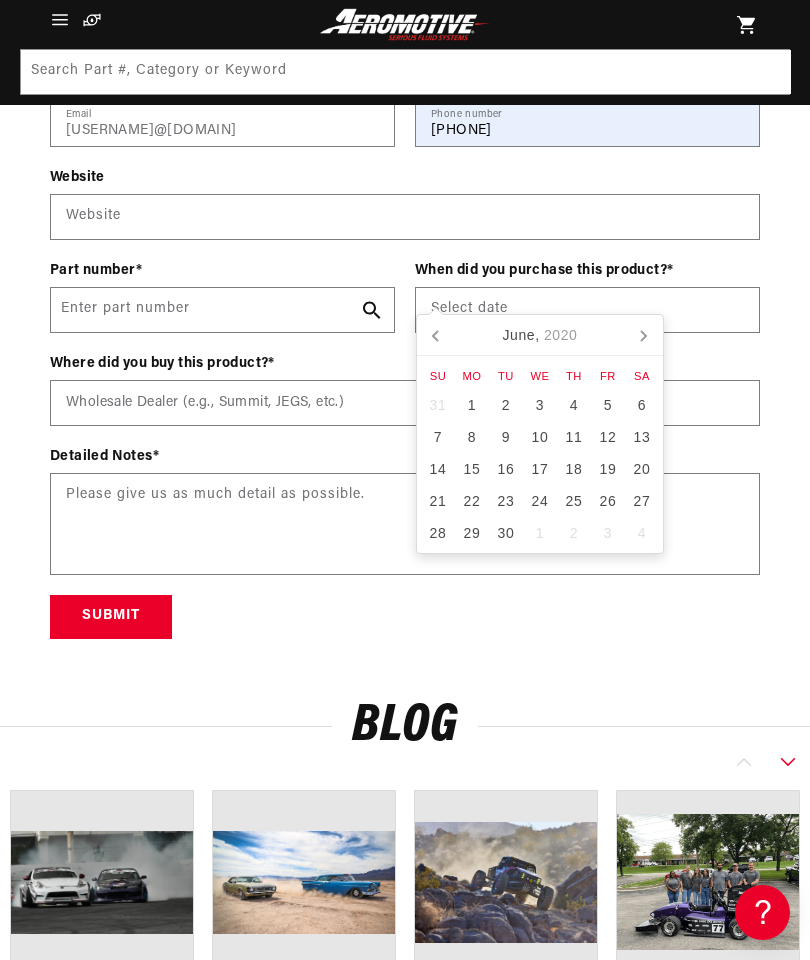 click 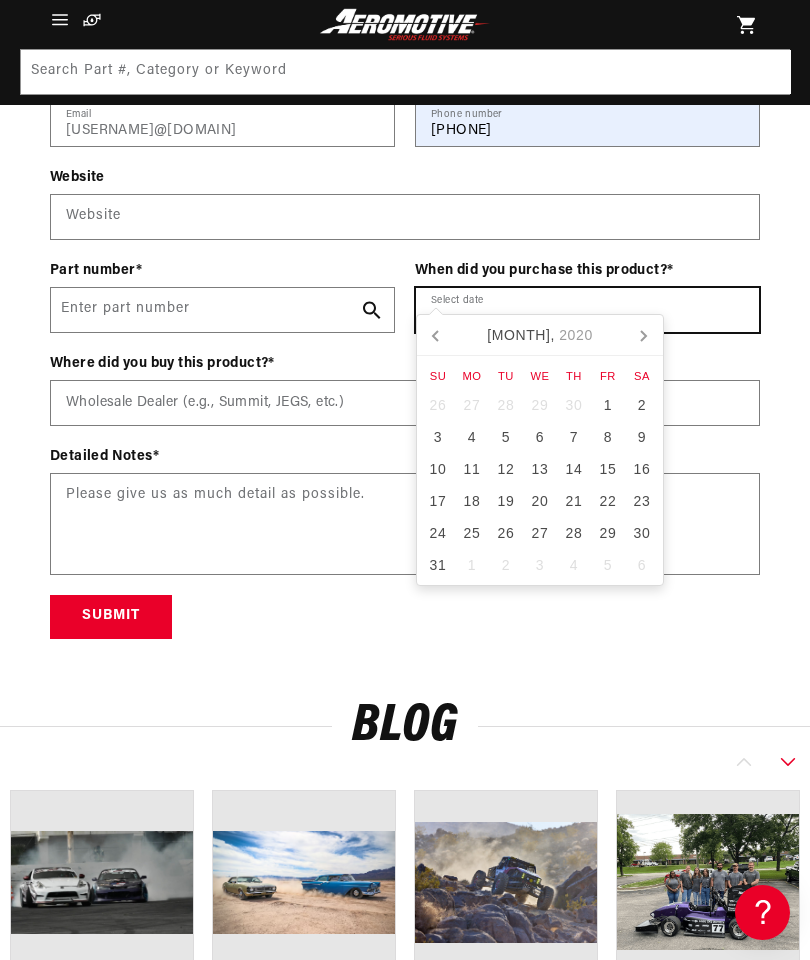 click 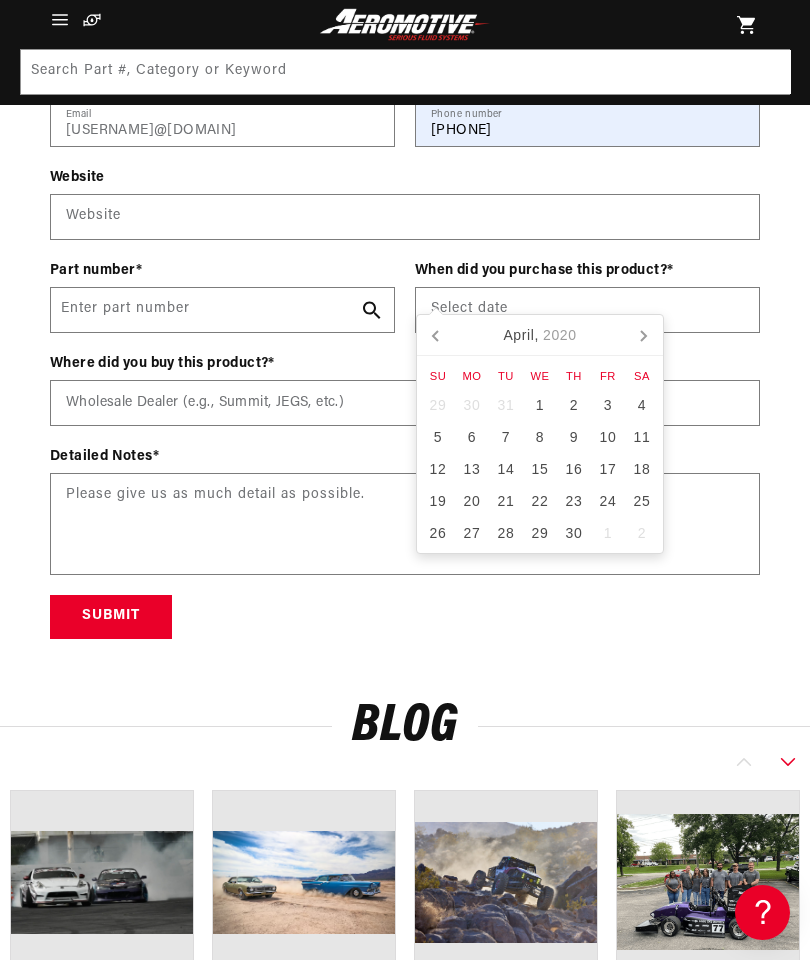 click 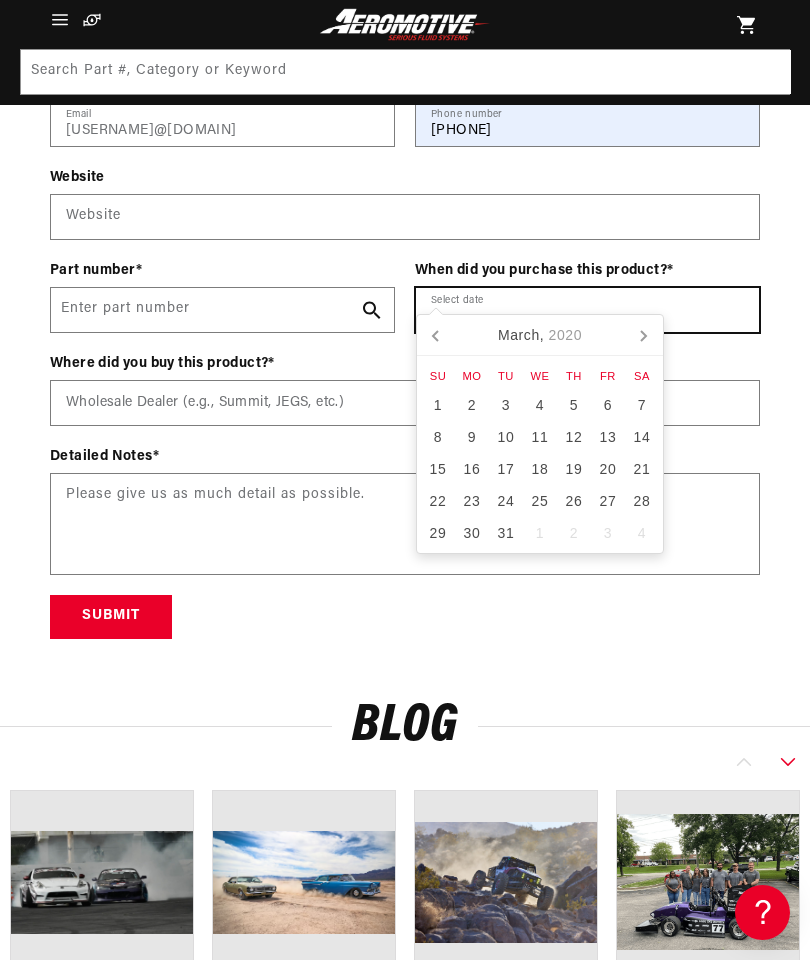 click 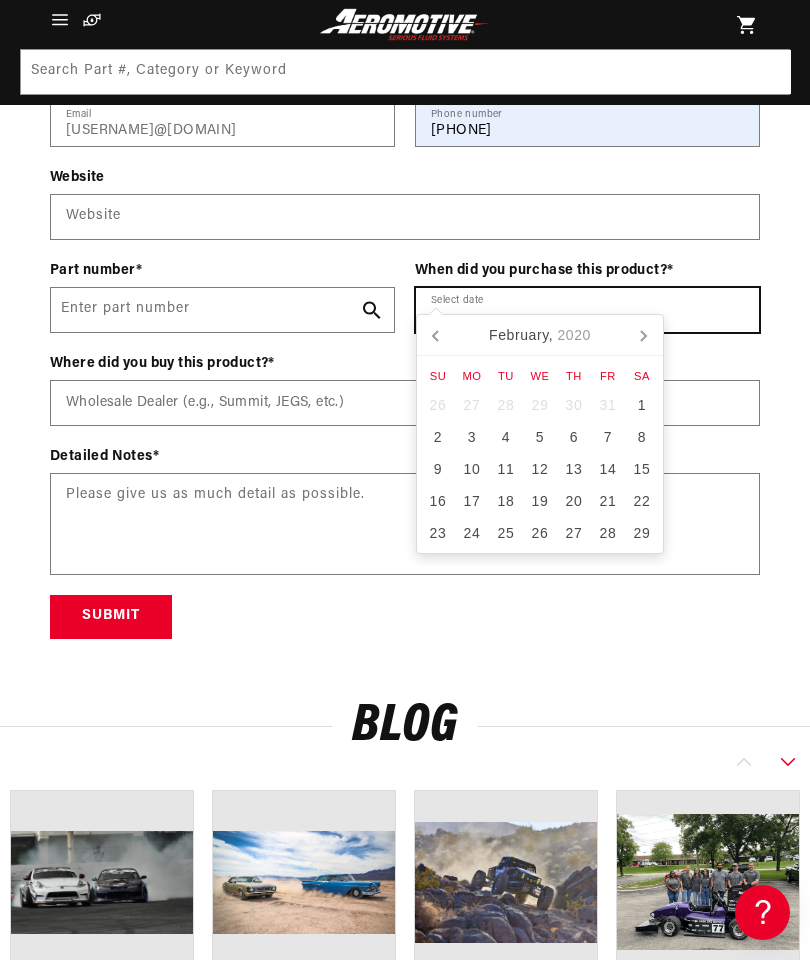click 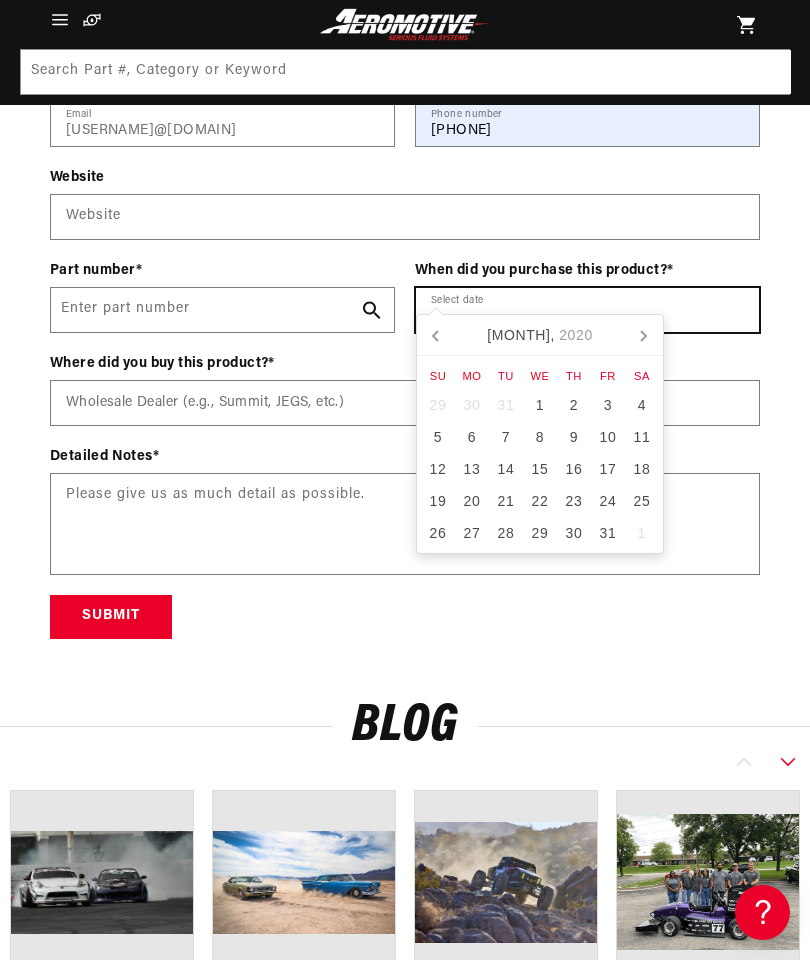 click 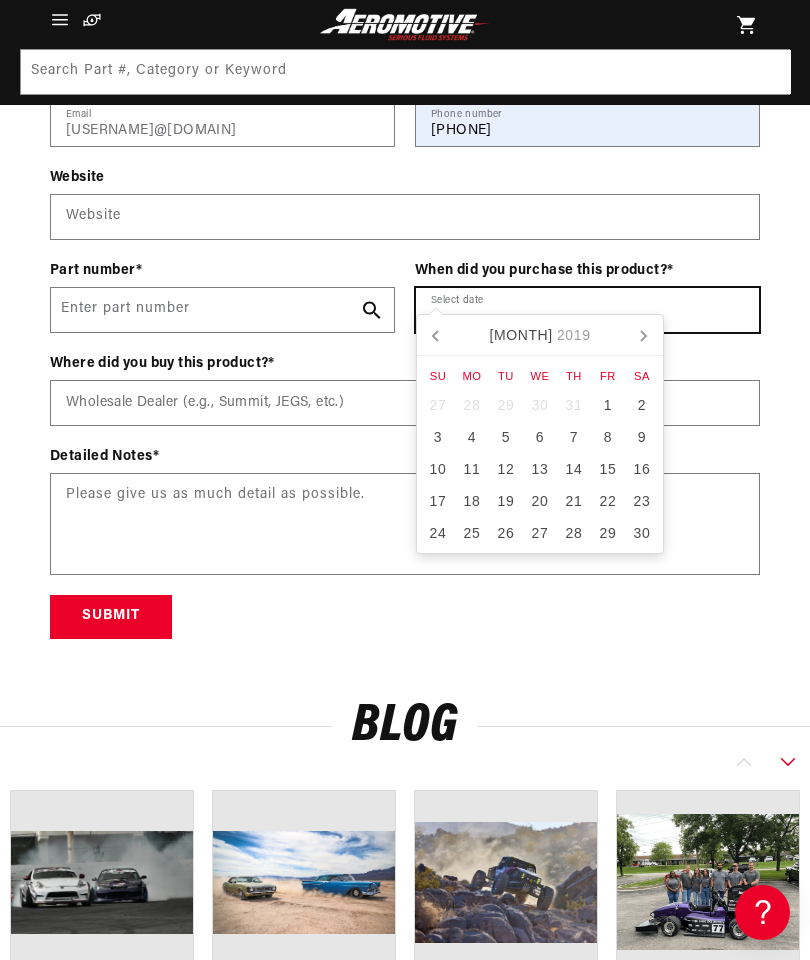 click 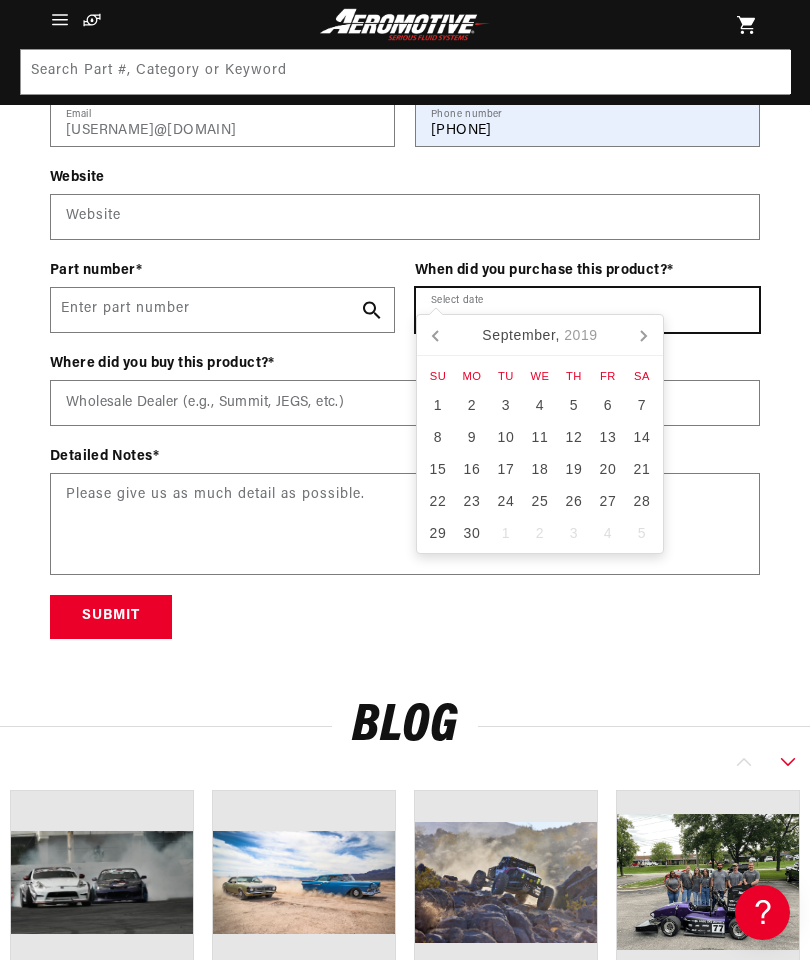 click 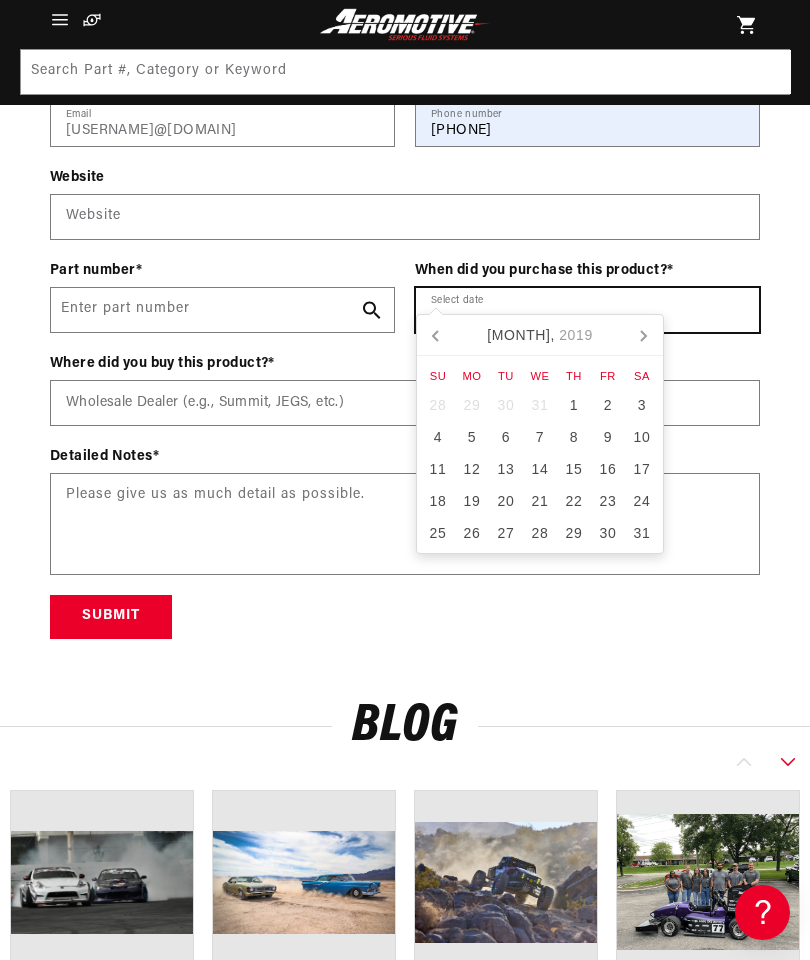 click 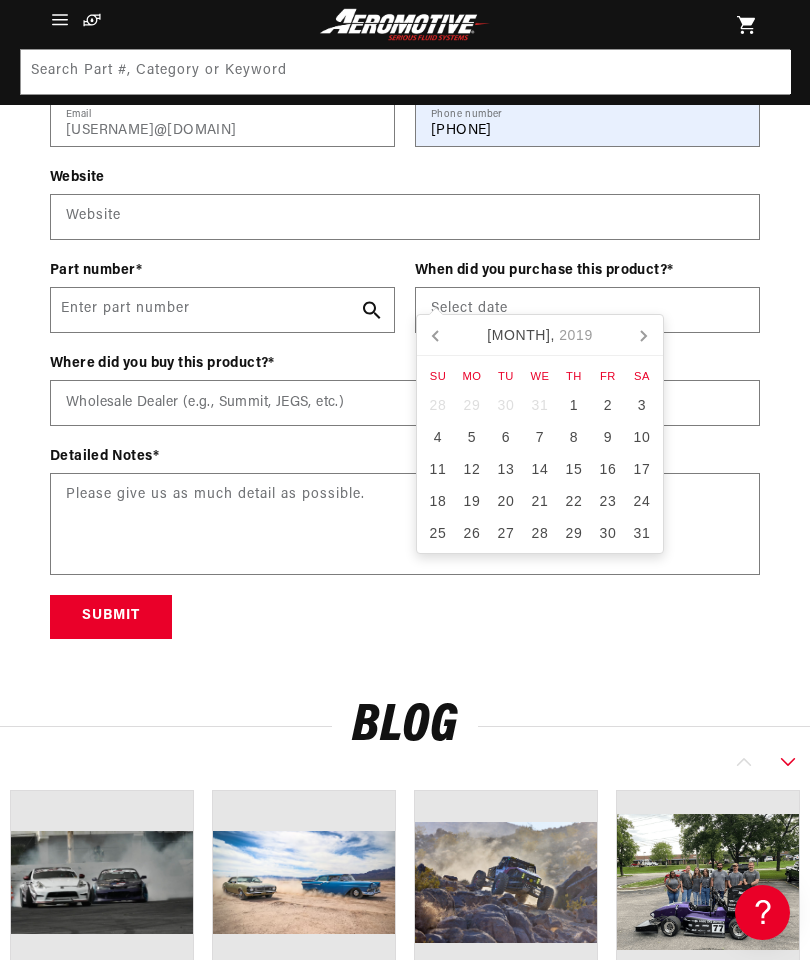 click 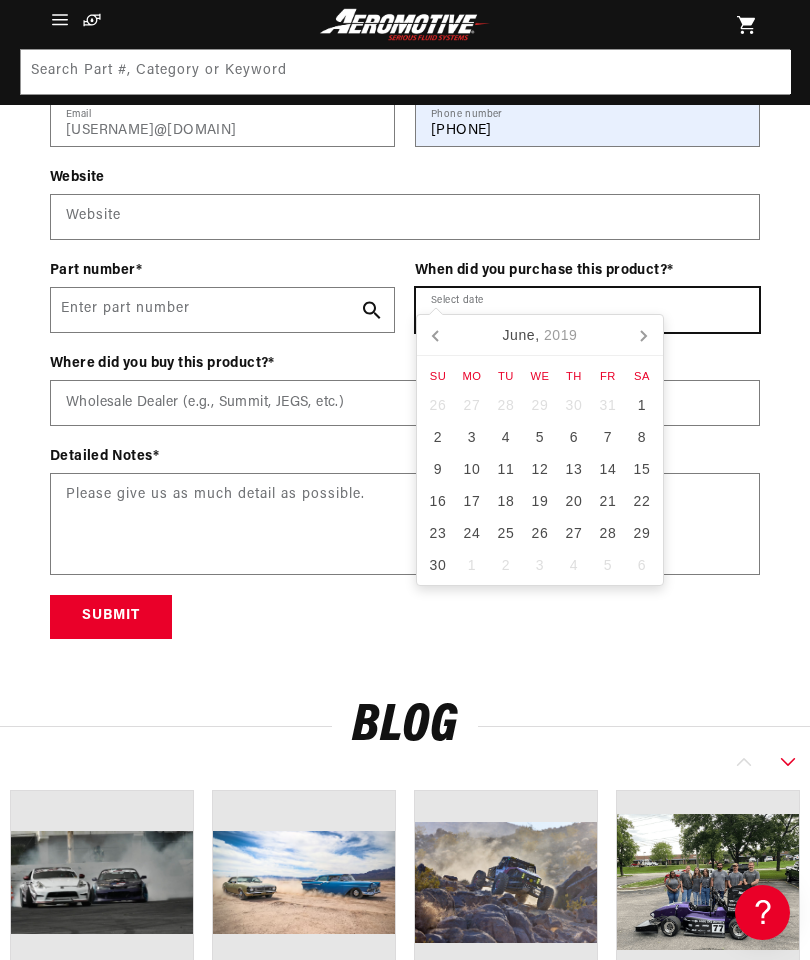 click 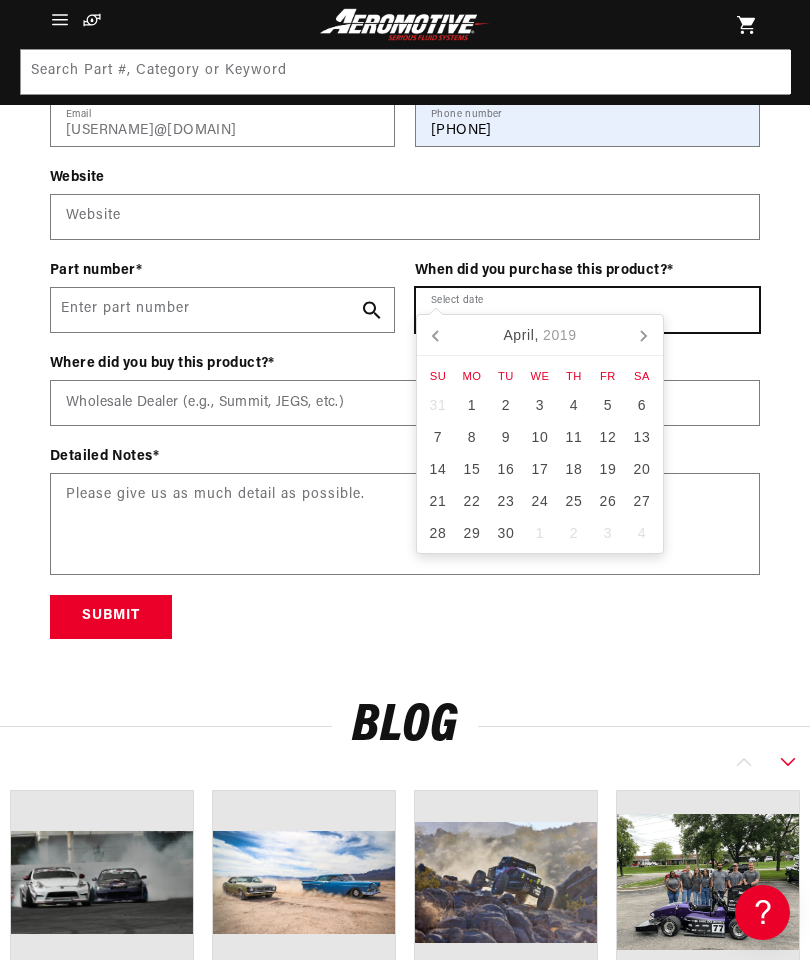 click 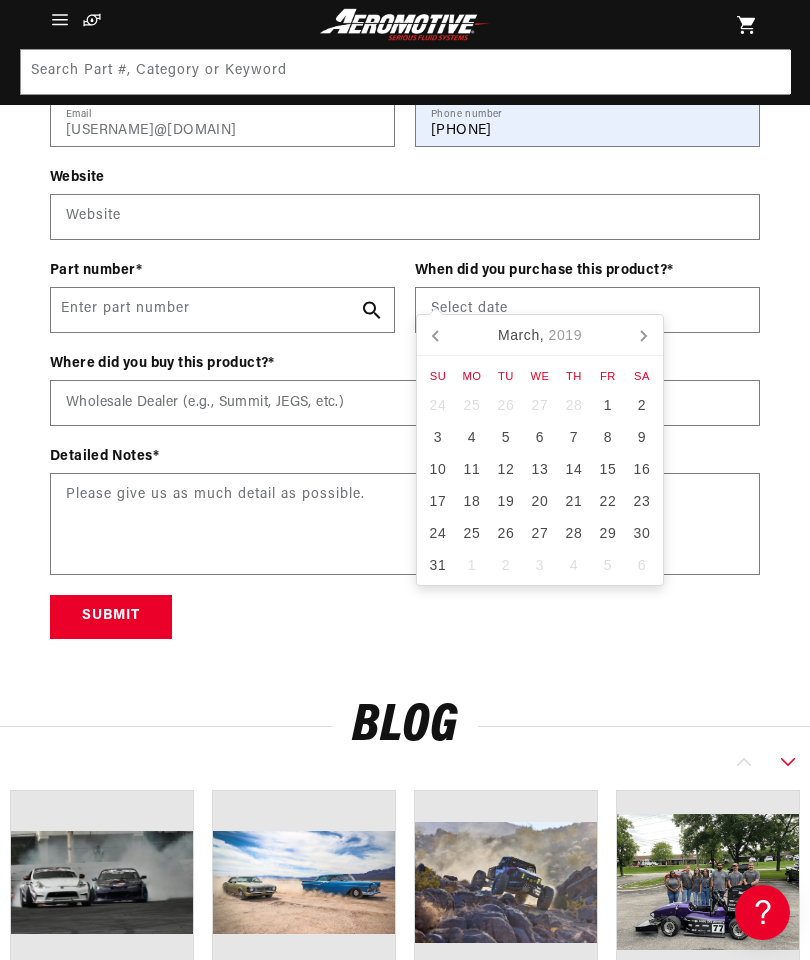 click 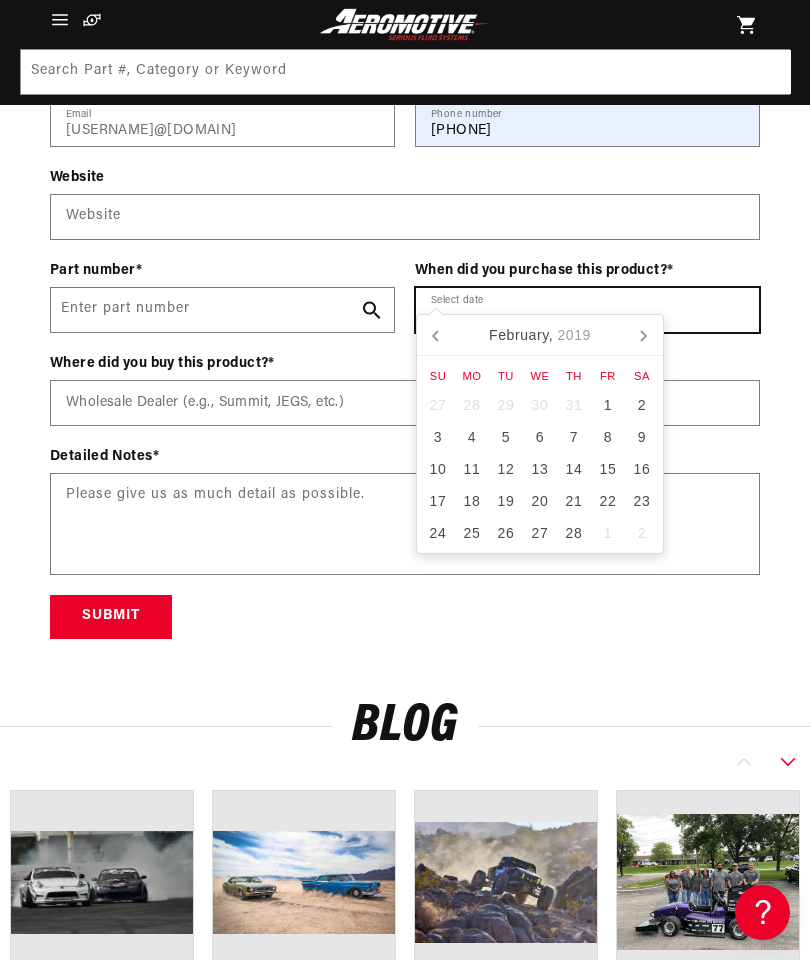 click 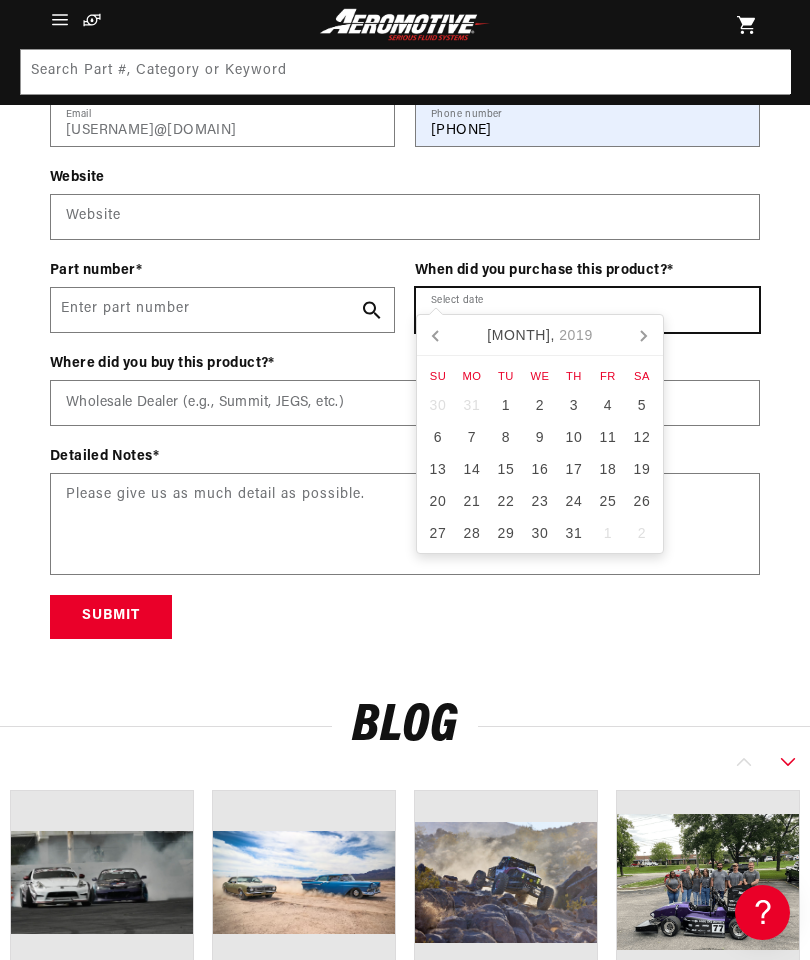 scroll, scrollTop: 0, scrollLeft: 630, axis: horizontal 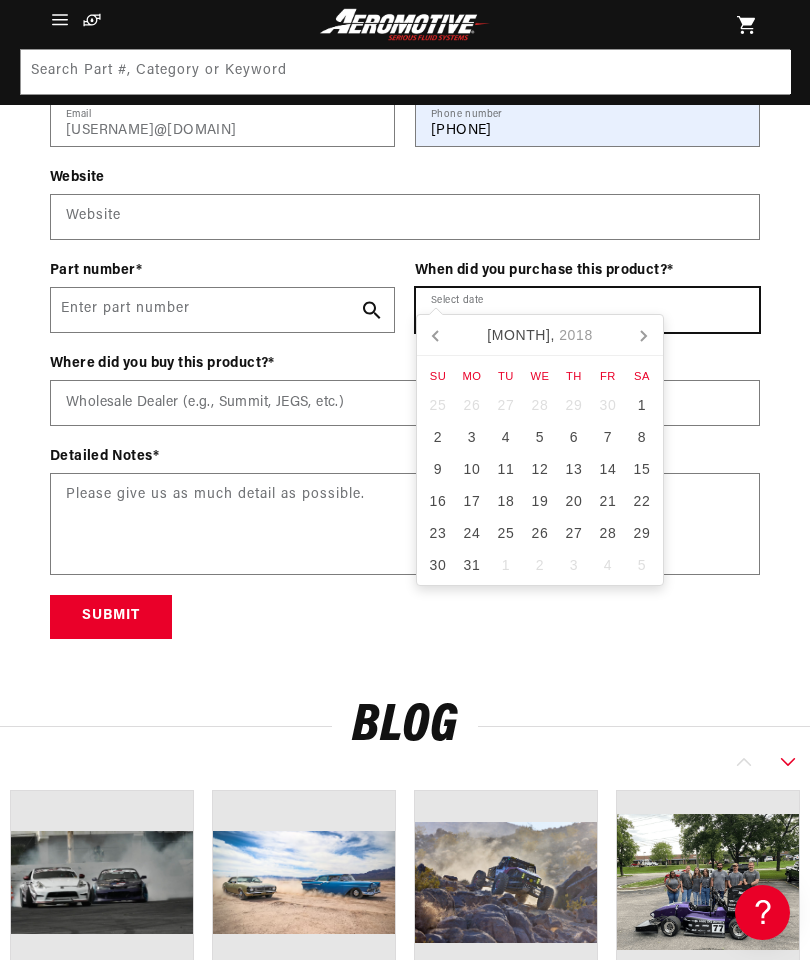 click 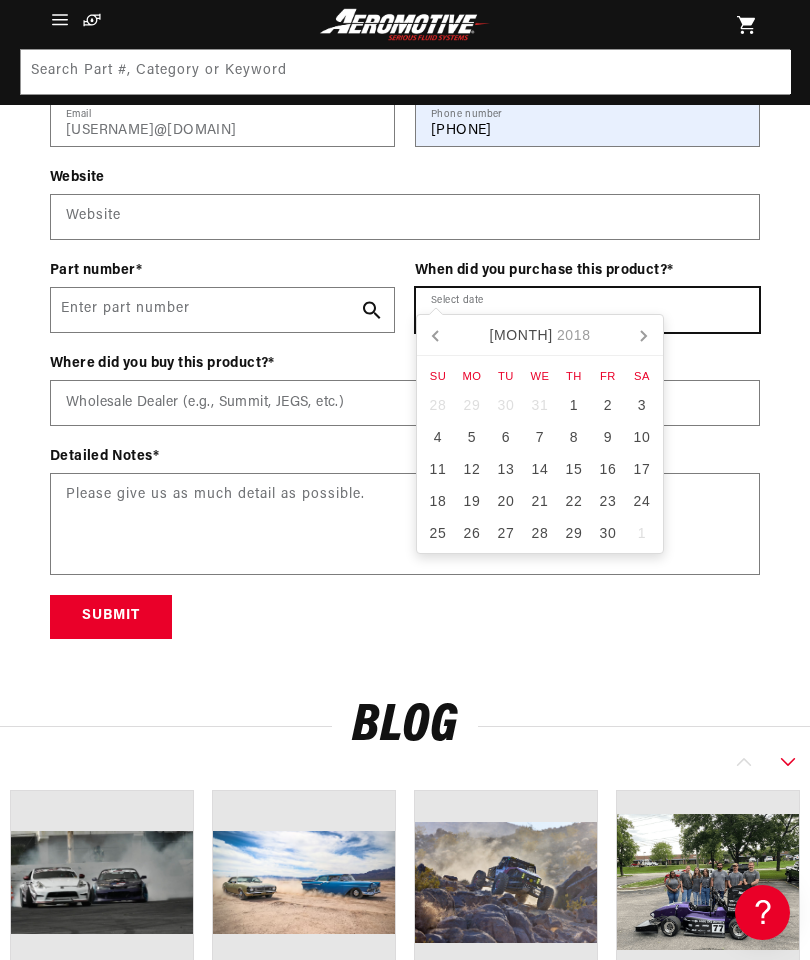 click 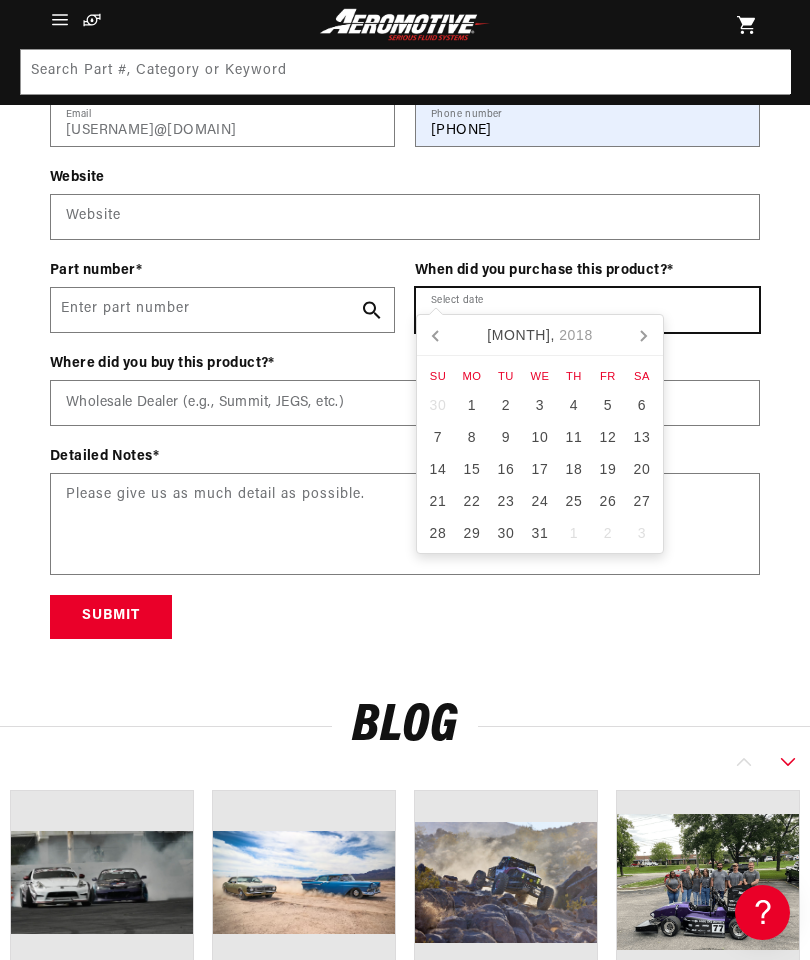 click 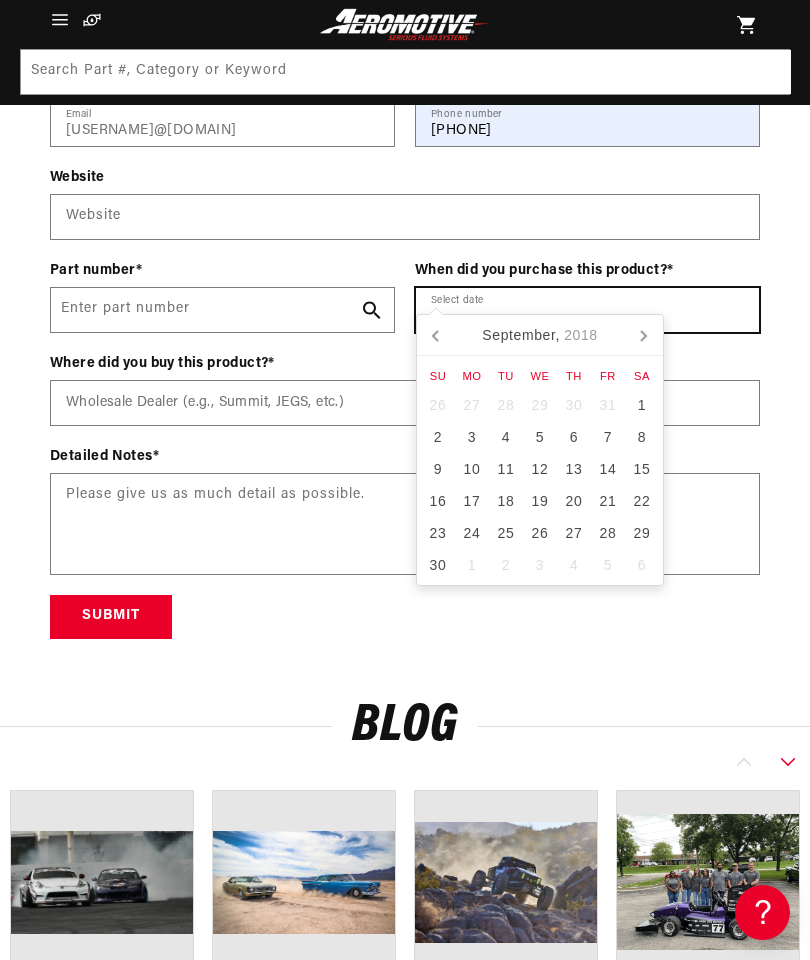 click 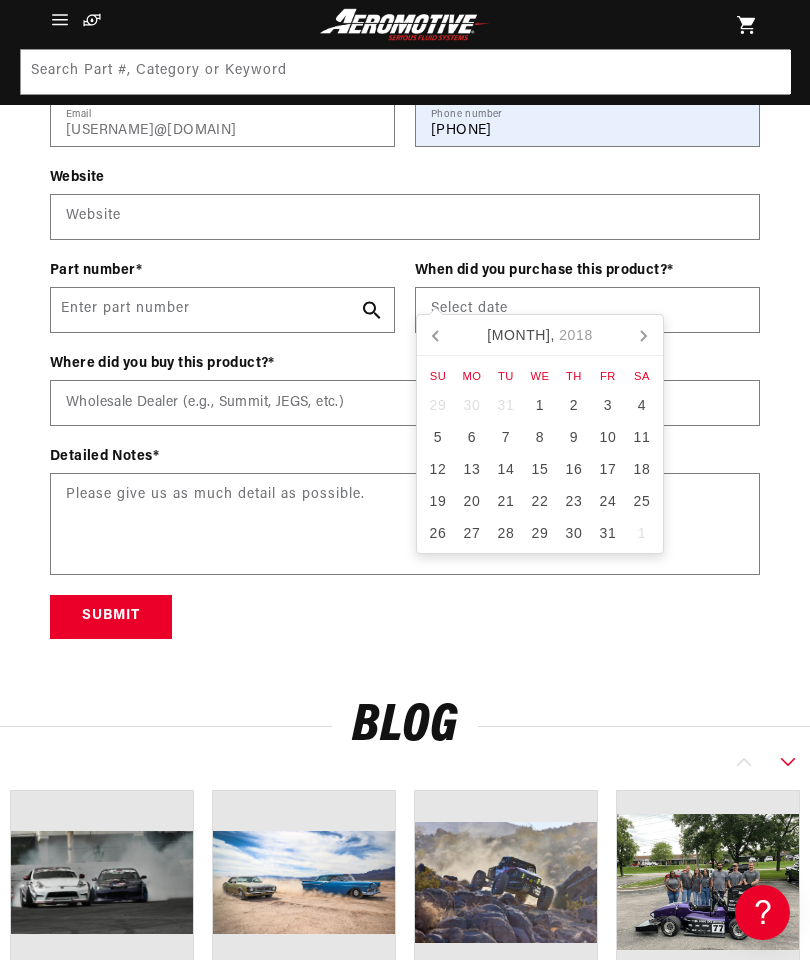click 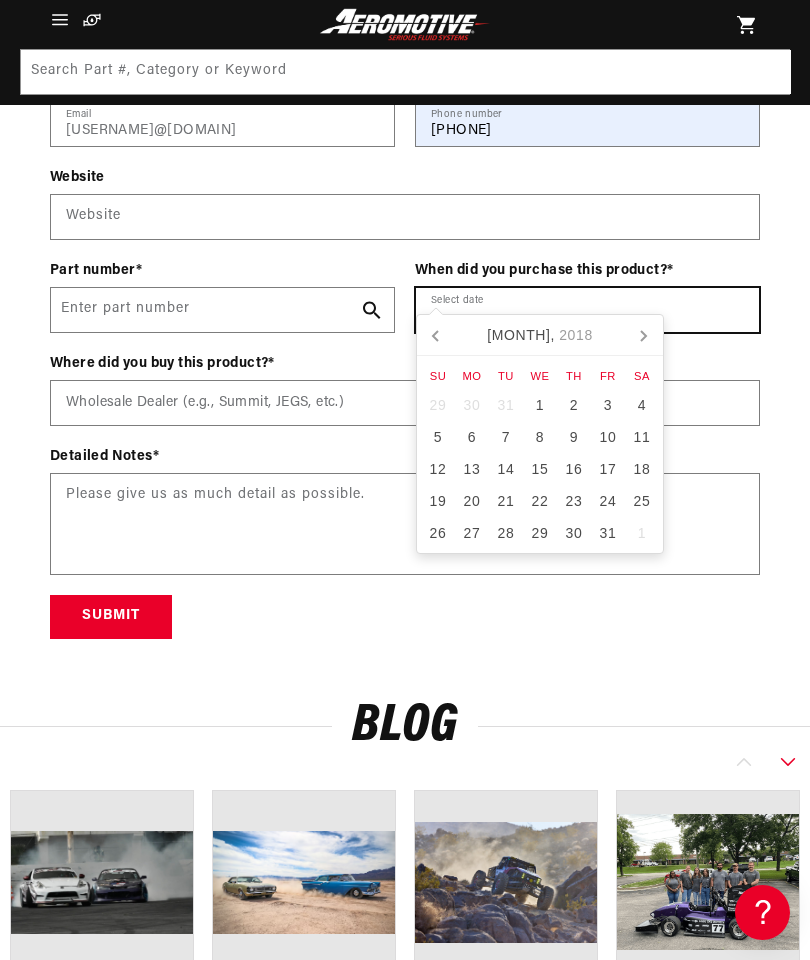 click 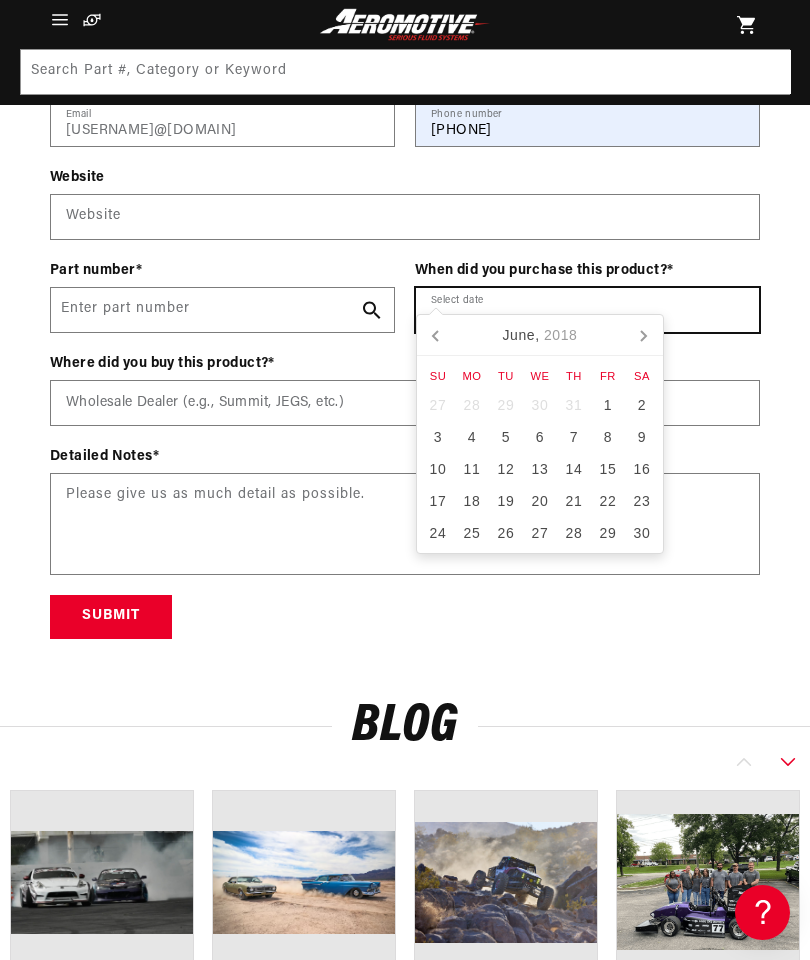 click 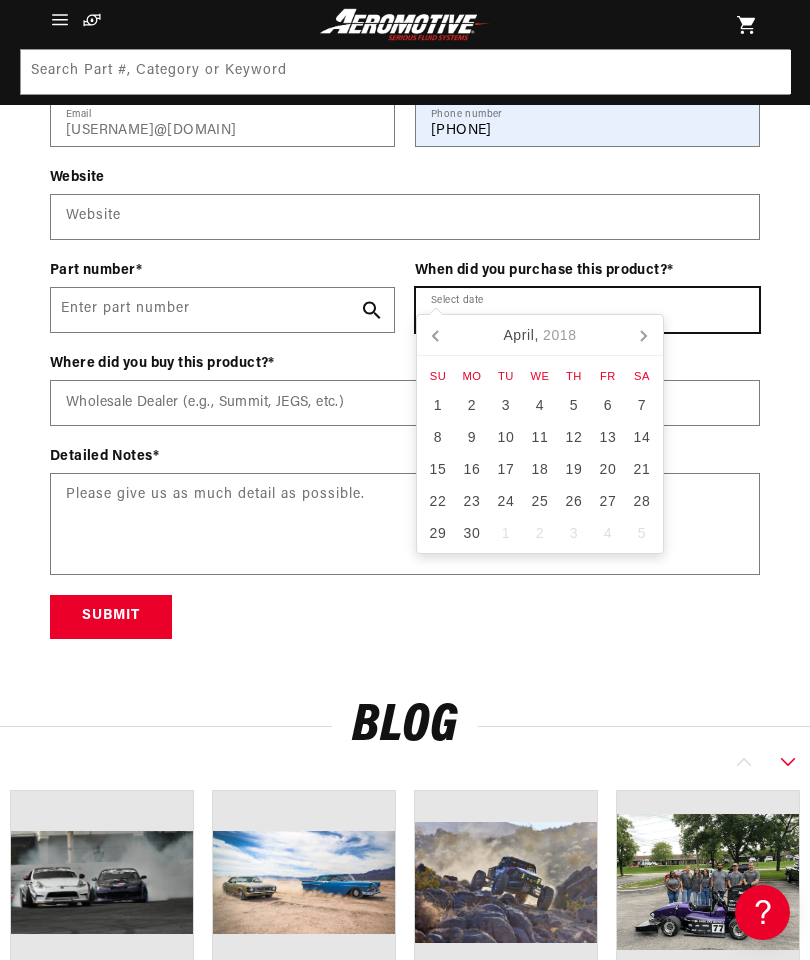 click 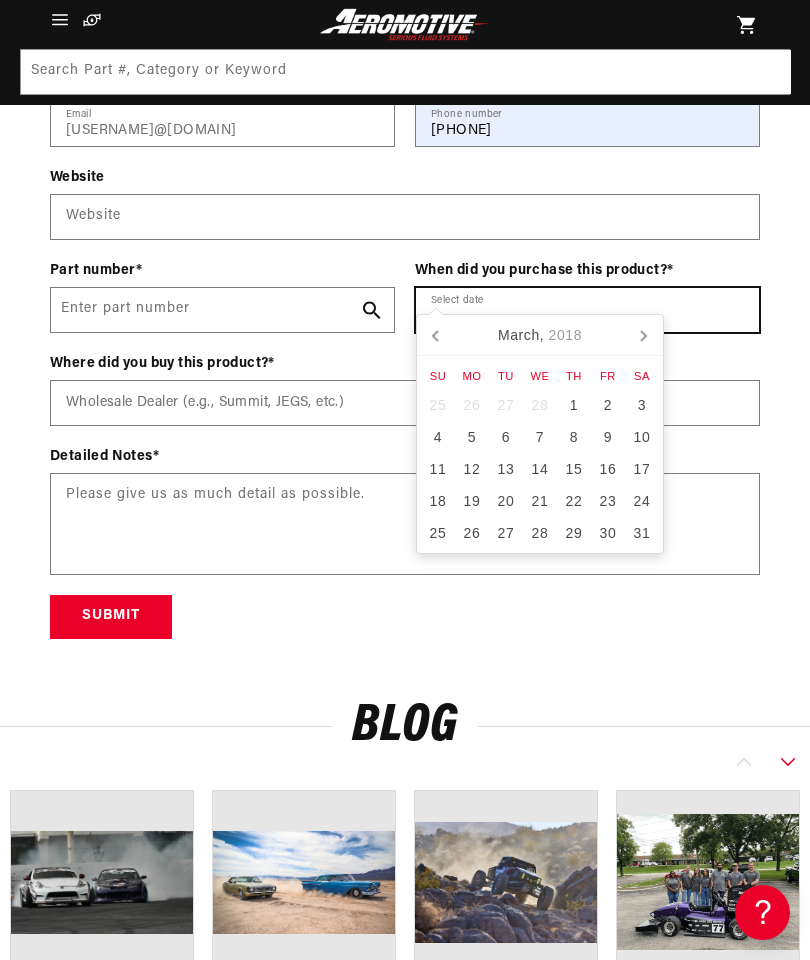 scroll, scrollTop: 0, scrollLeft: 0, axis: both 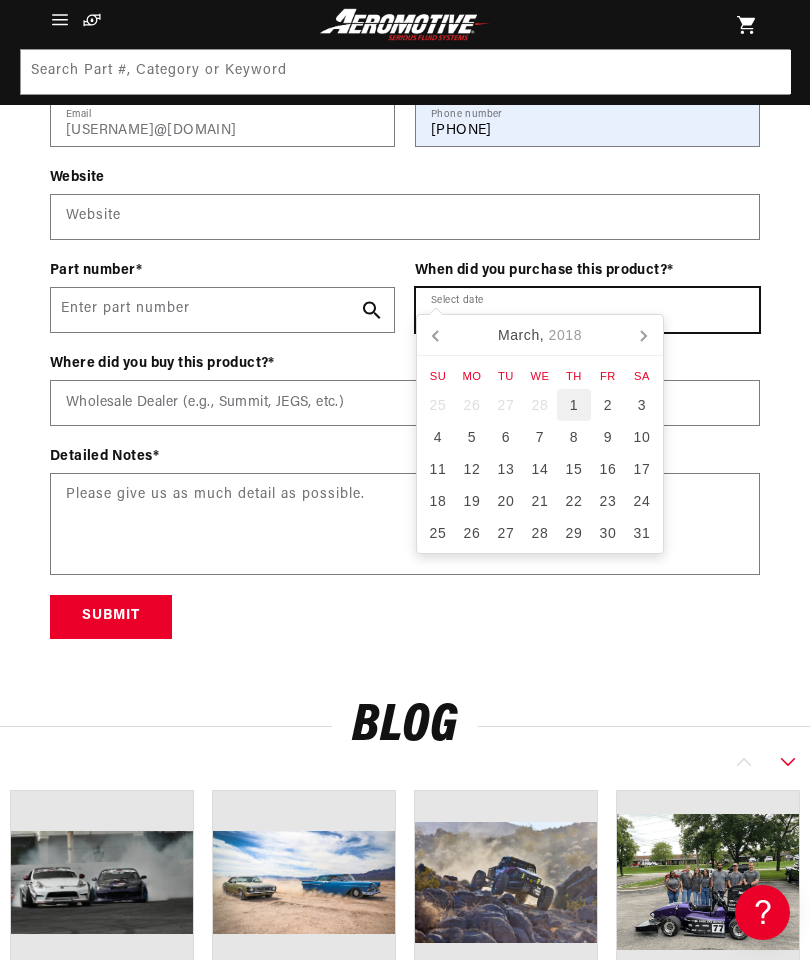 click on "1" at bounding box center (574, 405) 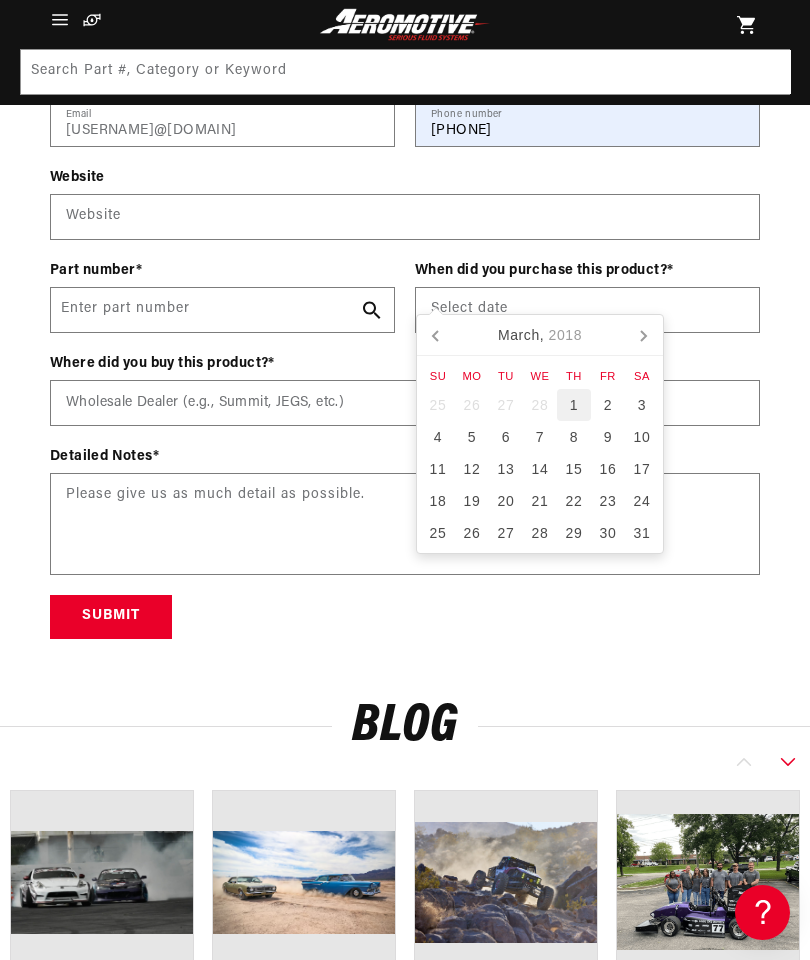 type on "[DATE]" 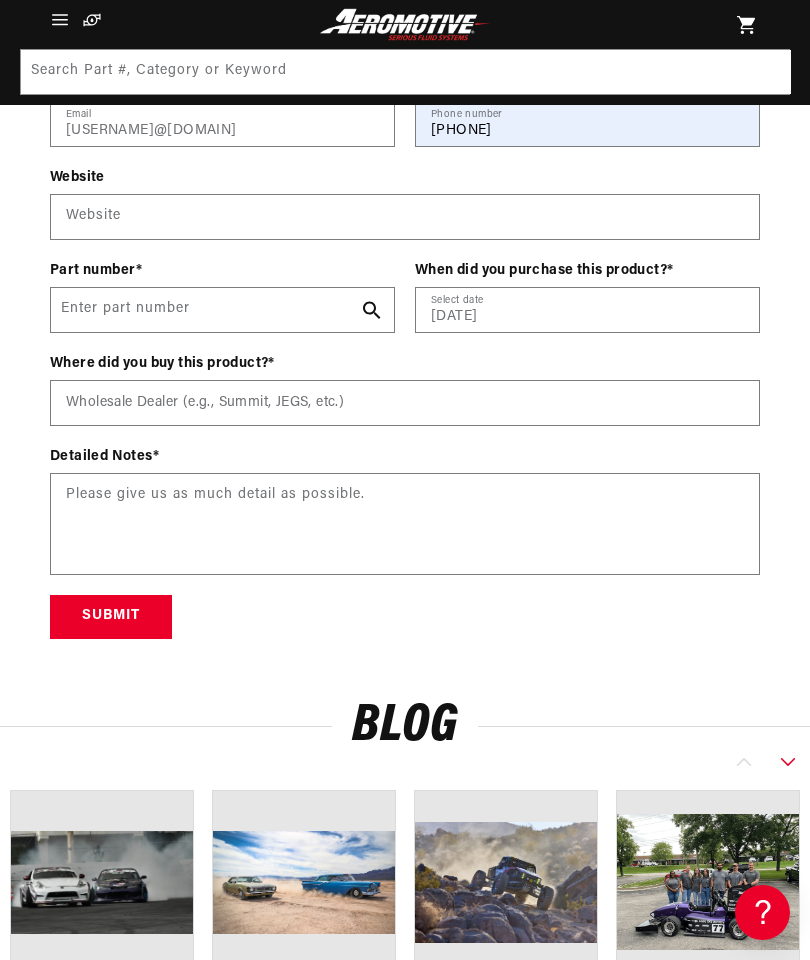 scroll, scrollTop: 2988, scrollLeft: 0, axis: vertical 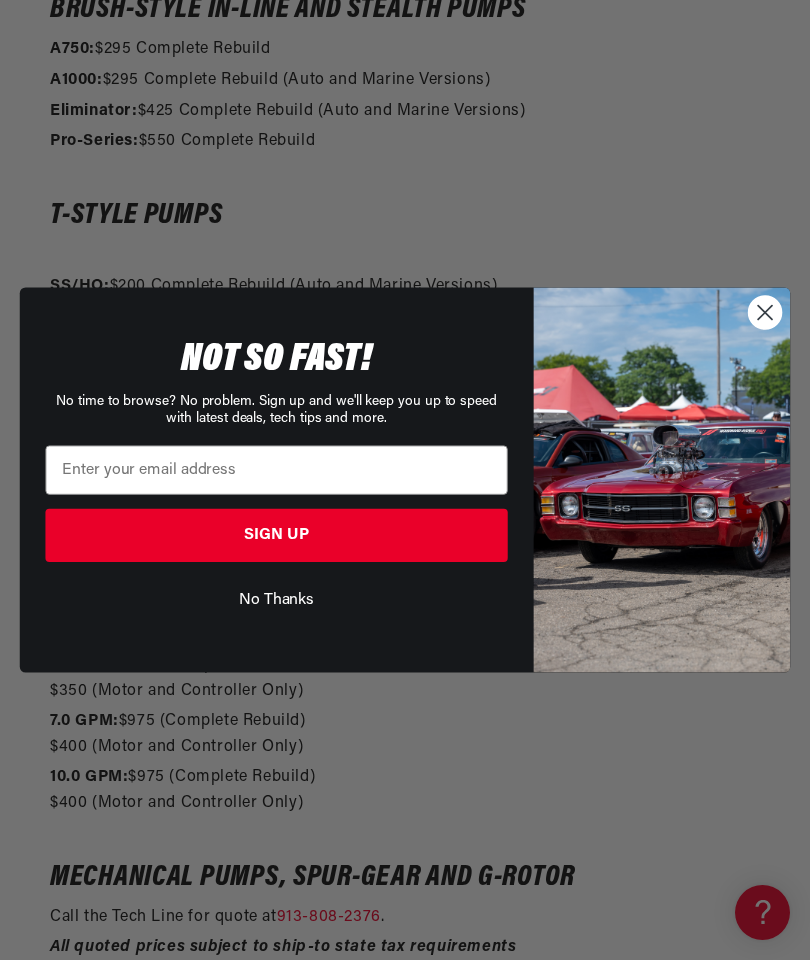 click 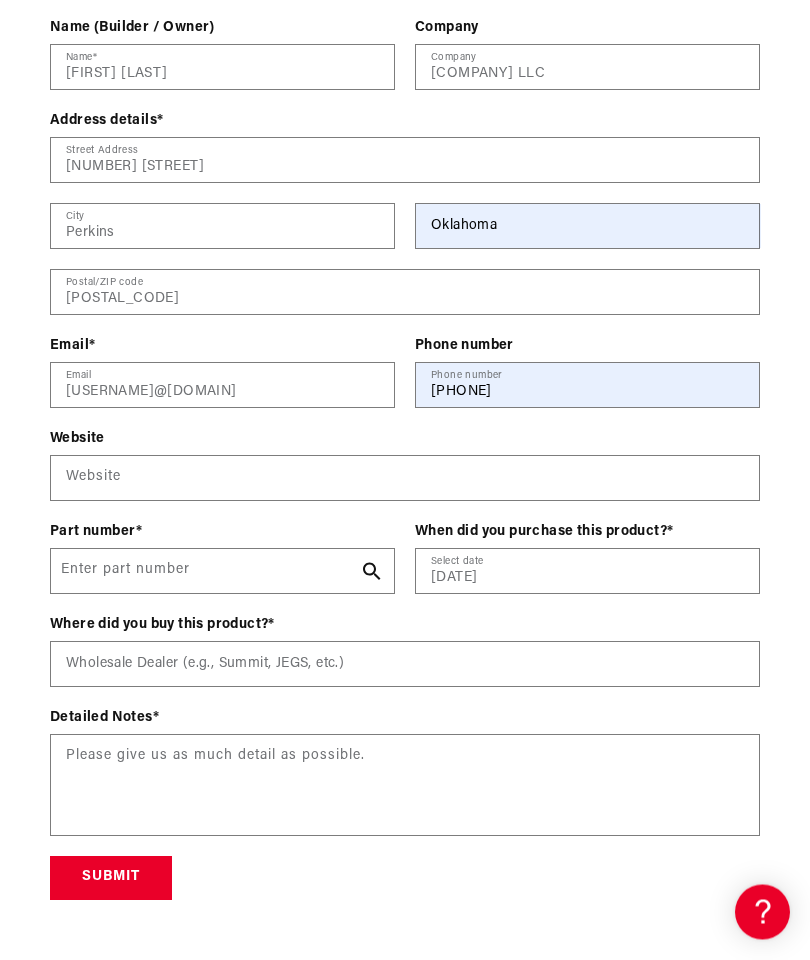 scroll, scrollTop: 2727, scrollLeft: 0, axis: vertical 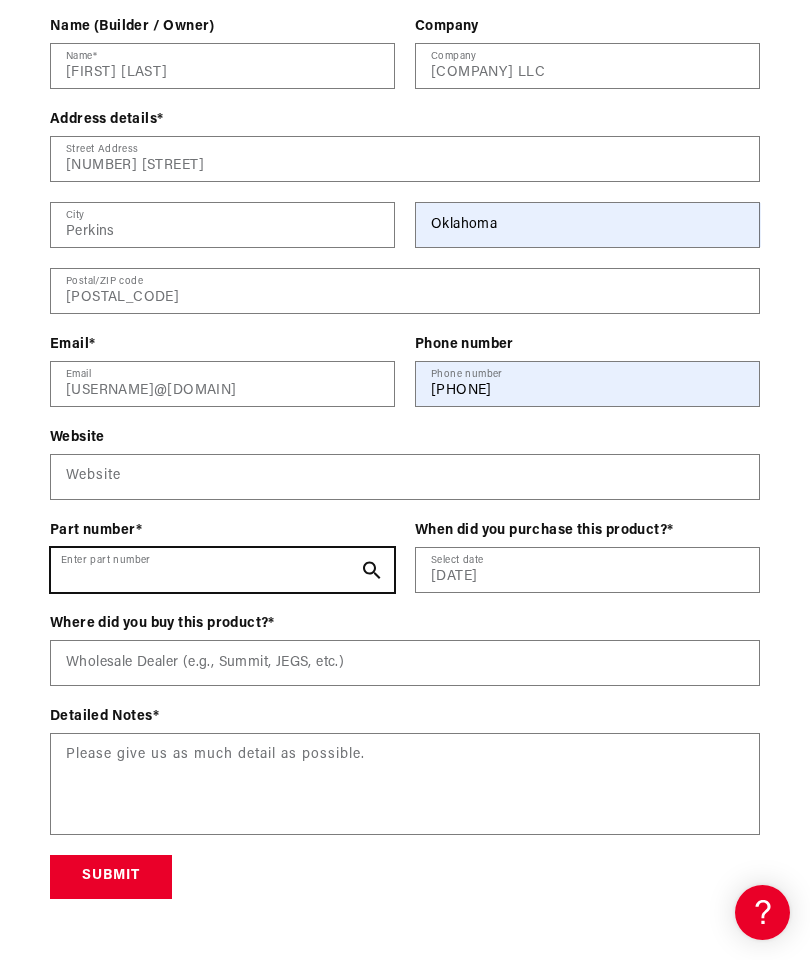 click on "Enter part number" at bounding box center (222, 570) 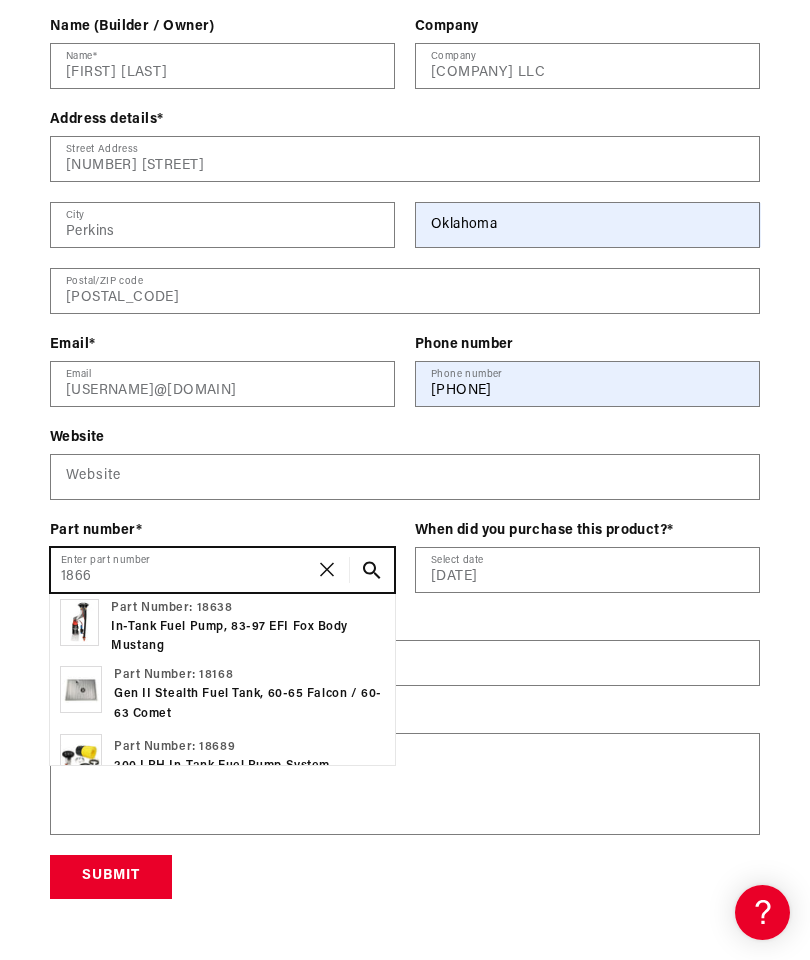 scroll, scrollTop: 0, scrollLeft: 0, axis: both 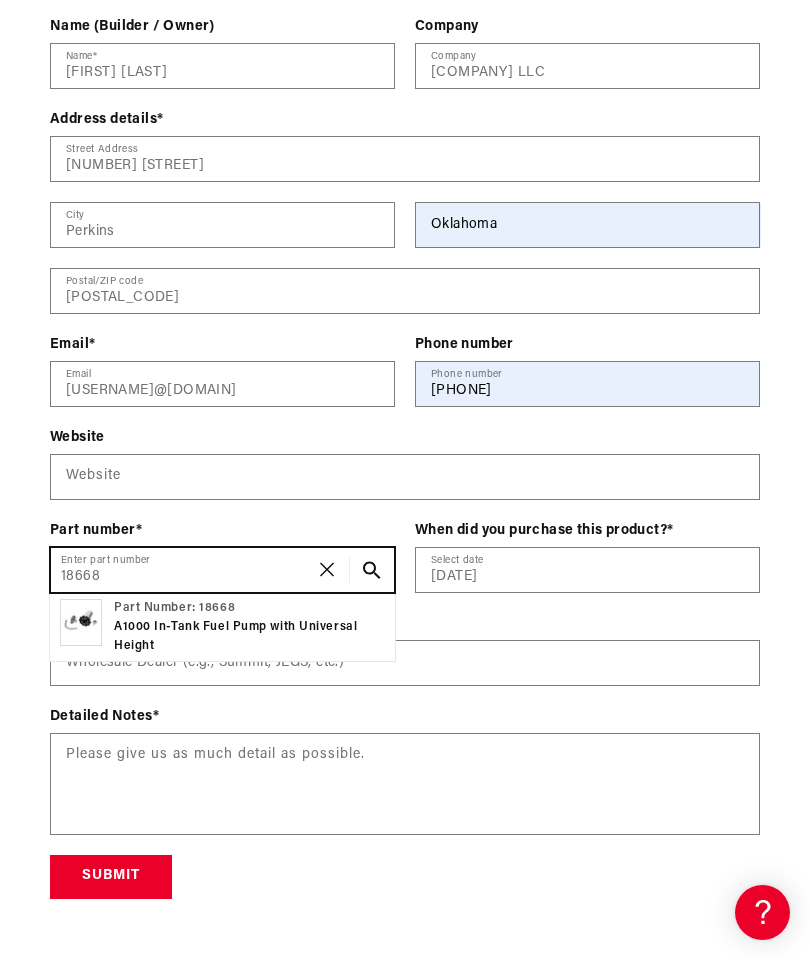 type on "18668" 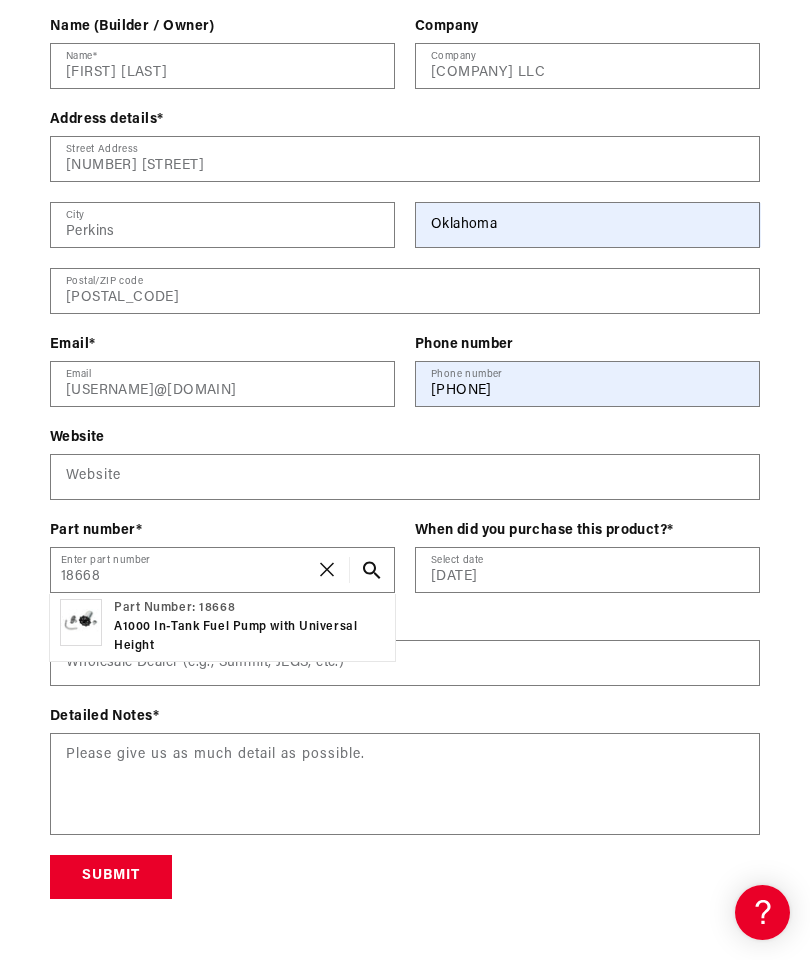 click on "[CITY]" at bounding box center [405, 458] 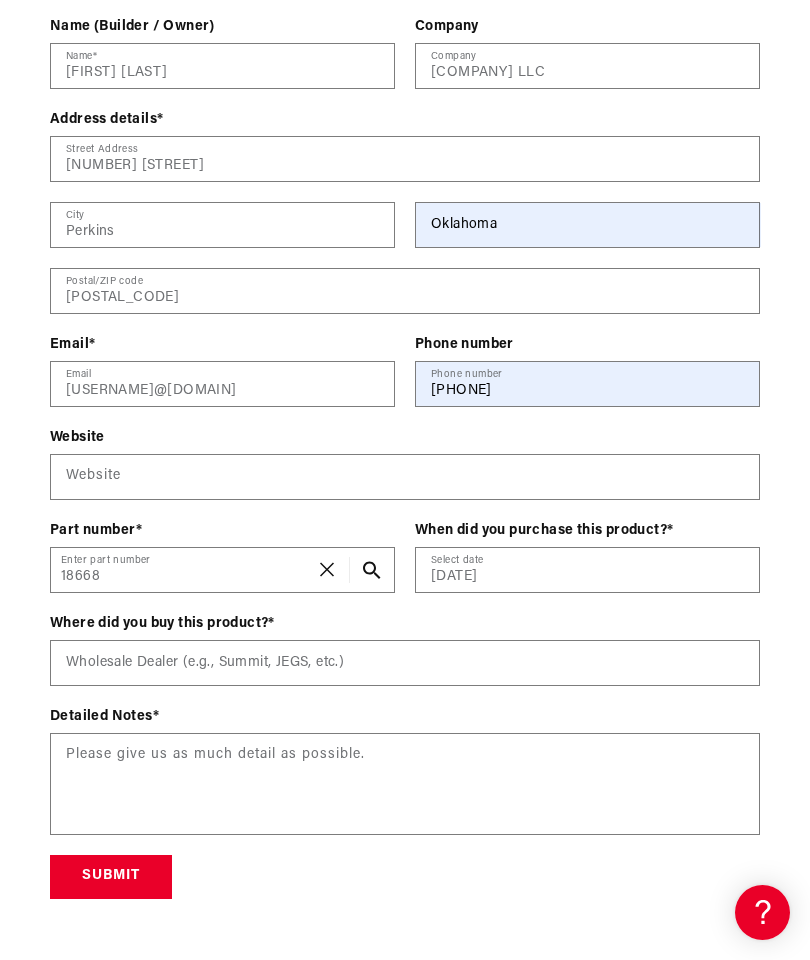 scroll, scrollTop: 0, scrollLeft: 630, axis: horizontal 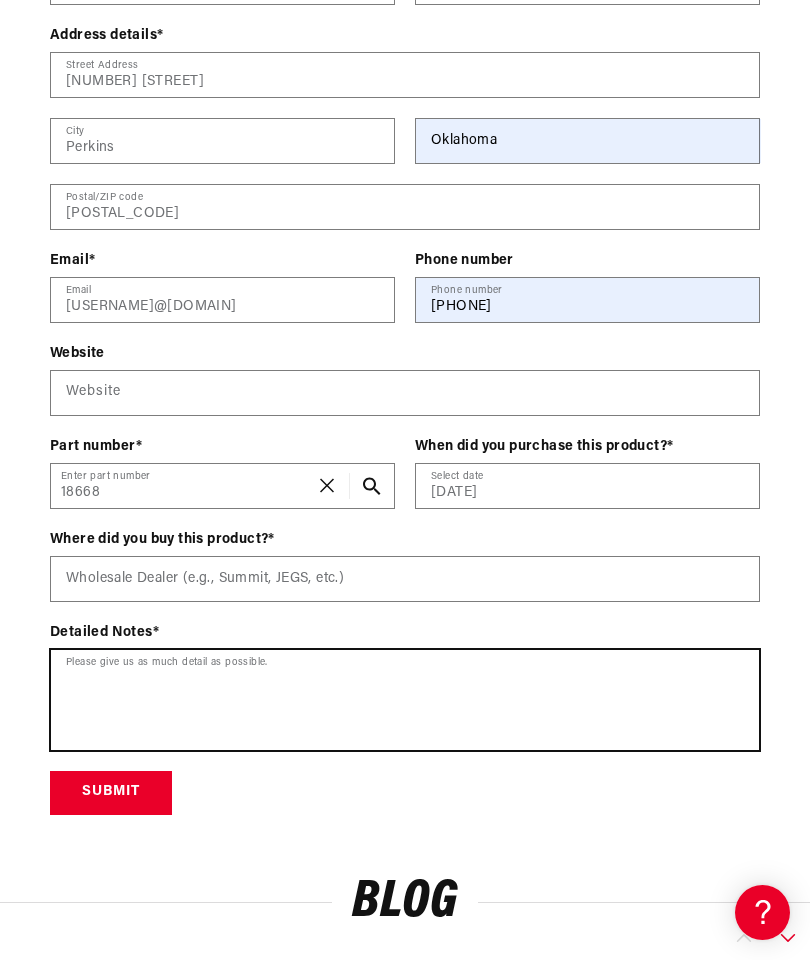 click at bounding box center [405, 700] 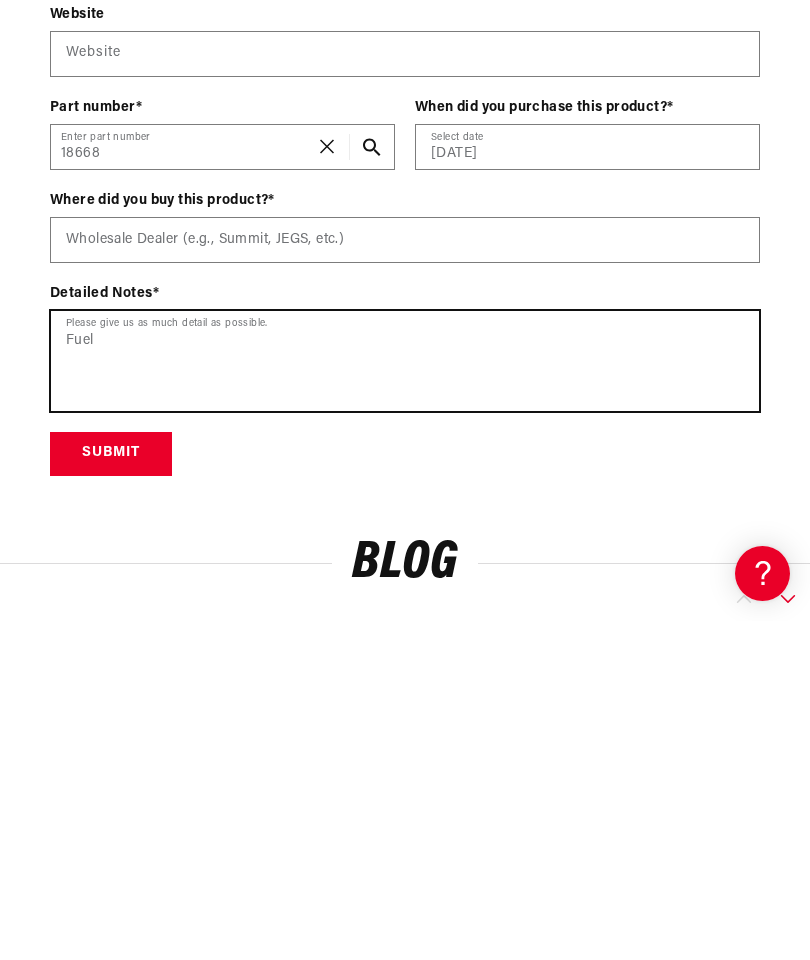 scroll, scrollTop: 0, scrollLeft: 630, axis: horizontal 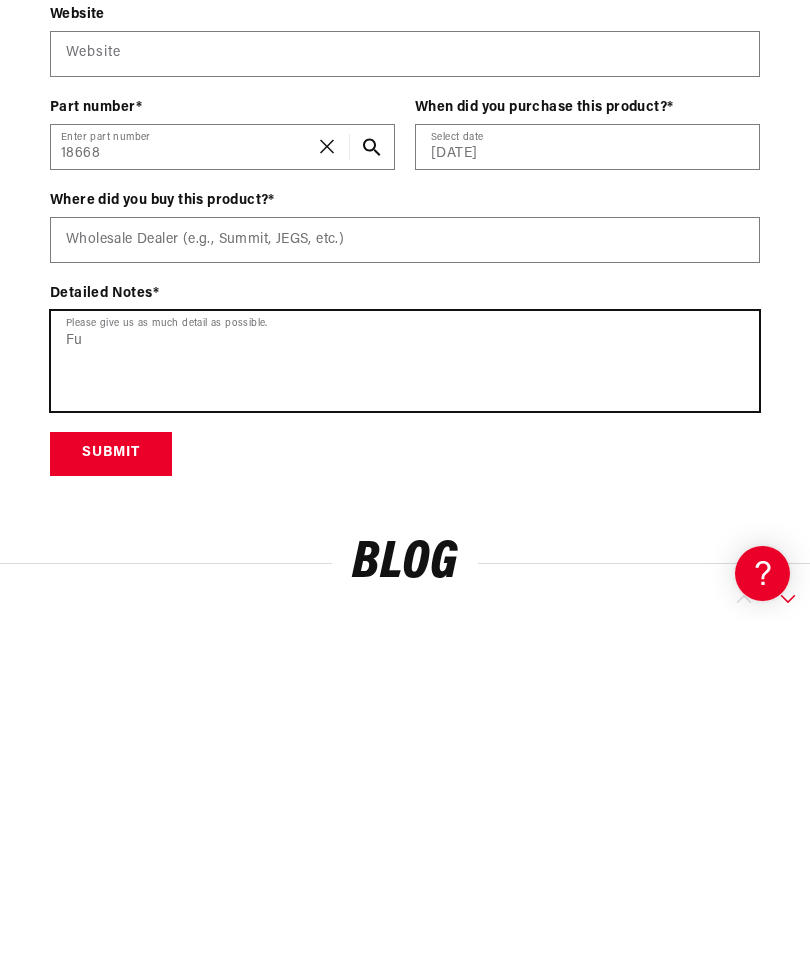 type on "F" 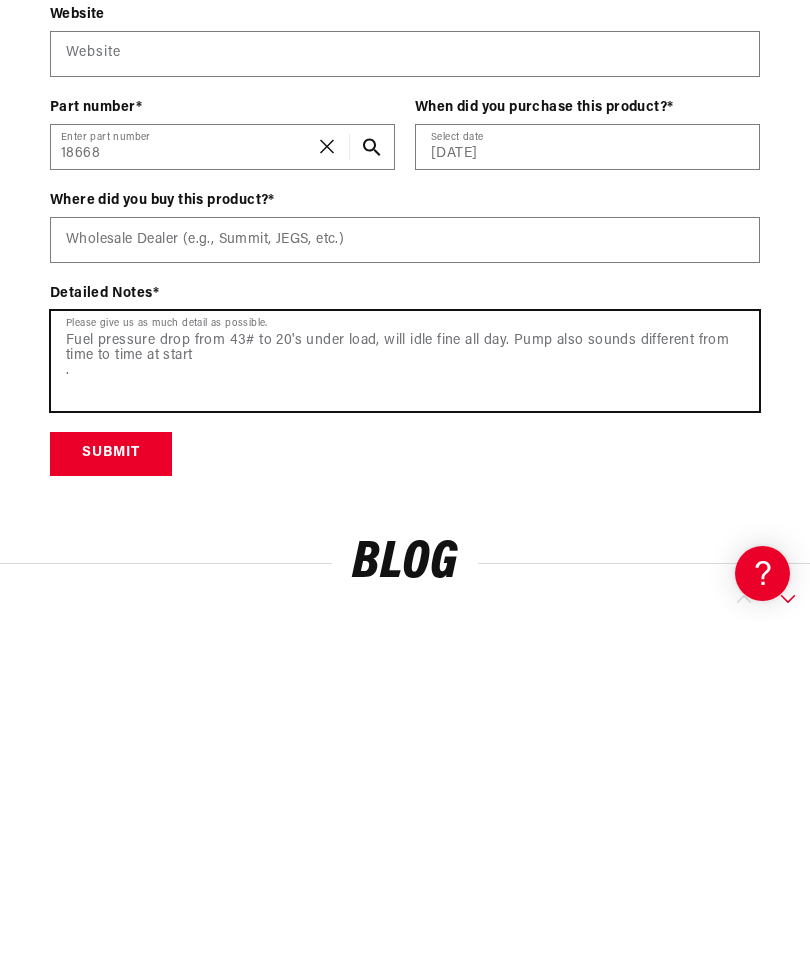 scroll, scrollTop: 0, scrollLeft: 0, axis: both 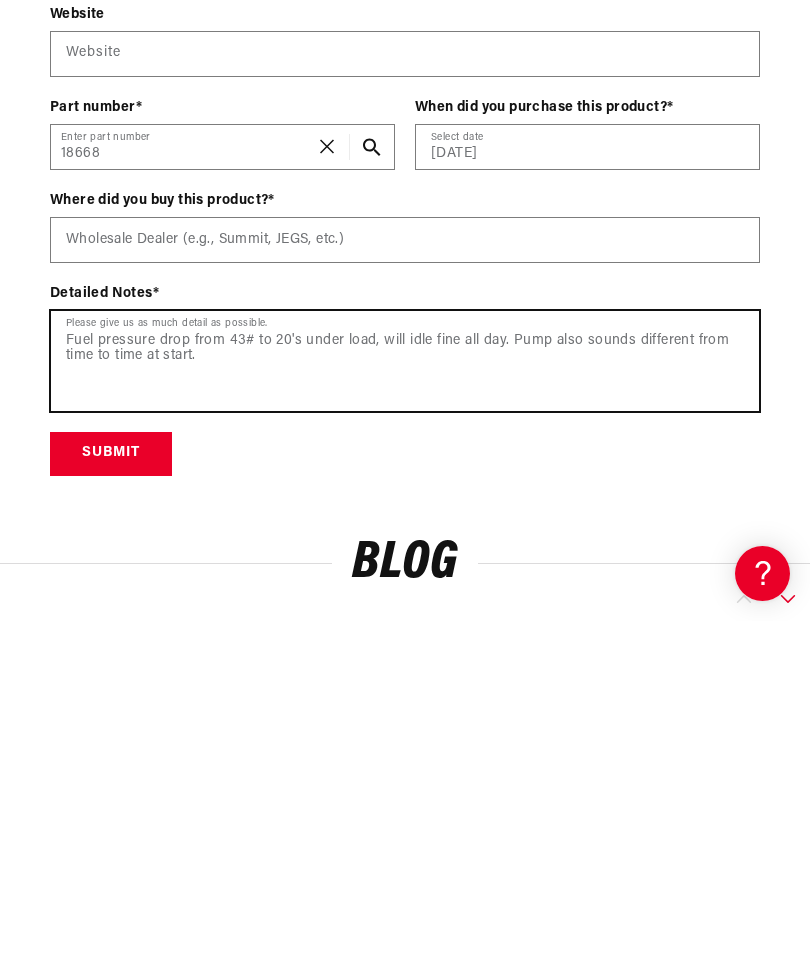 type on "Fuel pressure drop from 43# to 20's under load, will idle fine all day. Pump also sounds different from time to time at start." 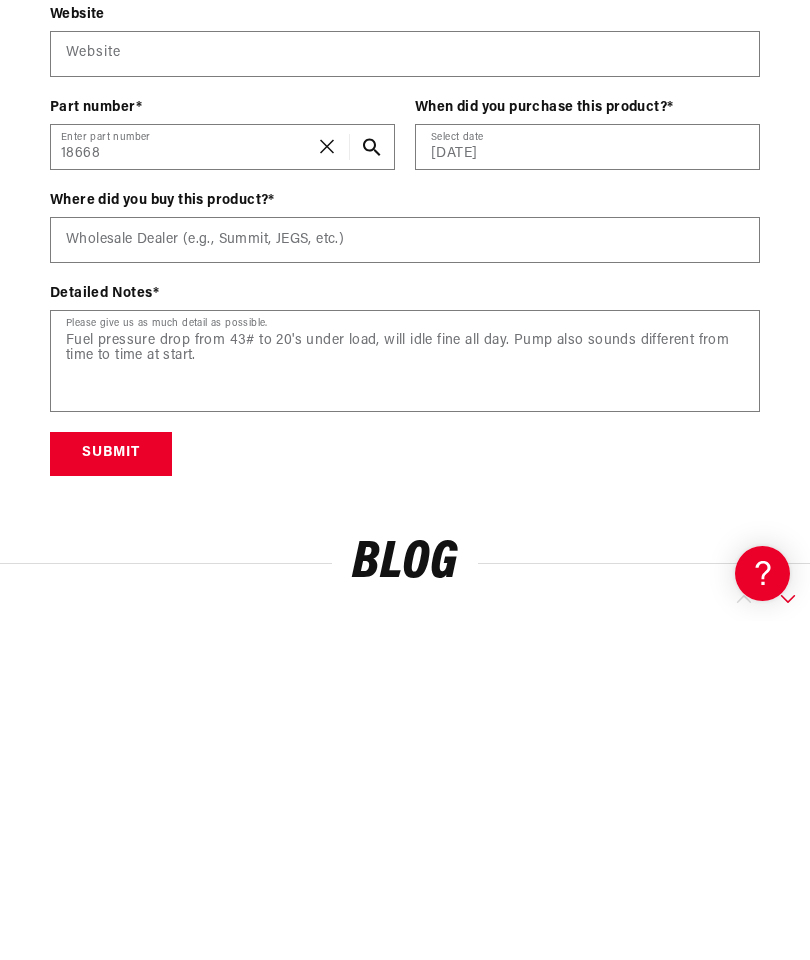 click on "Submit" at bounding box center [111, 793] 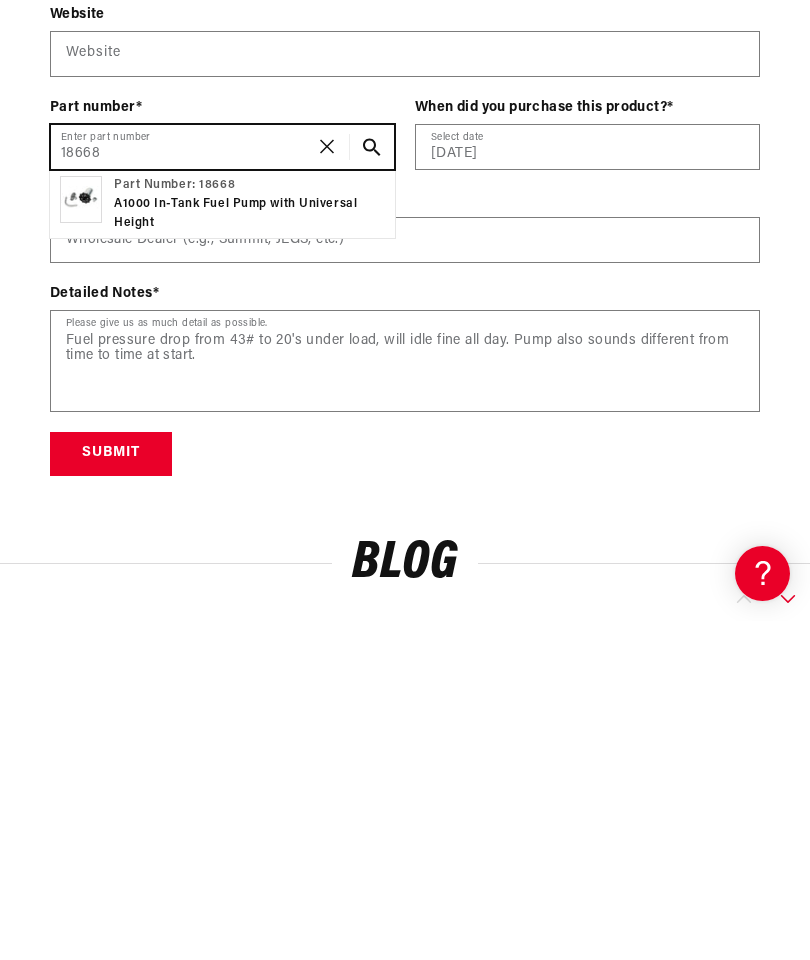 scroll, scrollTop: 0, scrollLeft: 0, axis: both 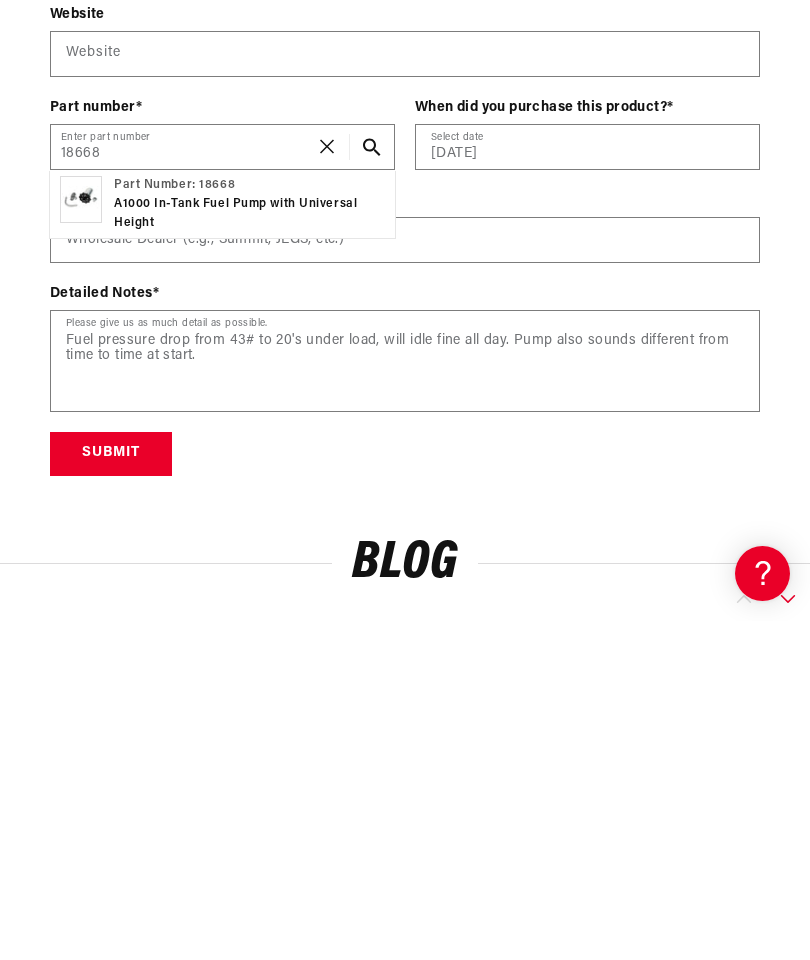 click on "A1000 In-Tank Fuel Pump with Universal Height" at bounding box center [249, 553] 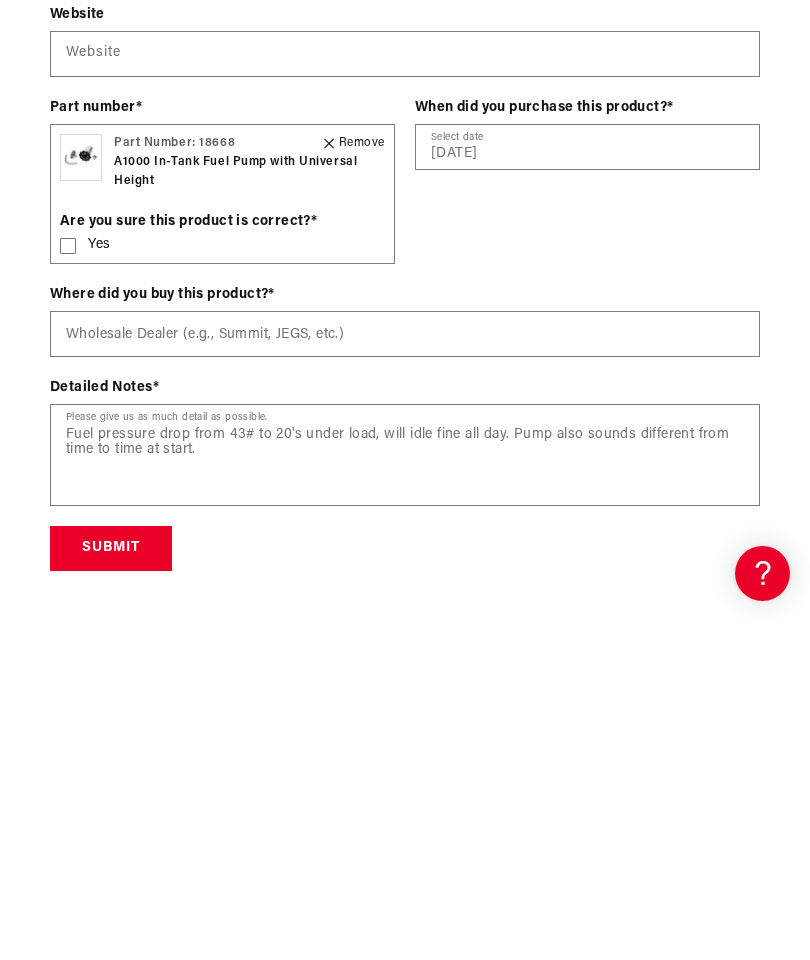 scroll, scrollTop: 3150, scrollLeft: 0, axis: vertical 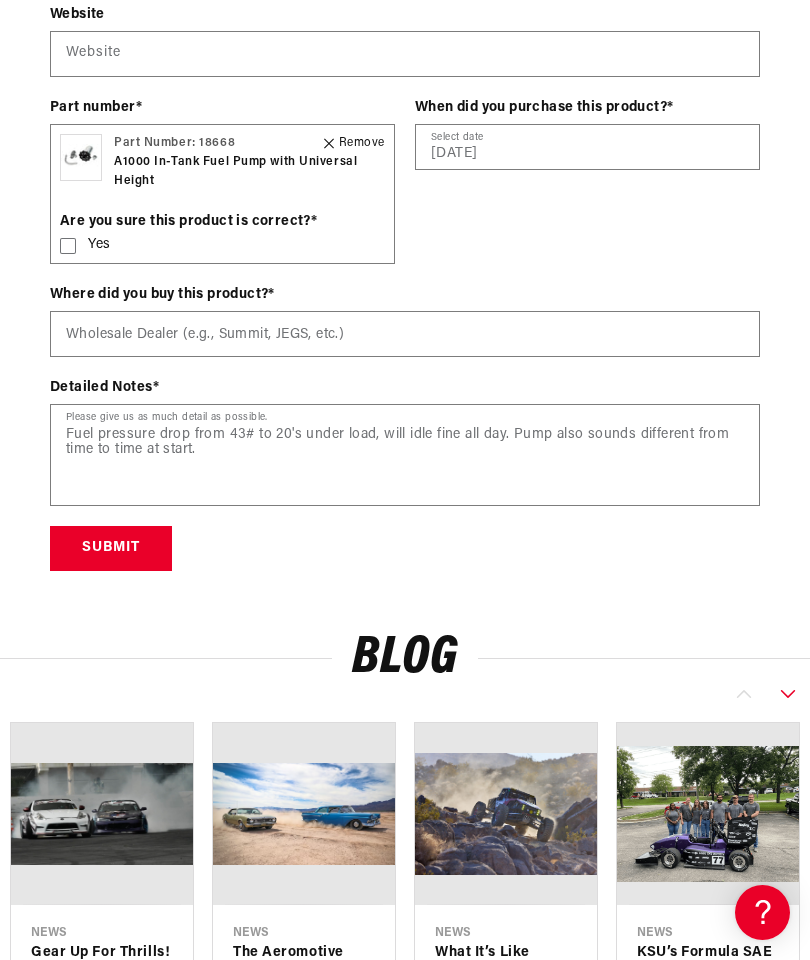 click on "Yes
Are you sure this product is correct?" at bounding box center [222, 246] 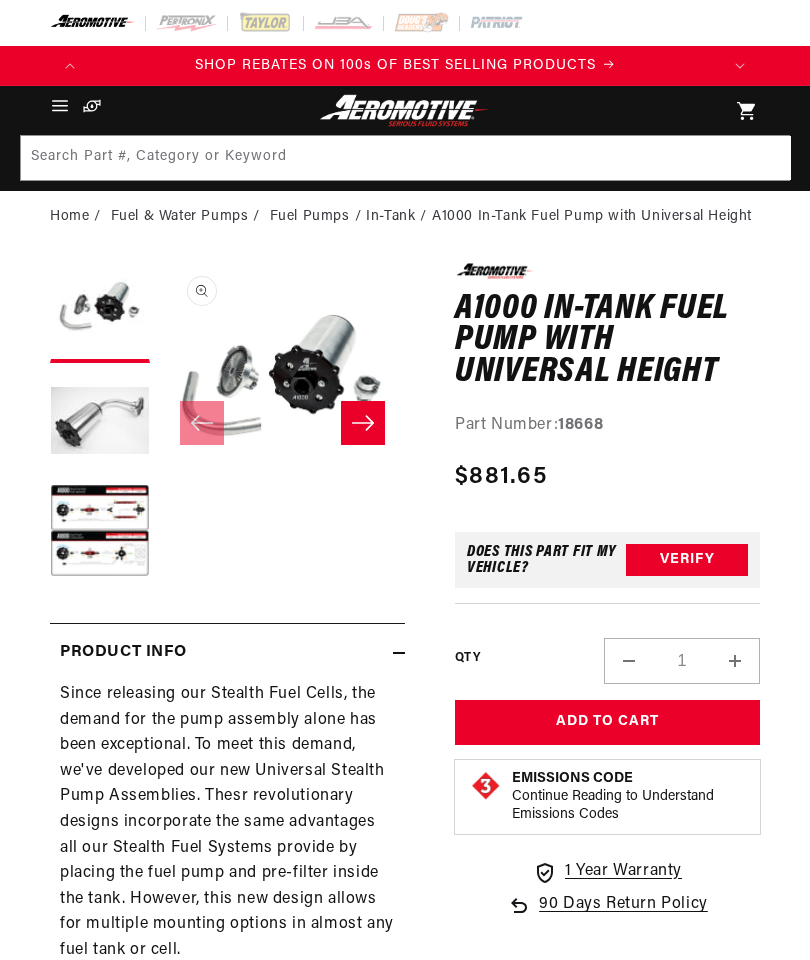 scroll, scrollTop: 0, scrollLeft: 0, axis: both 